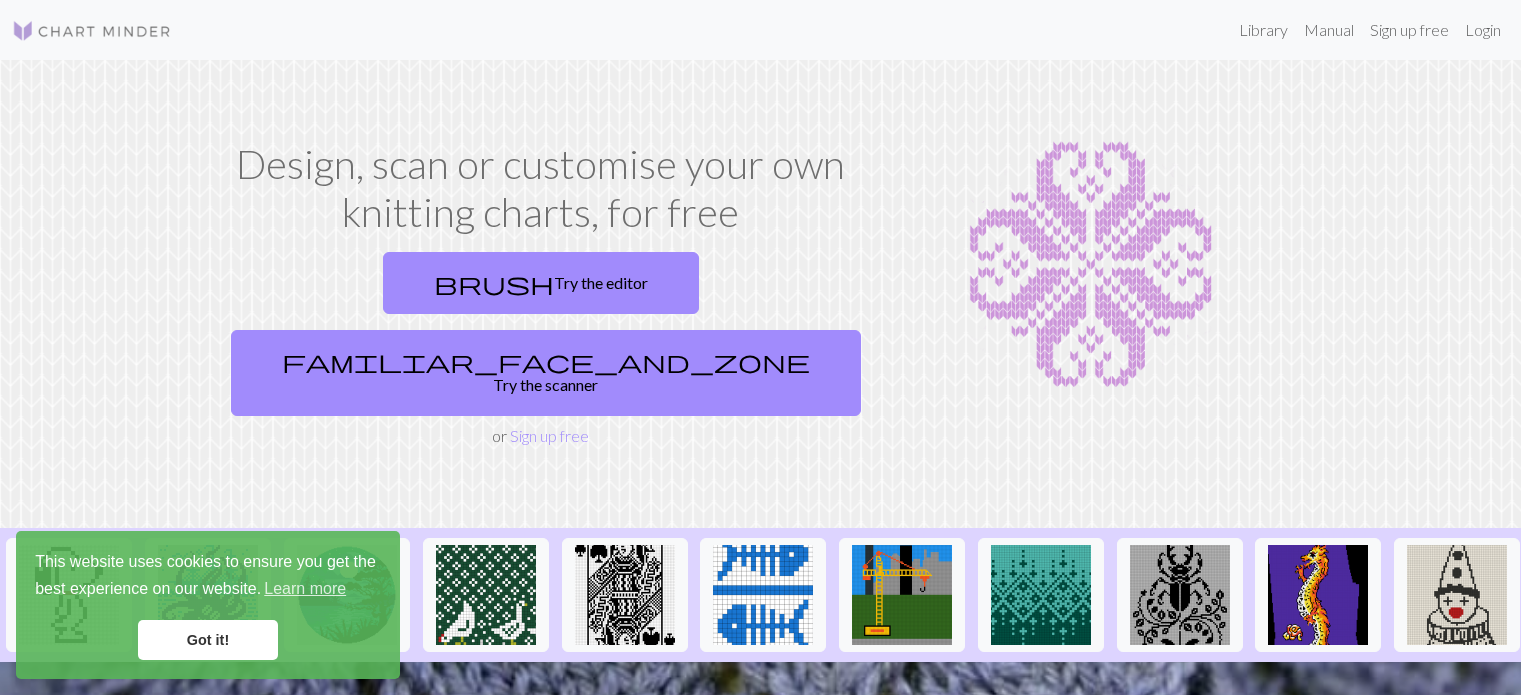 scroll, scrollTop: 0, scrollLeft: 0, axis: both 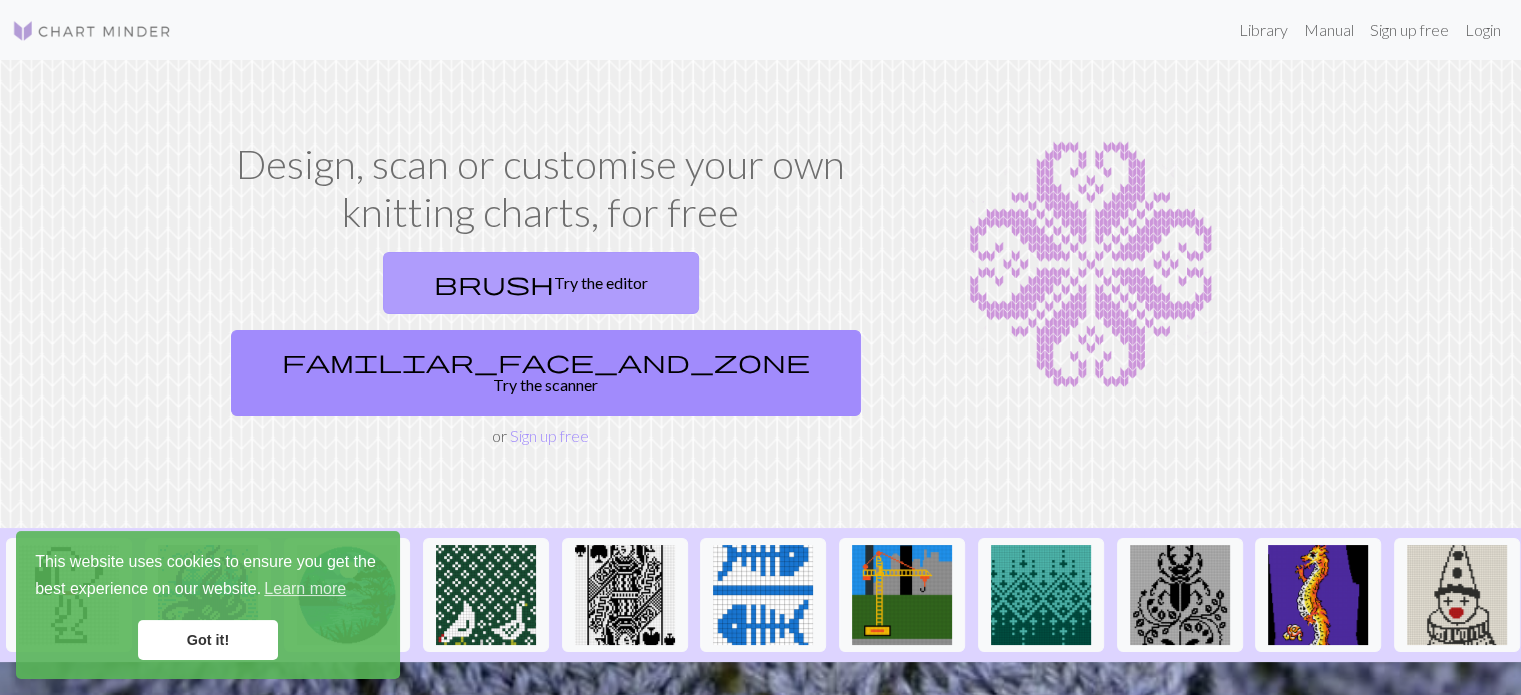 click on "brush  Try the editor" at bounding box center (541, 283) 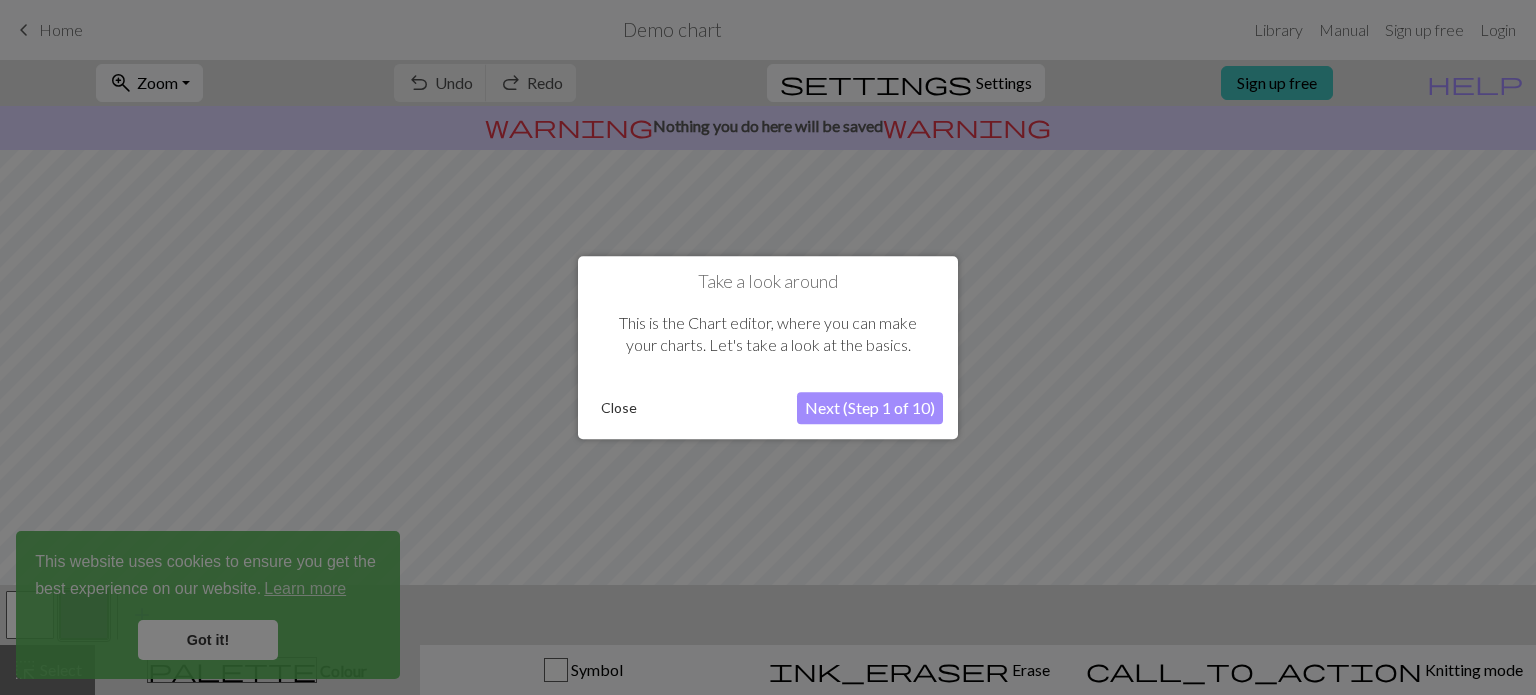 click on "Close" at bounding box center (619, 408) 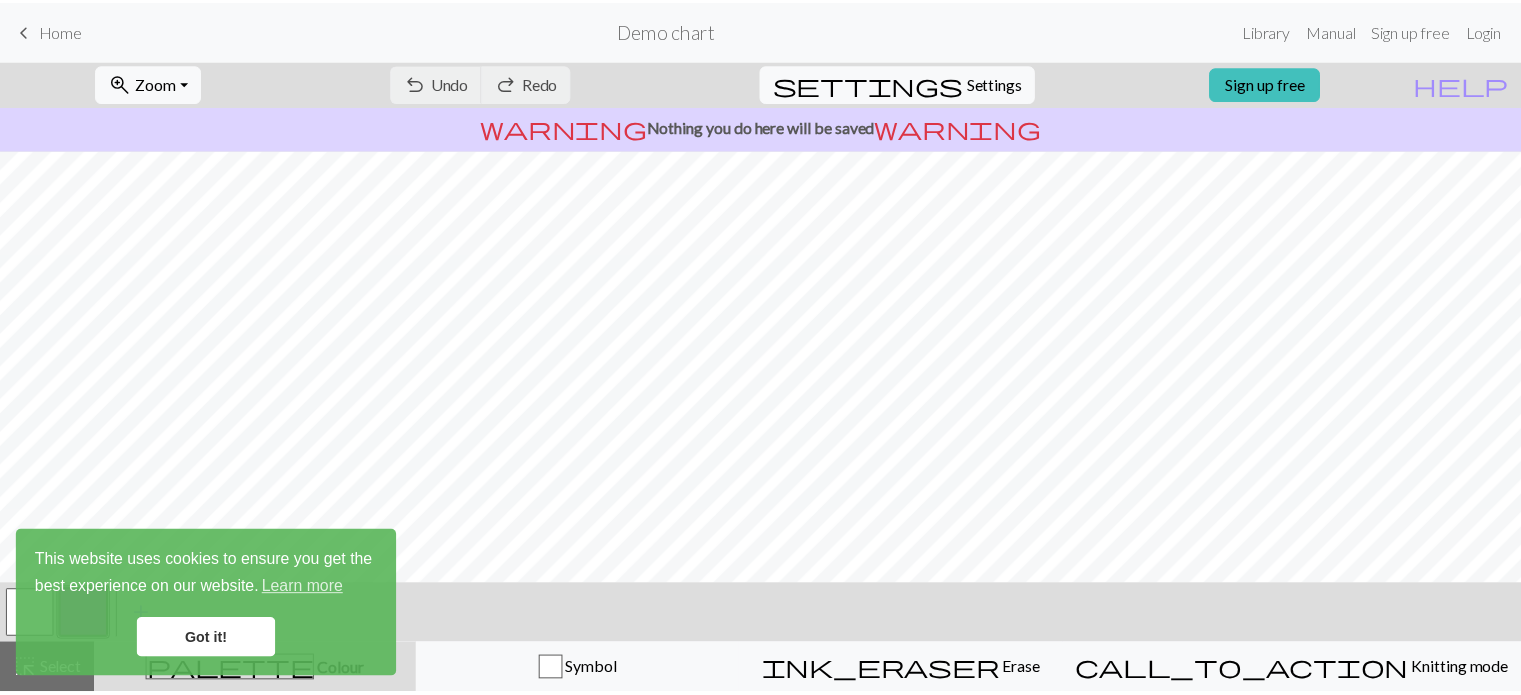 scroll, scrollTop: 309, scrollLeft: 0, axis: vertical 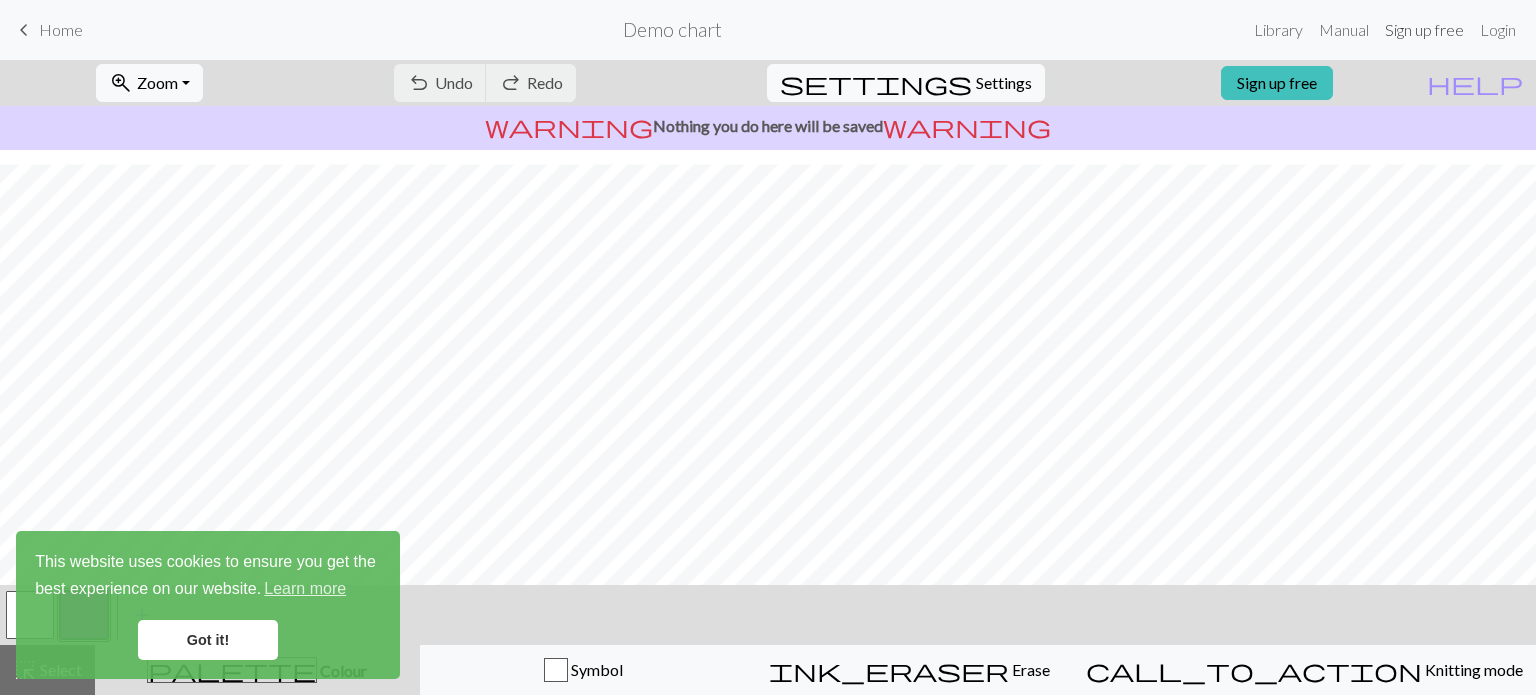 click on "Sign up free" at bounding box center (1424, 30) 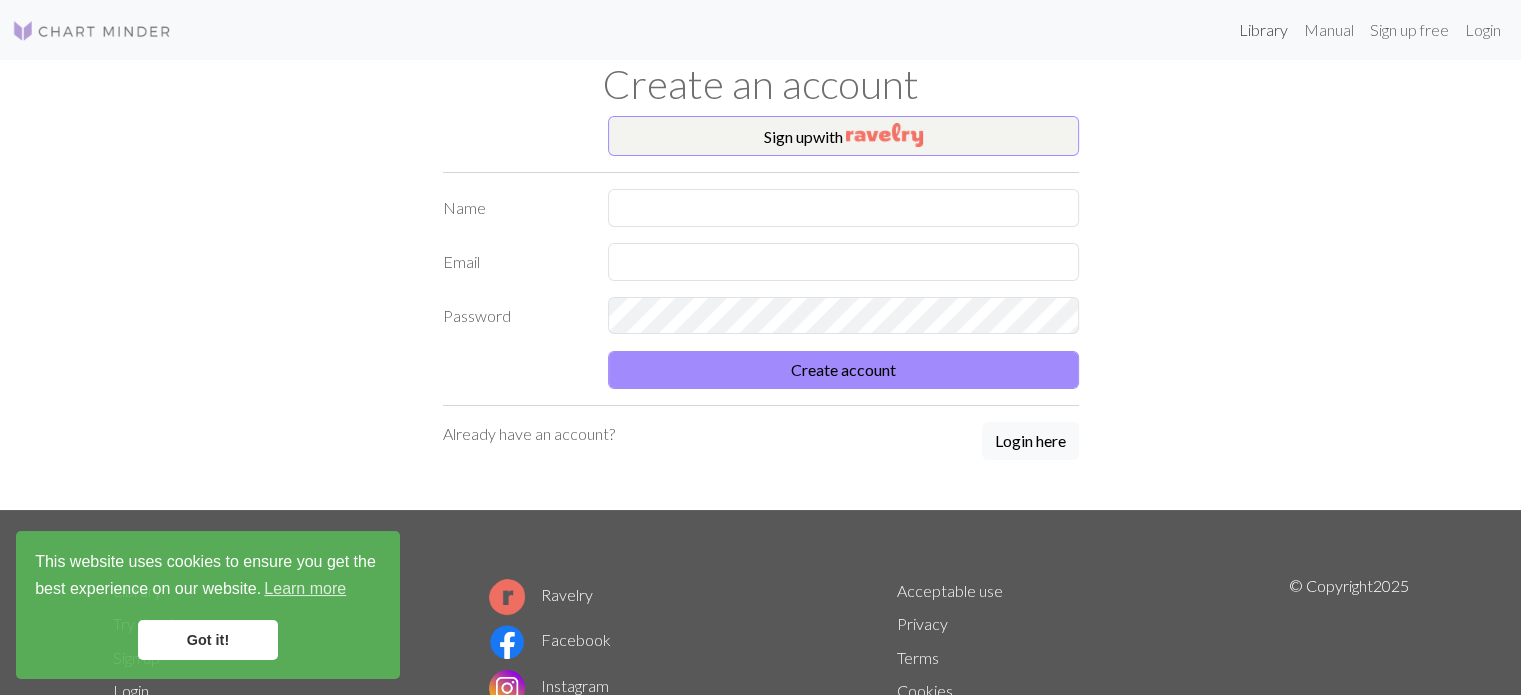 click on "Library" at bounding box center (1263, 30) 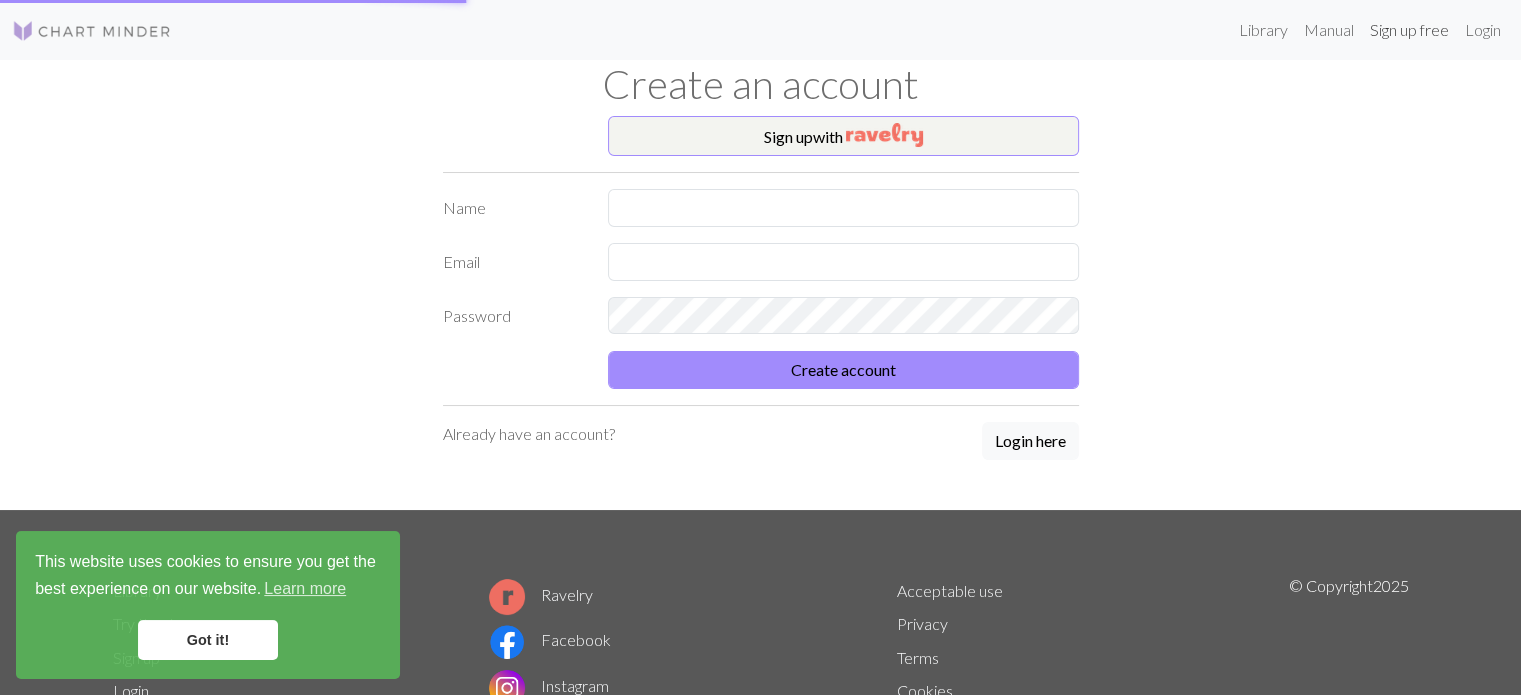 click on "Sign up free" at bounding box center (1409, 30) 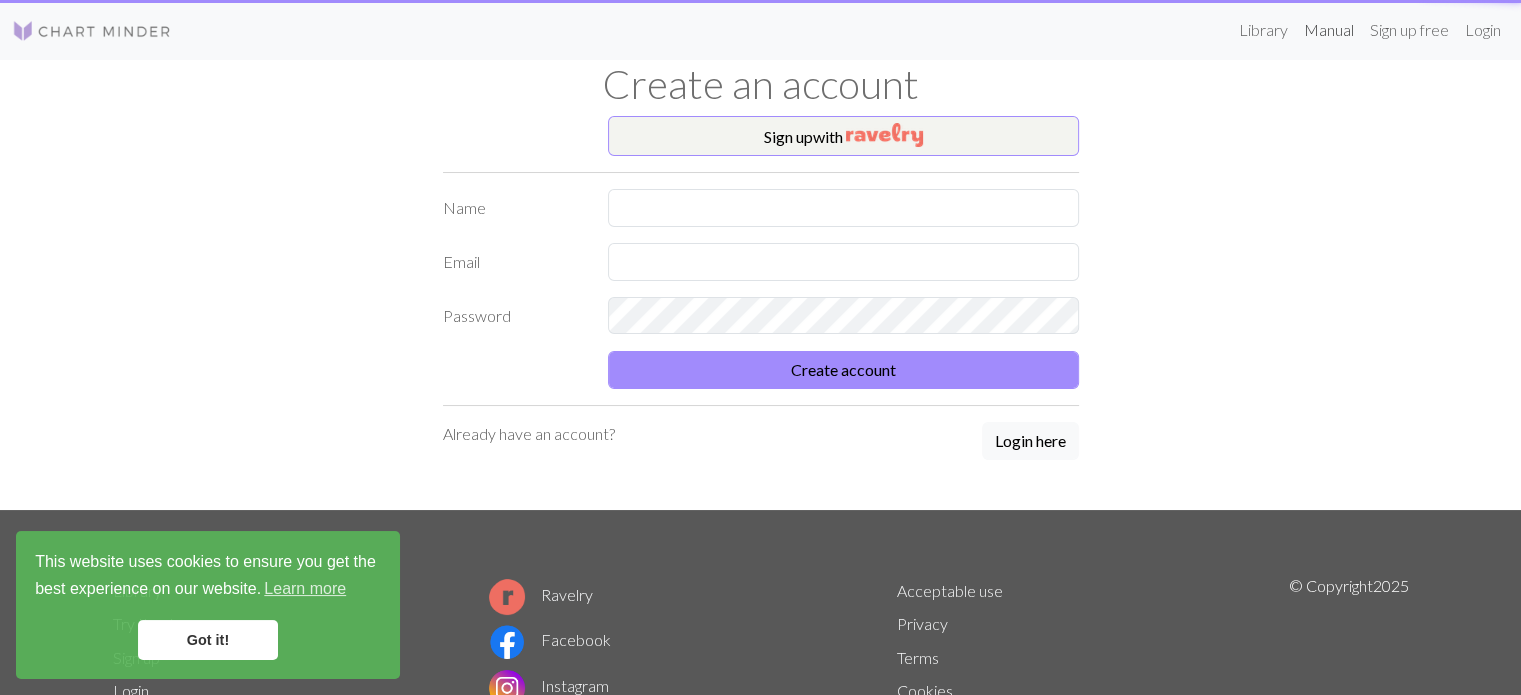 click on "Manual" at bounding box center [1329, 30] 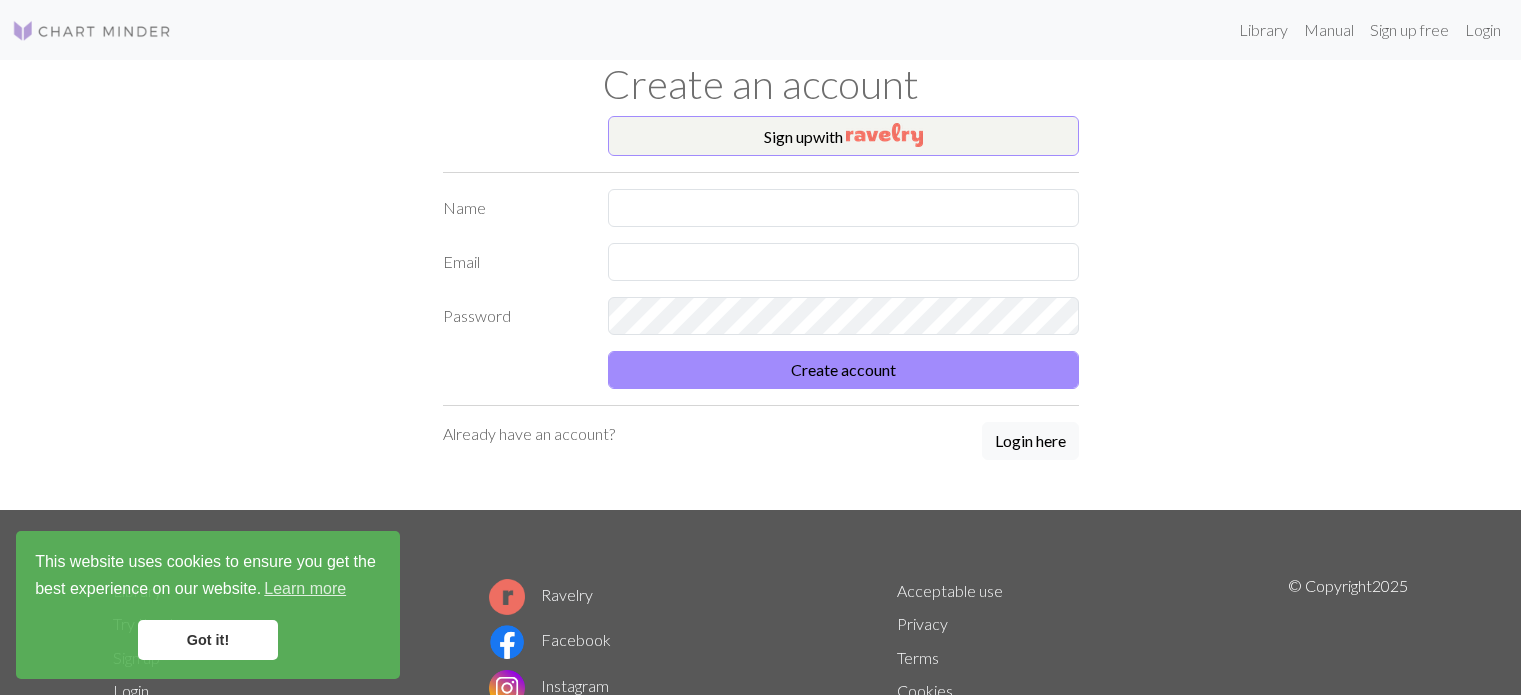 scroll, scrollTop: 0, scrollLeft: 0, axis: both 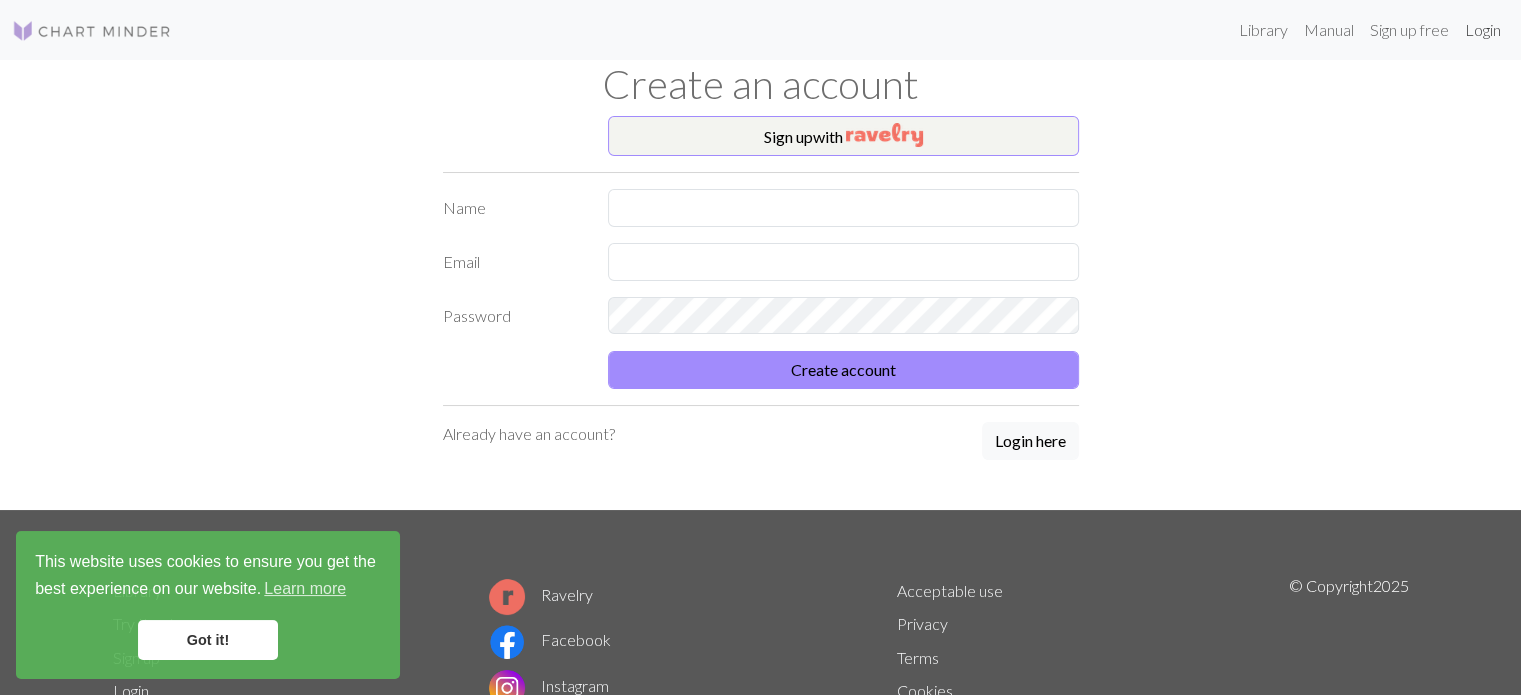 click on "Login" at bounding box center [1483, 30] 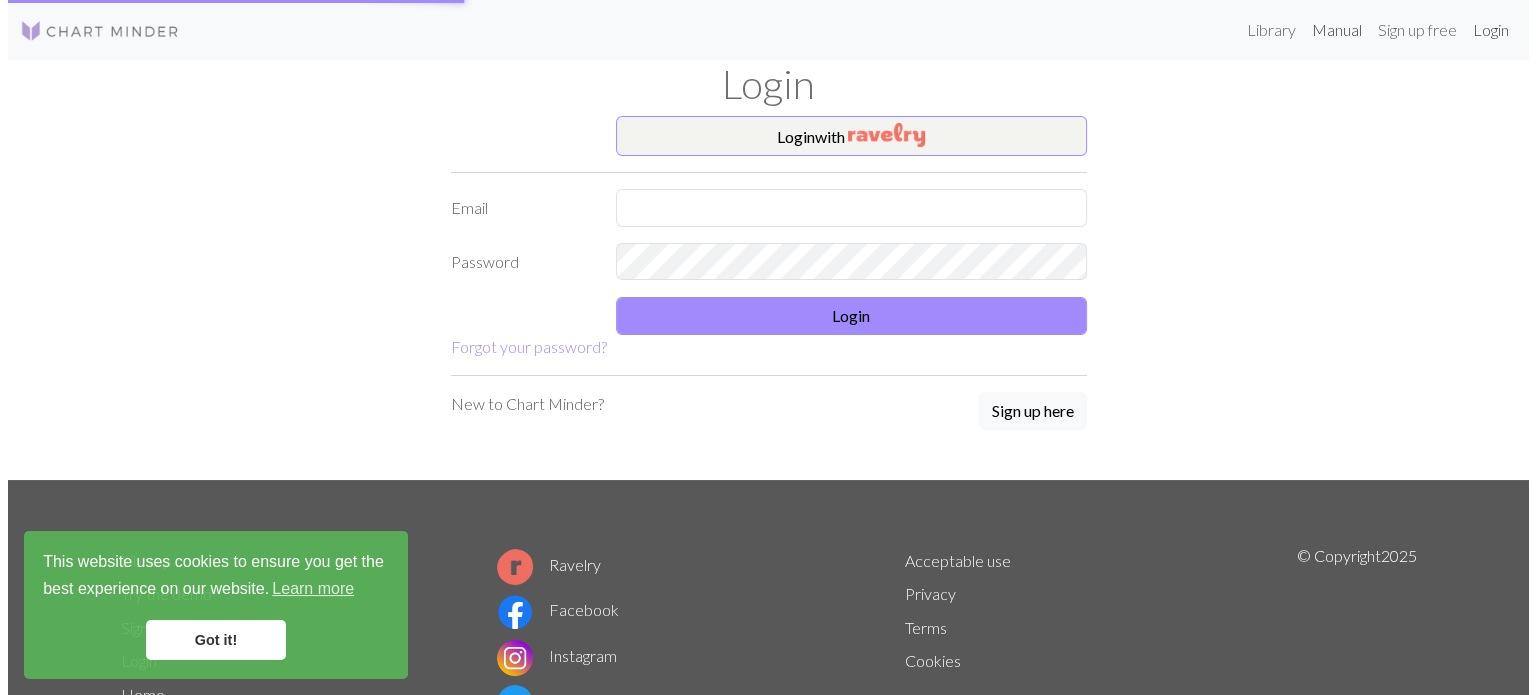 scroll, scrollTop: 0, scrollLeft: 0, axis: both 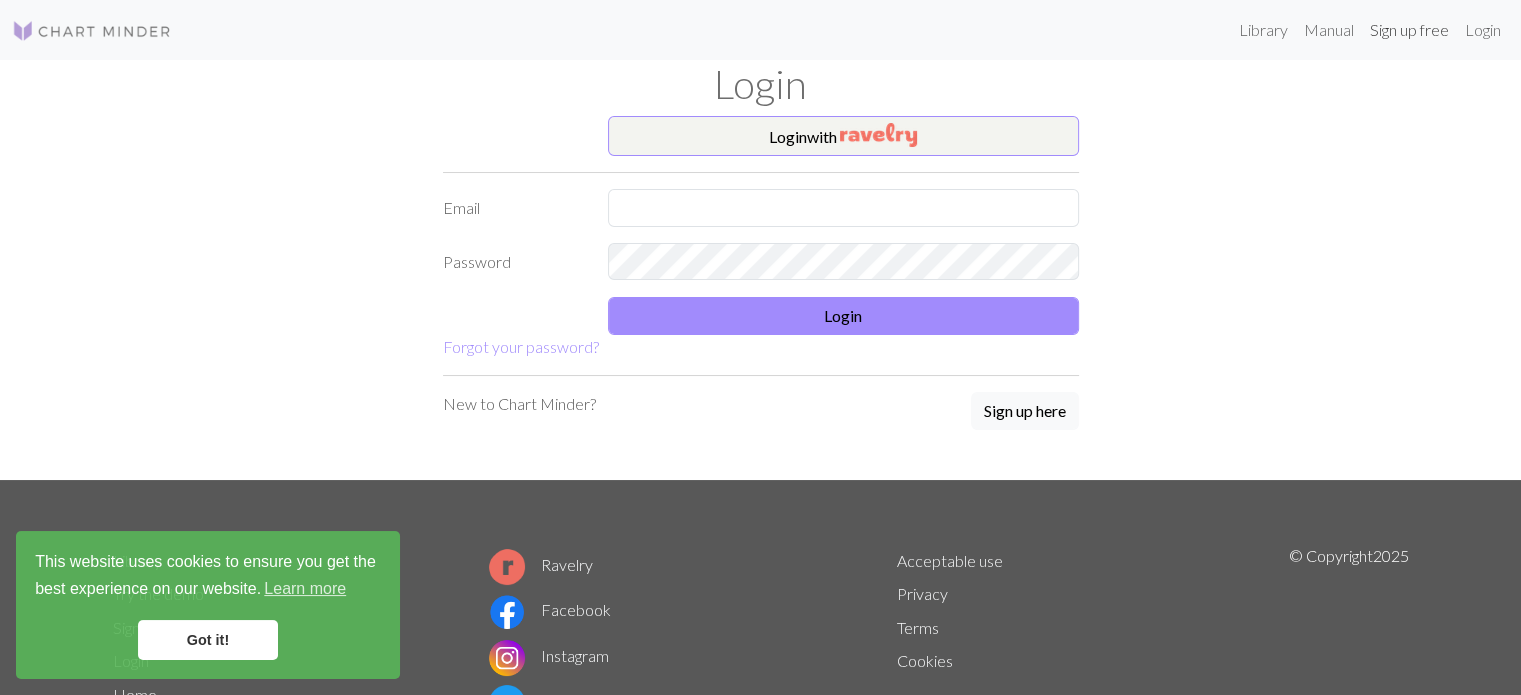 click on "Sign up free" at bounding box center [1409, 30] 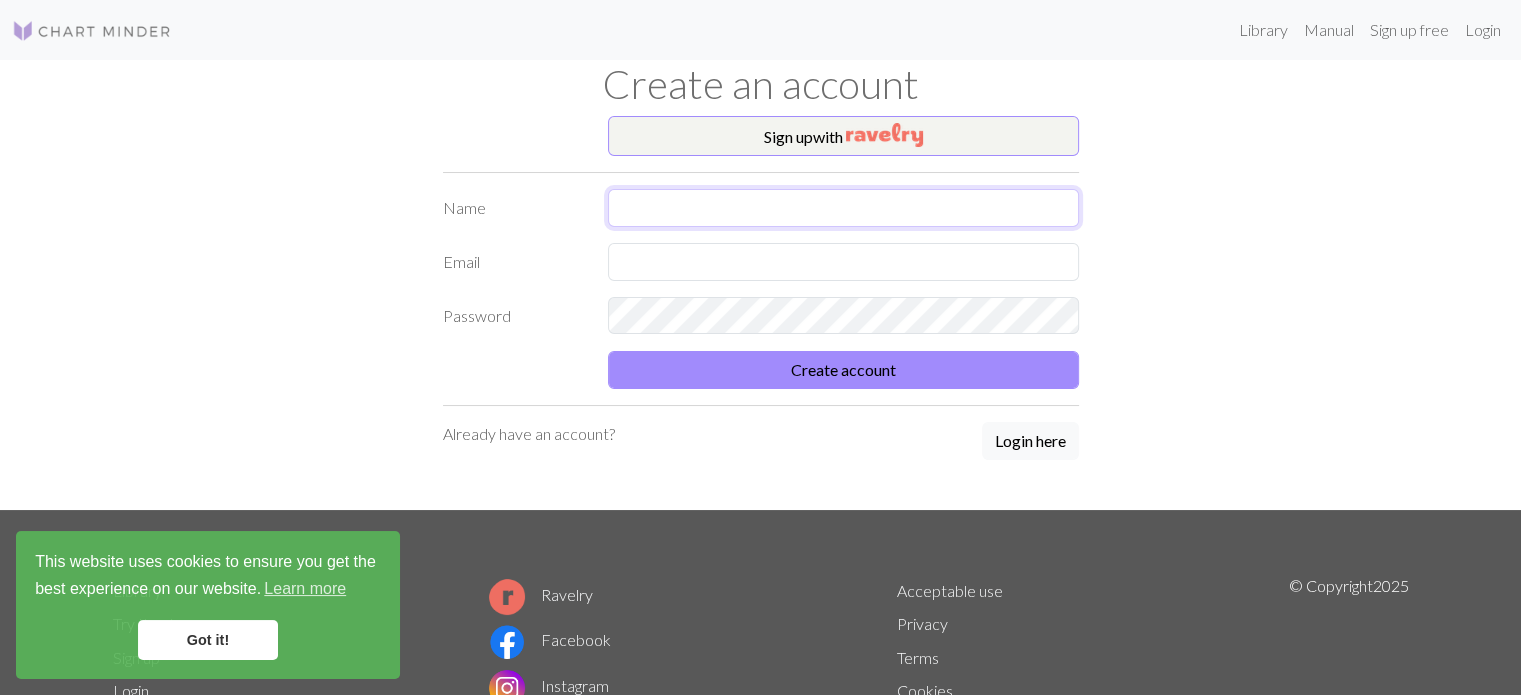 click at bounding box center [843, 208] 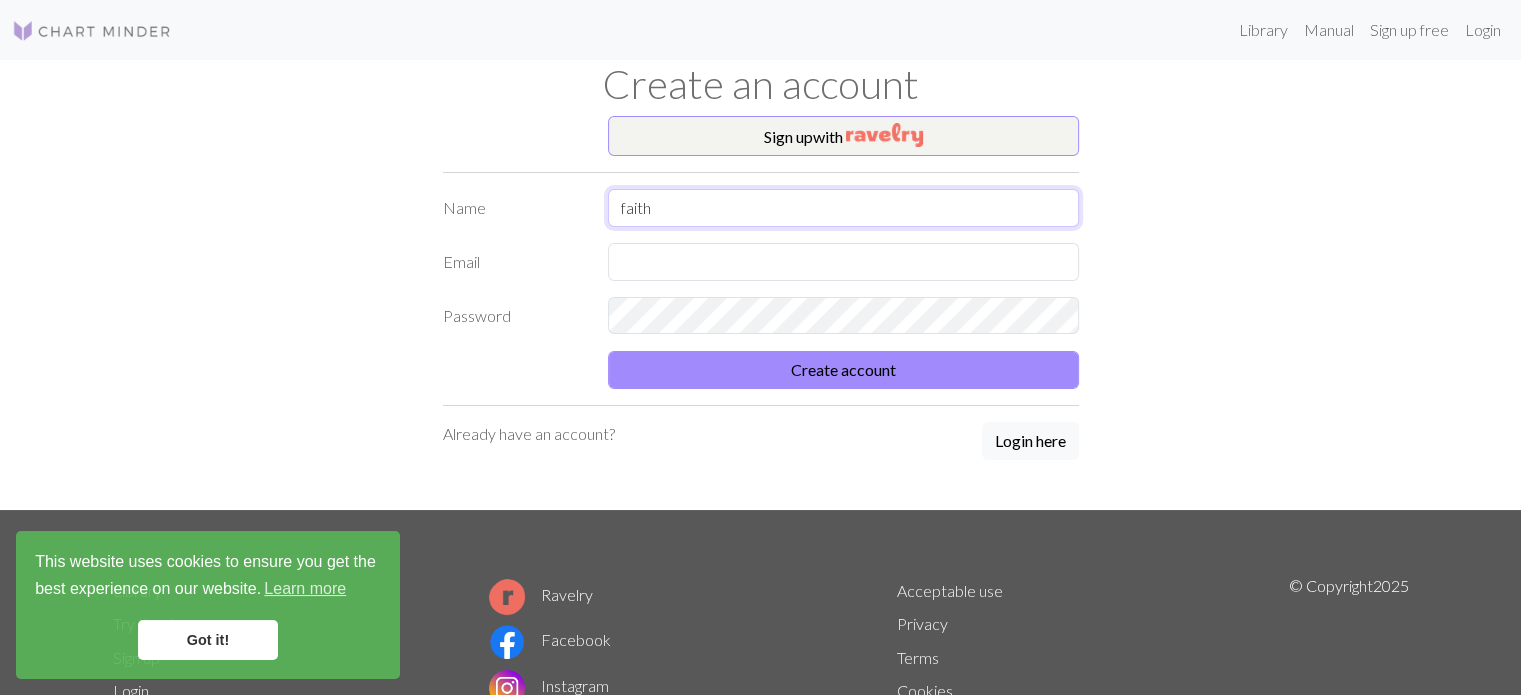 type on "faith" 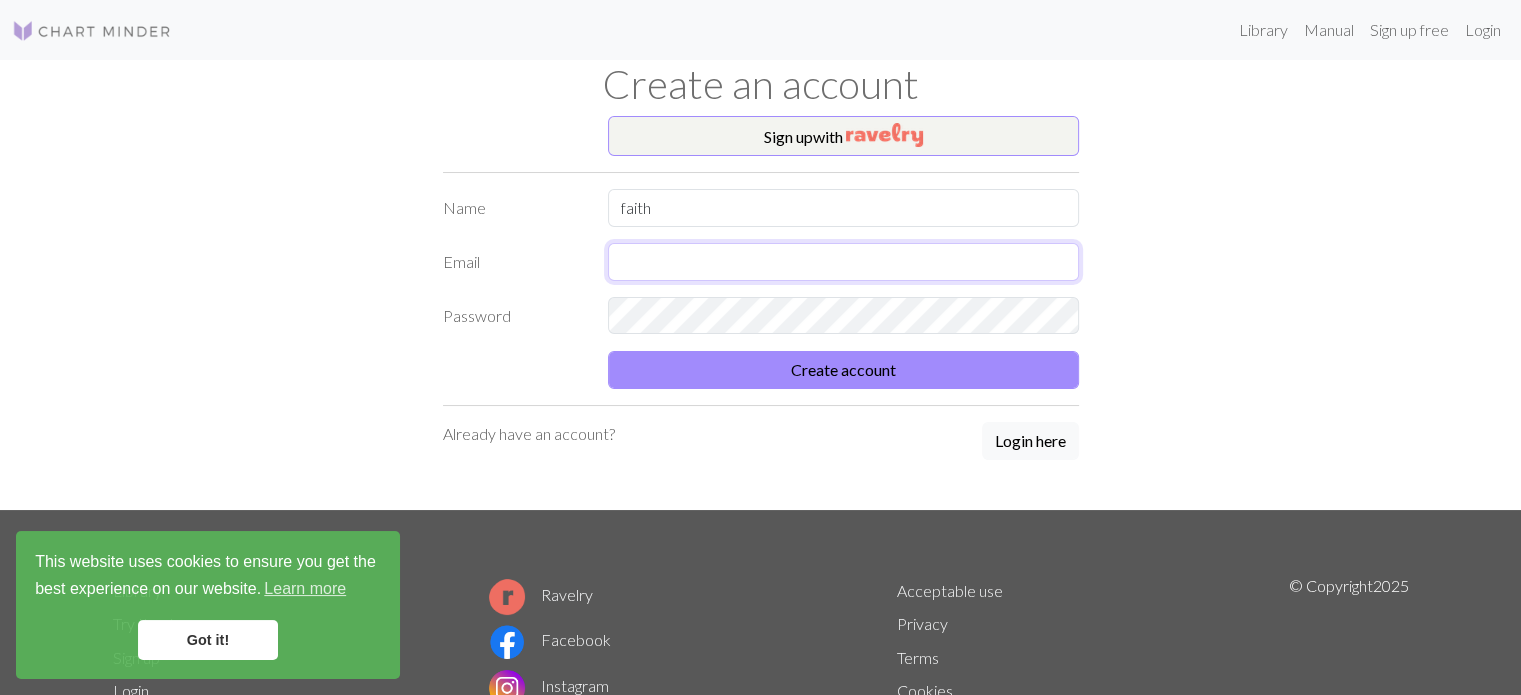 click at bounding box center (843, 262) 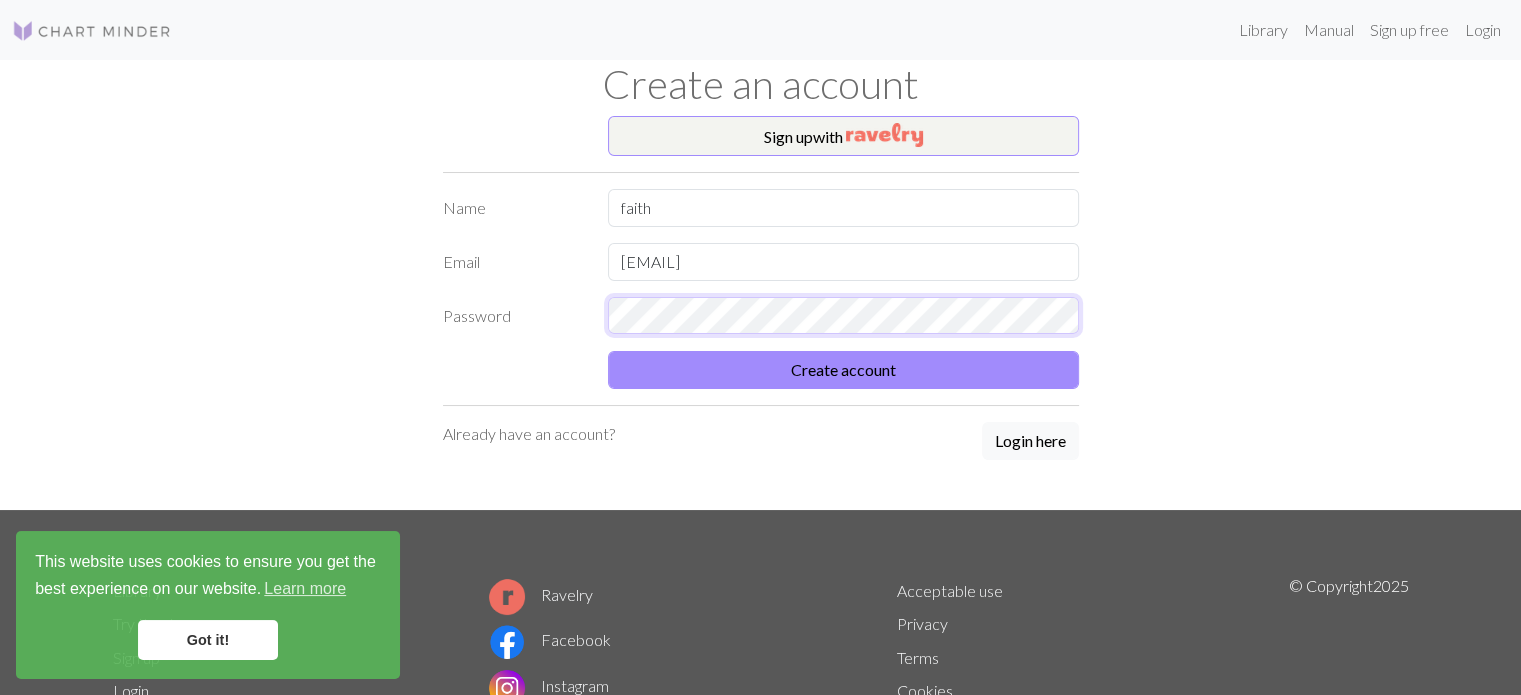 click on "Password" at bounding box center [761, 316] 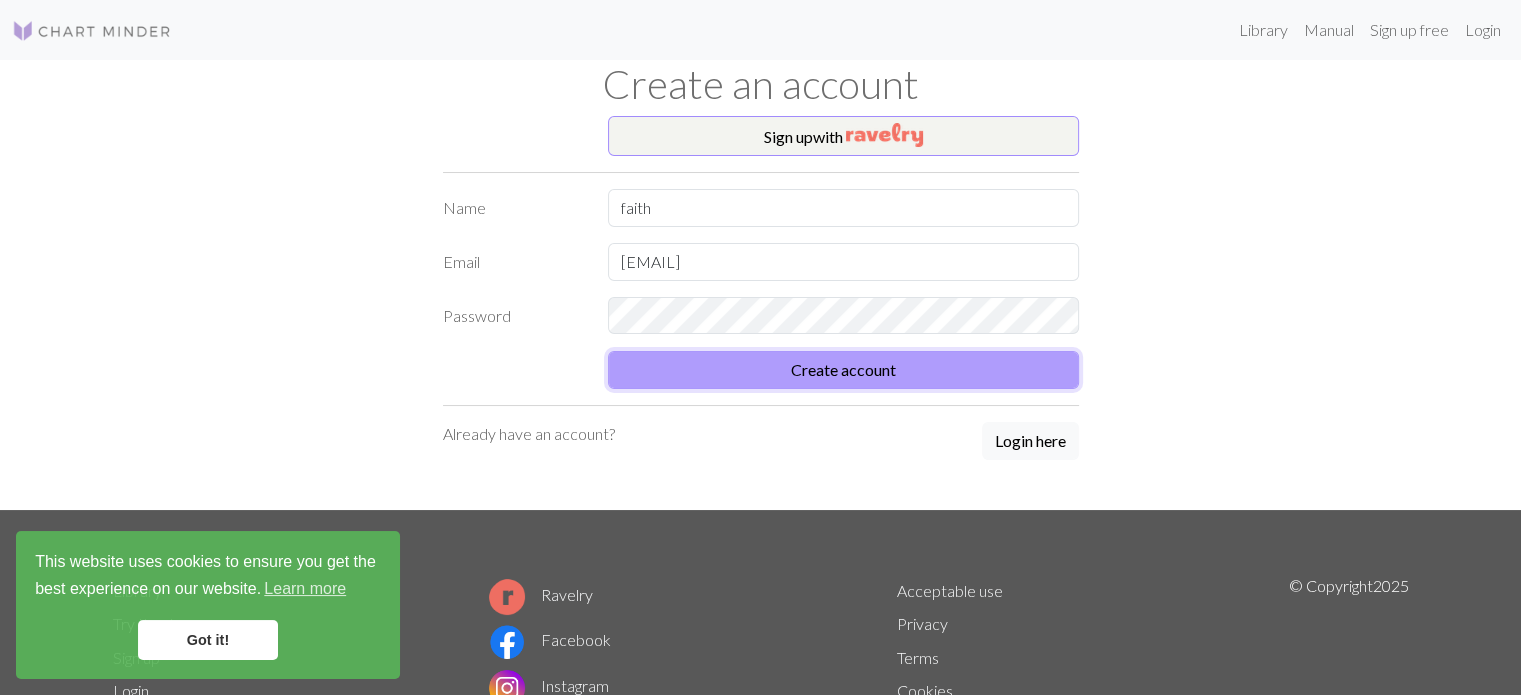 click on "Create account" at bounding box center (843, 370) 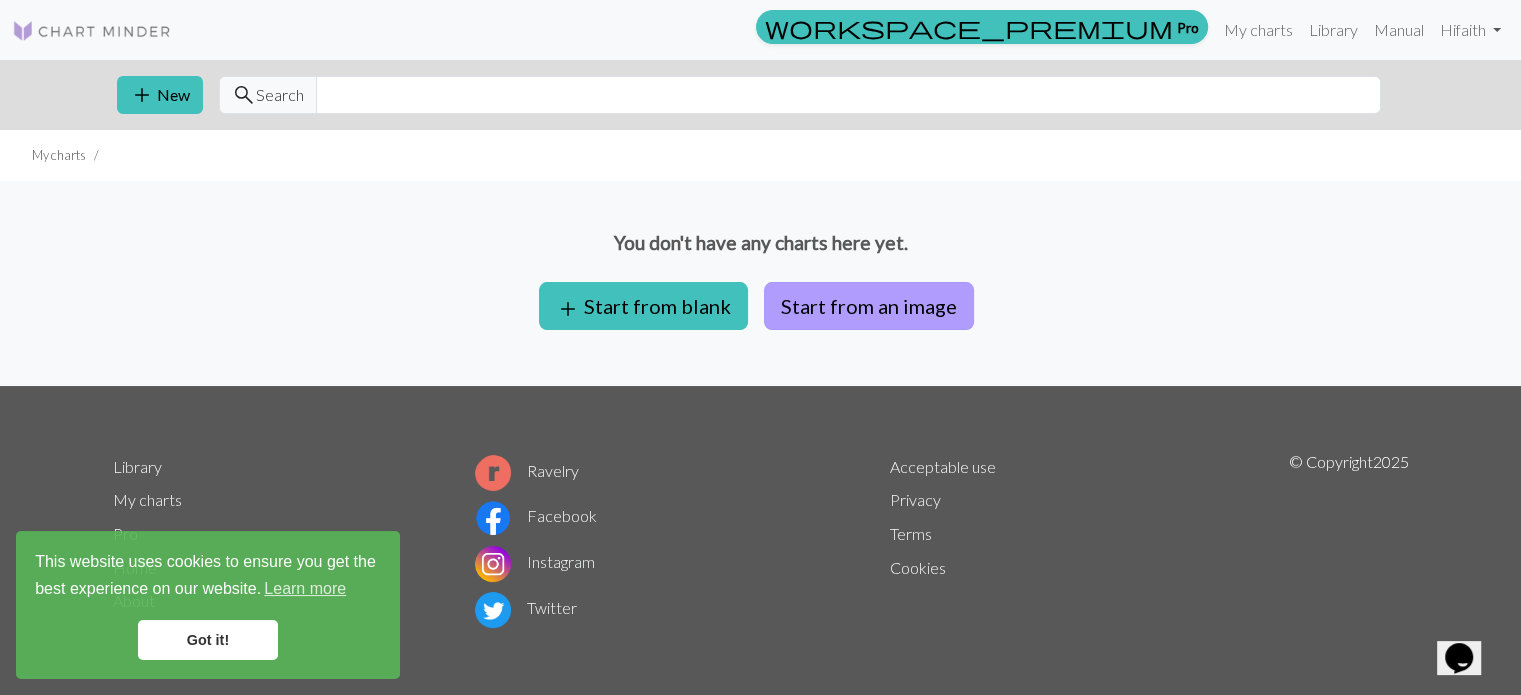 click on "Start from an image" at bounding box center [869, 306] 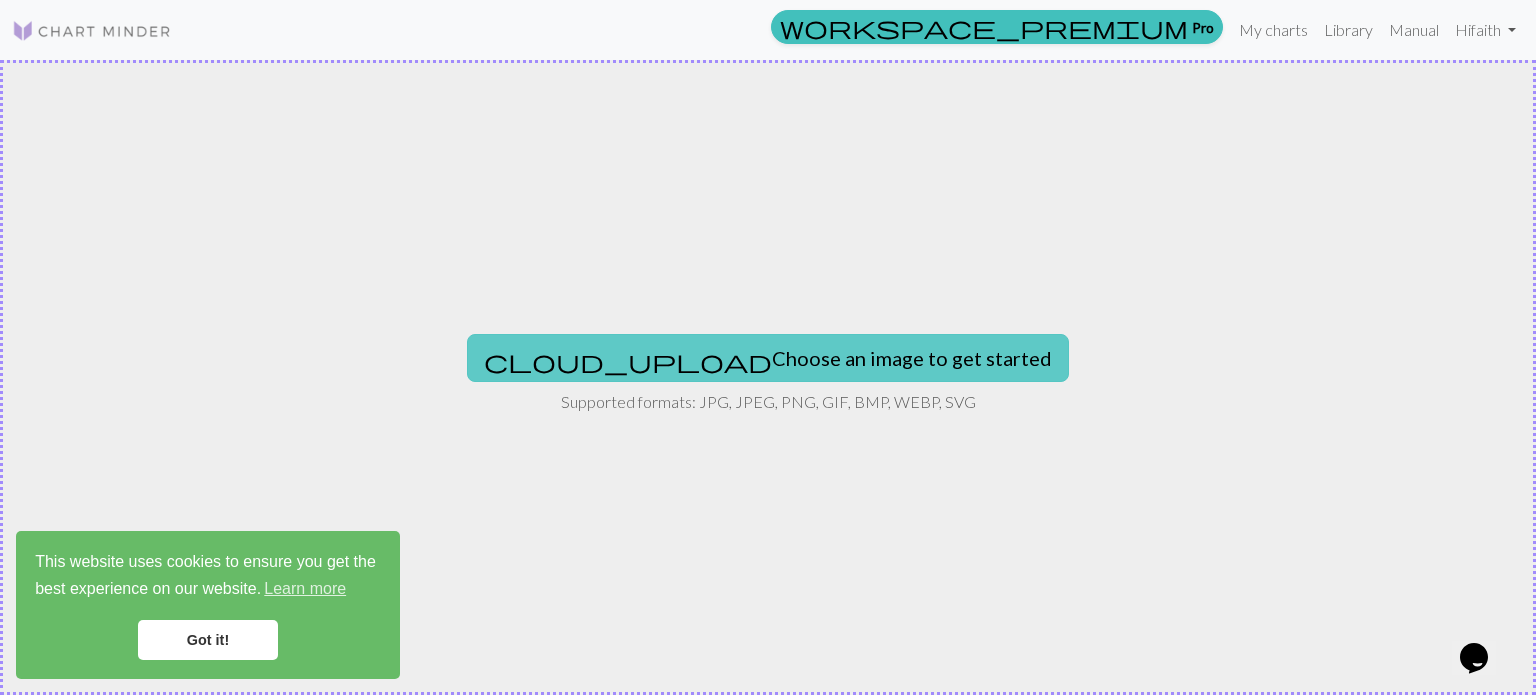 click on "cloud_upload  Choose an image to get started" at bounding box center [768, 358] 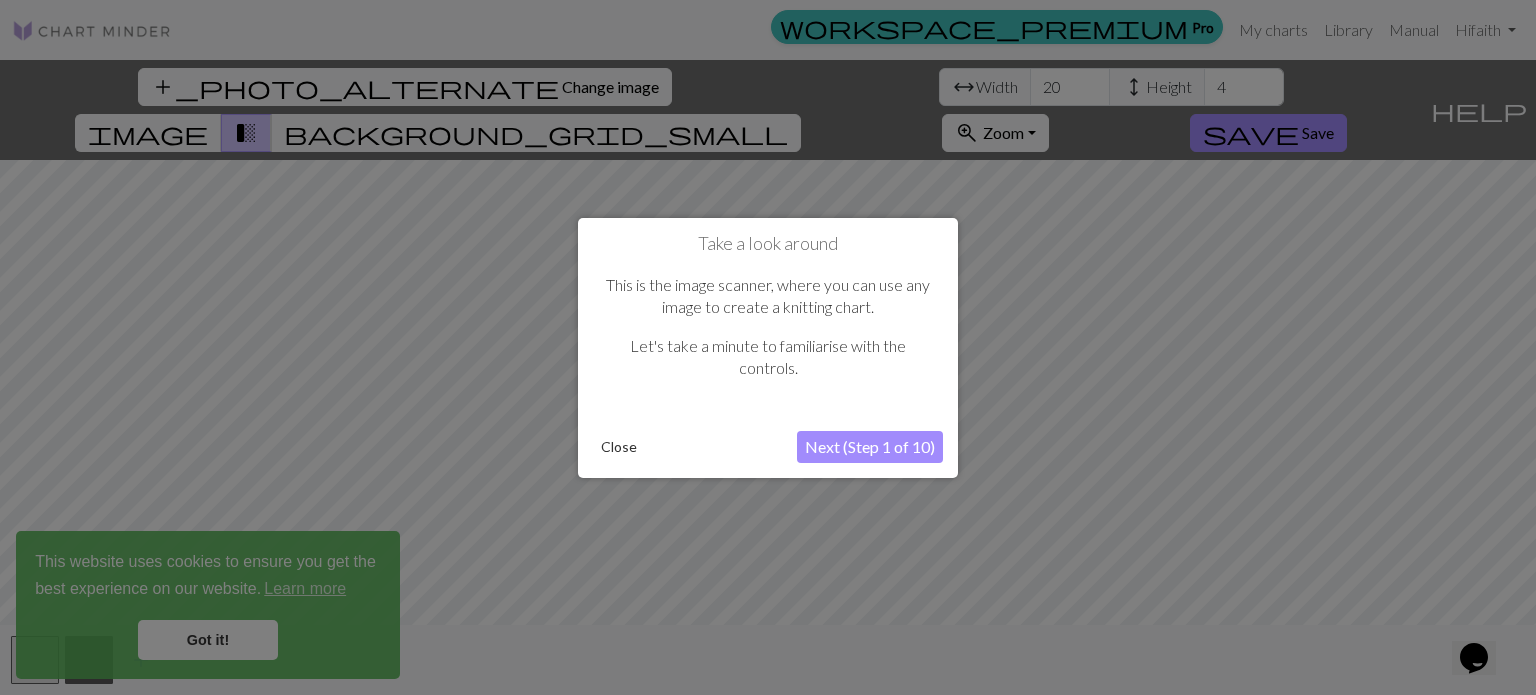 click on "Close" at bounding box center [619, 447] 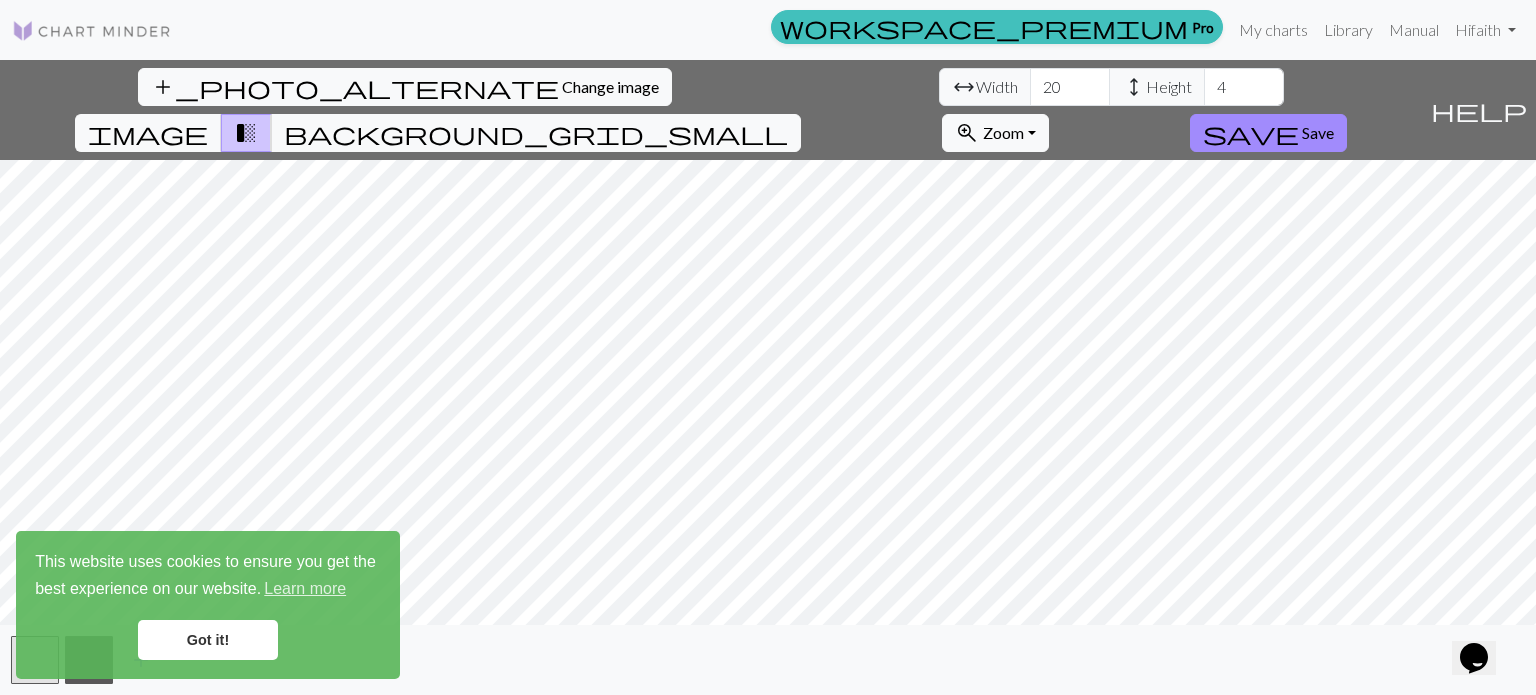 click on "Got it!" at bounding box center [208, 640] 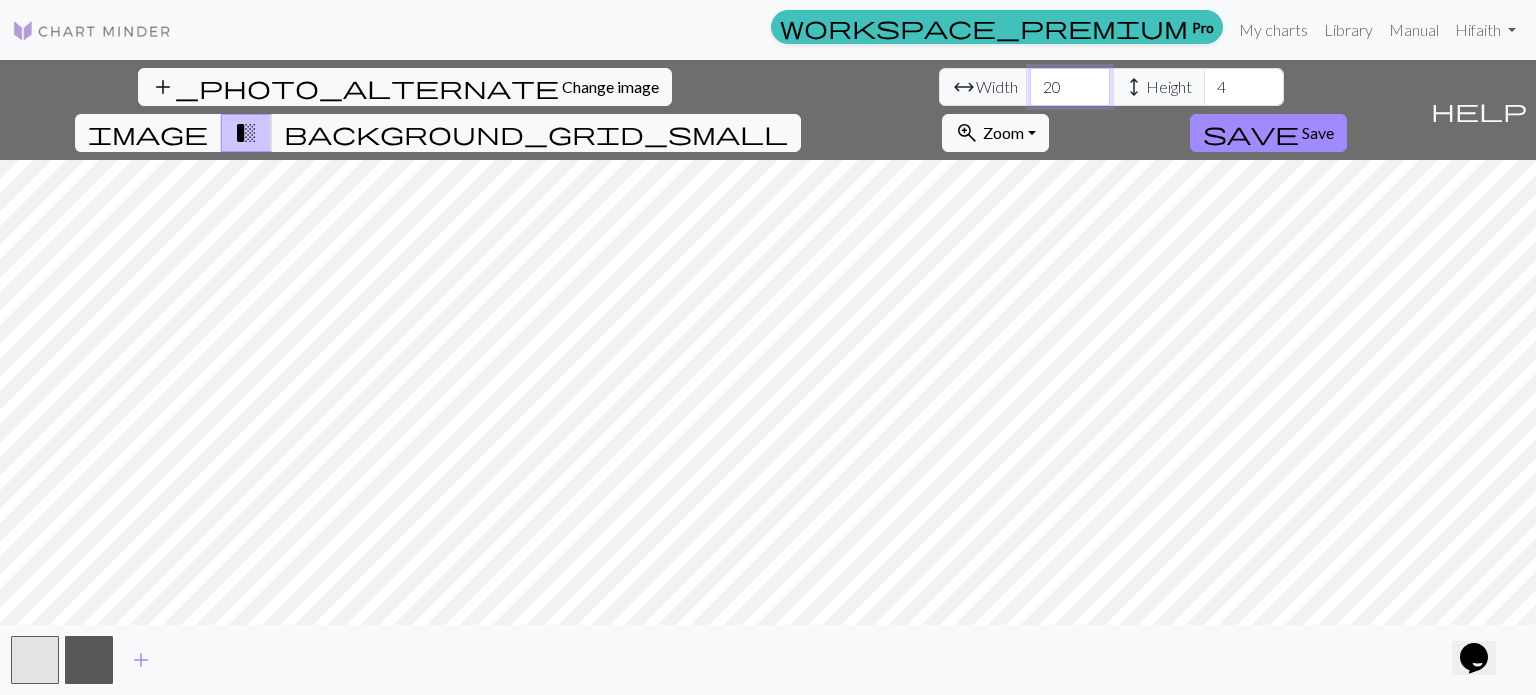 click on "20" at bounding box center [1070, 87] 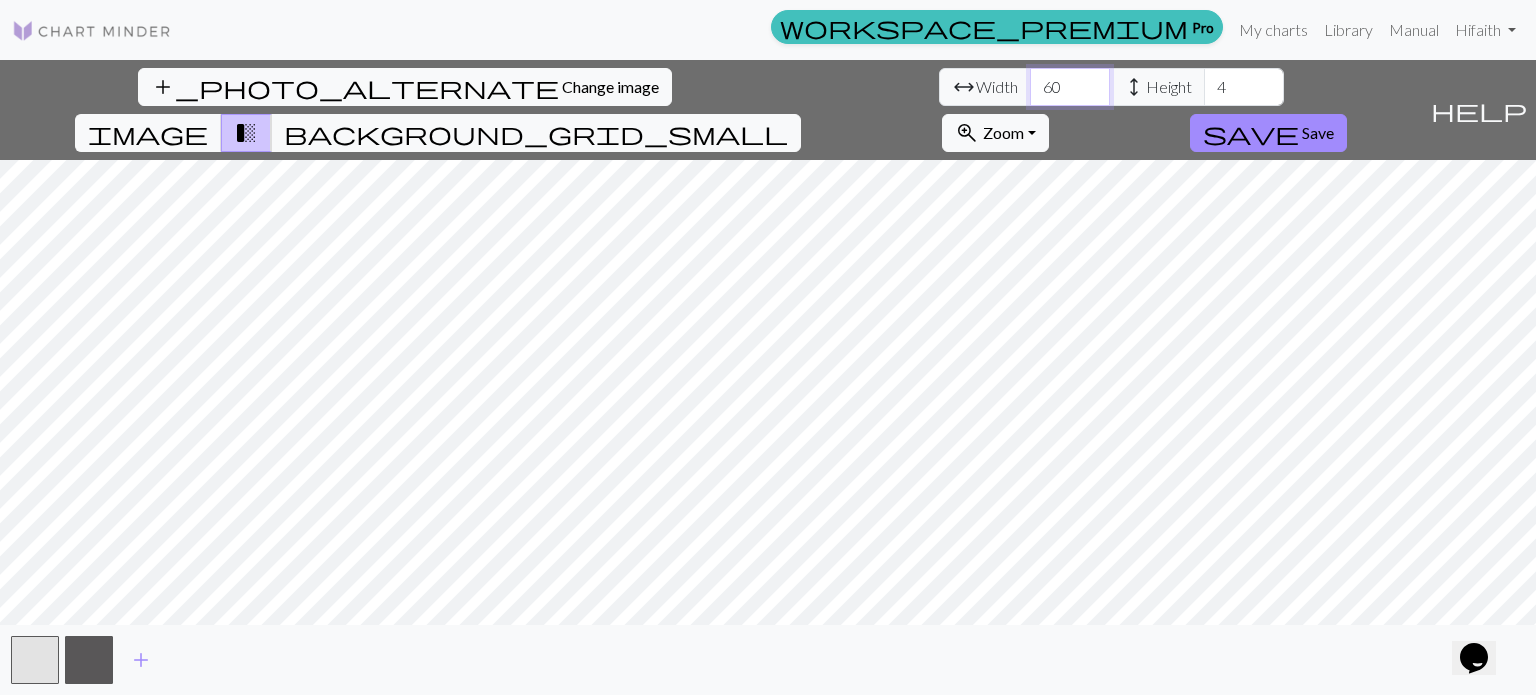 drag, startPoint x: 478, startPoint y: 94, endPoint x: 430, endPoint y: 91, distance: 48.09366 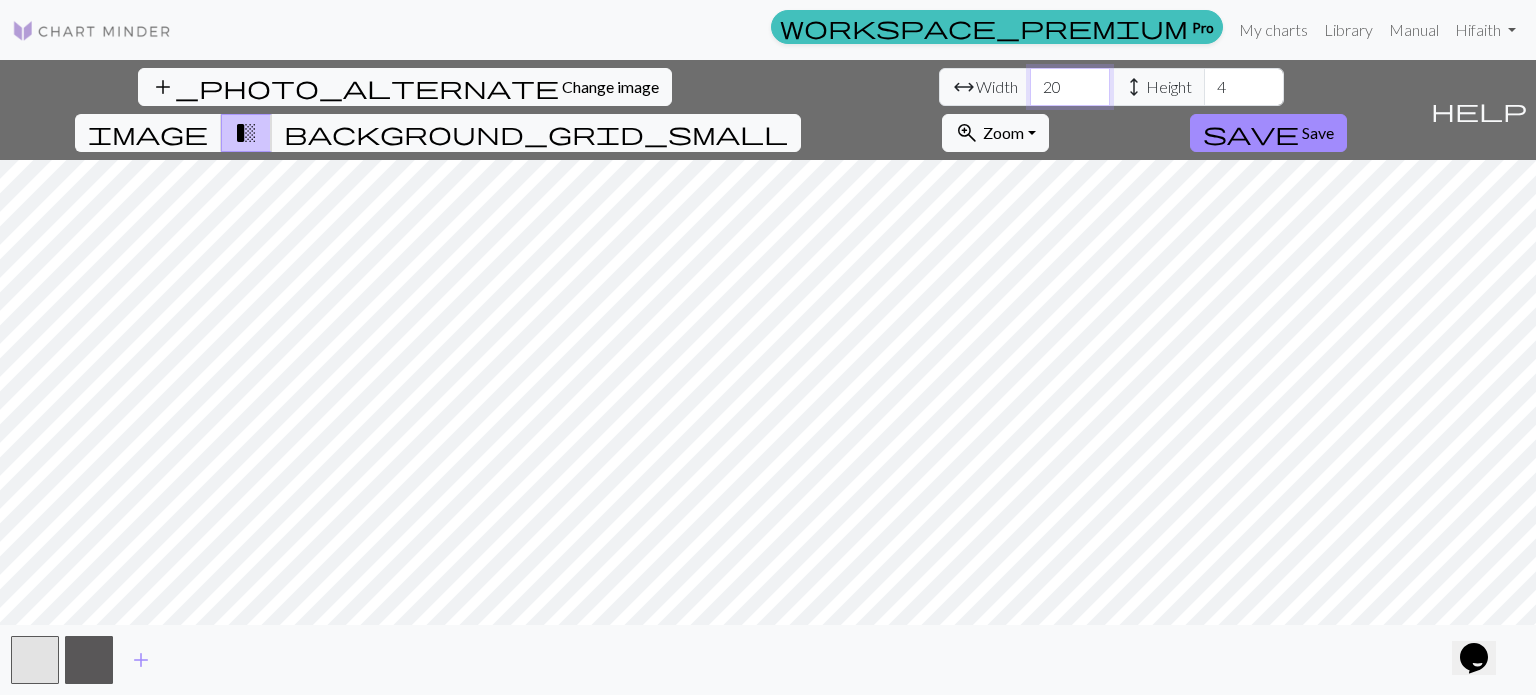 type on "2" 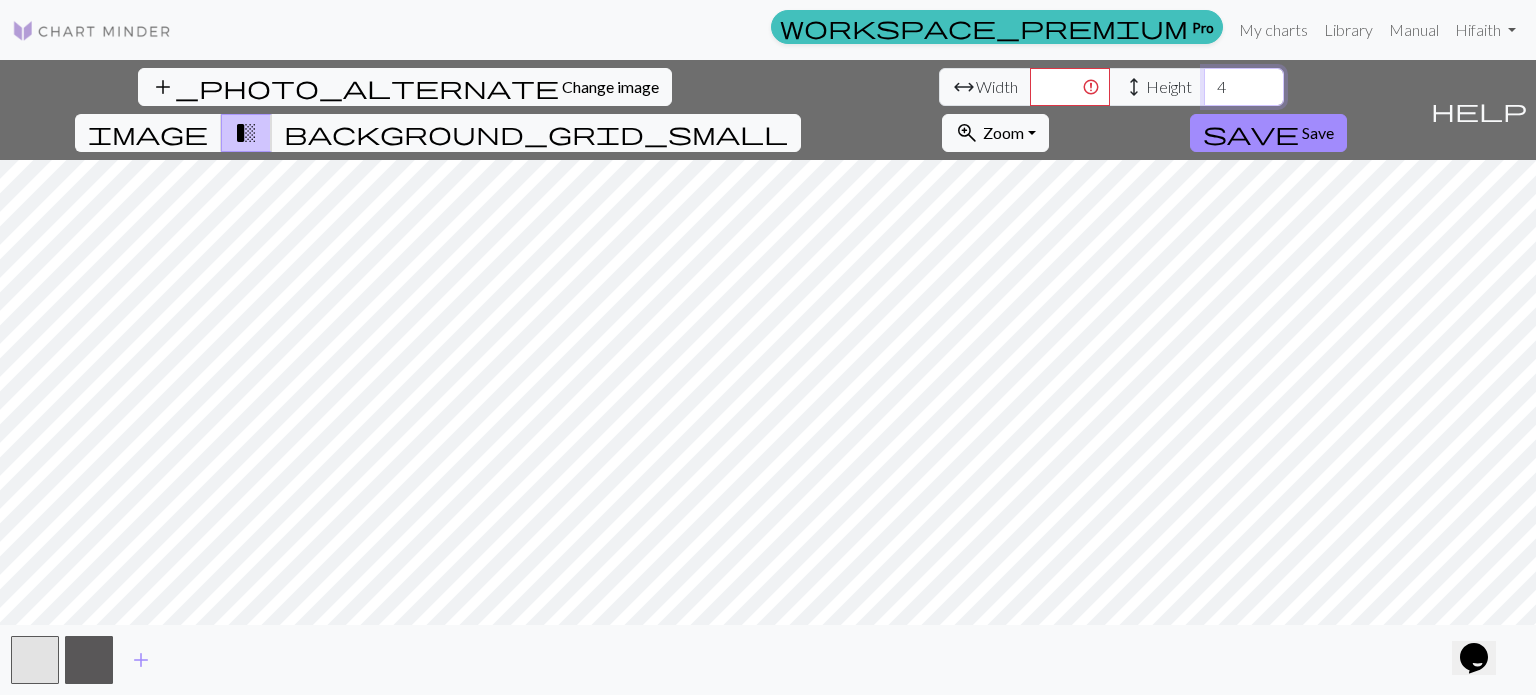 drag, startPoint x: 648, startPoint y: 87, endPoint x: 628, endPoint y: 88, distance: 20.024984 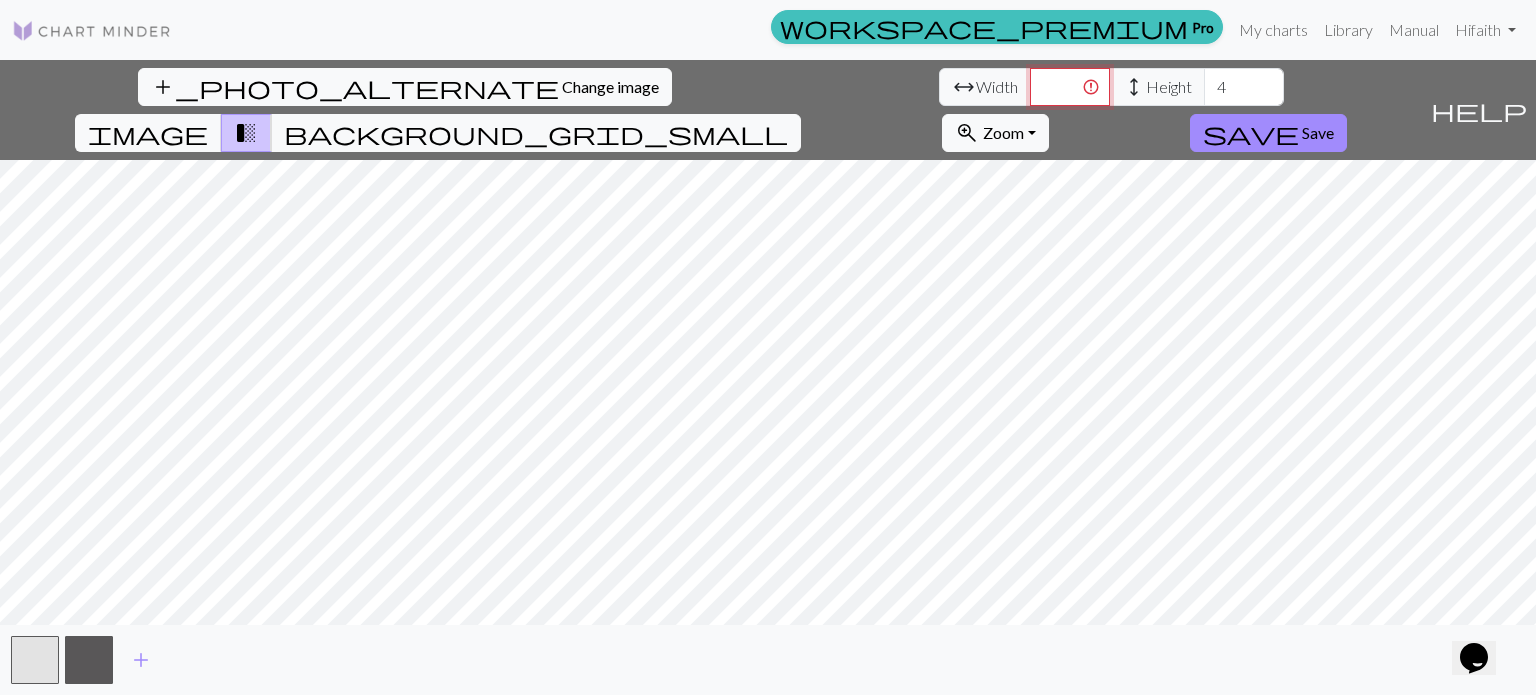 click at bounding box center (1070, 87) 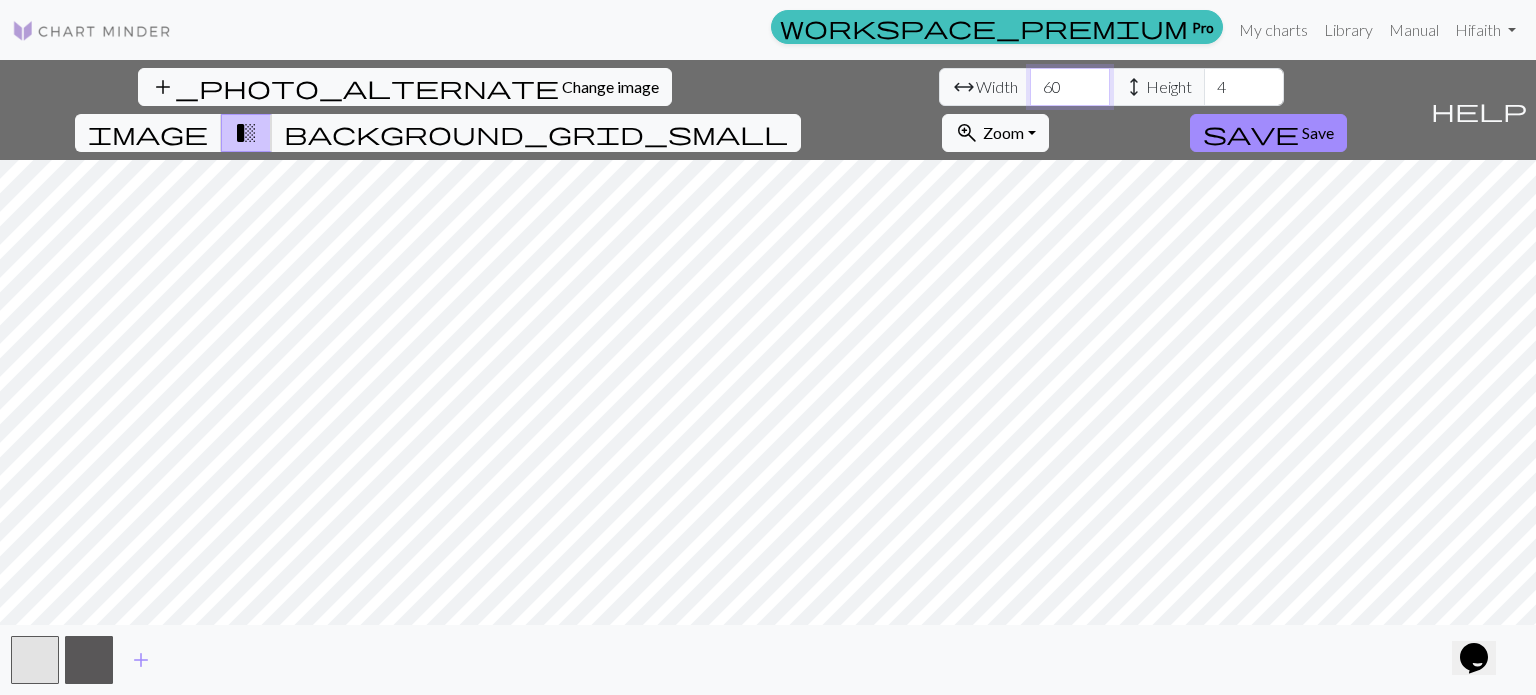 type on "60" 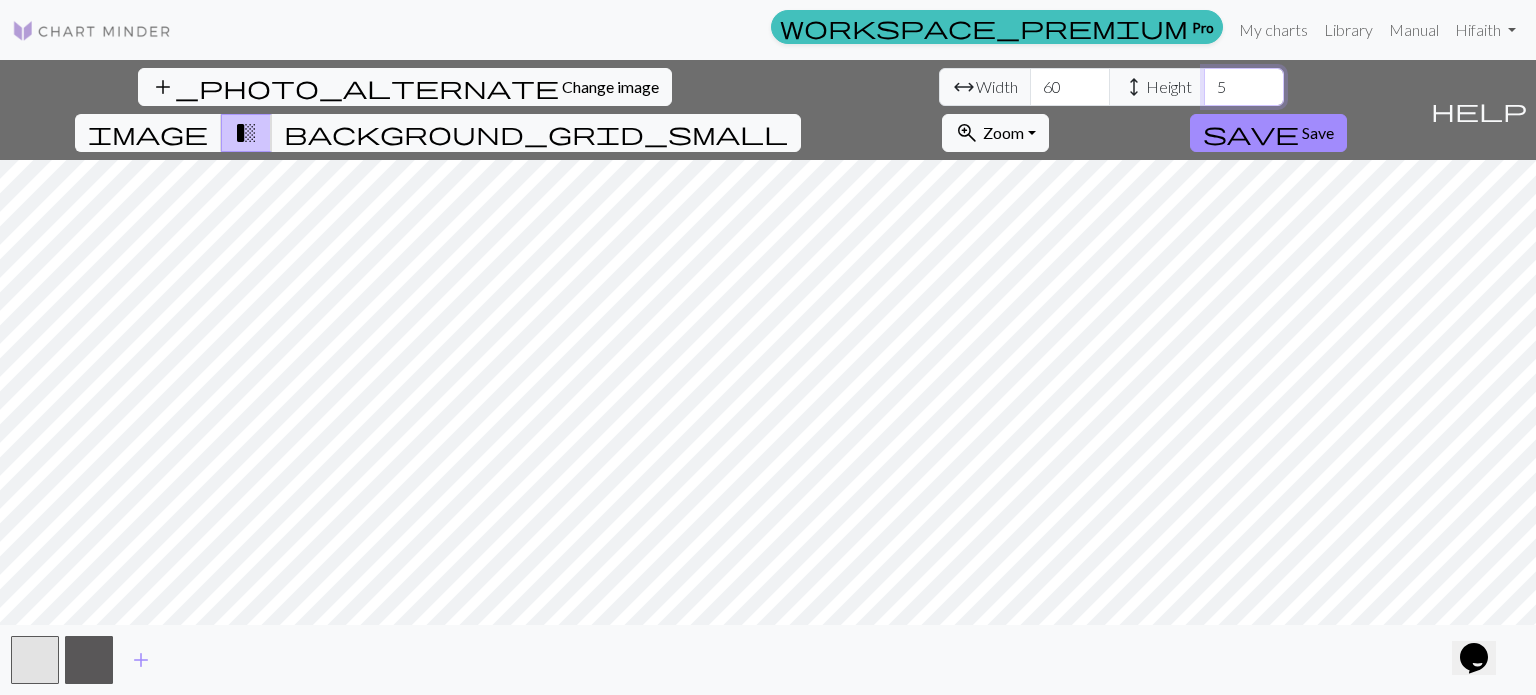 type on "5" 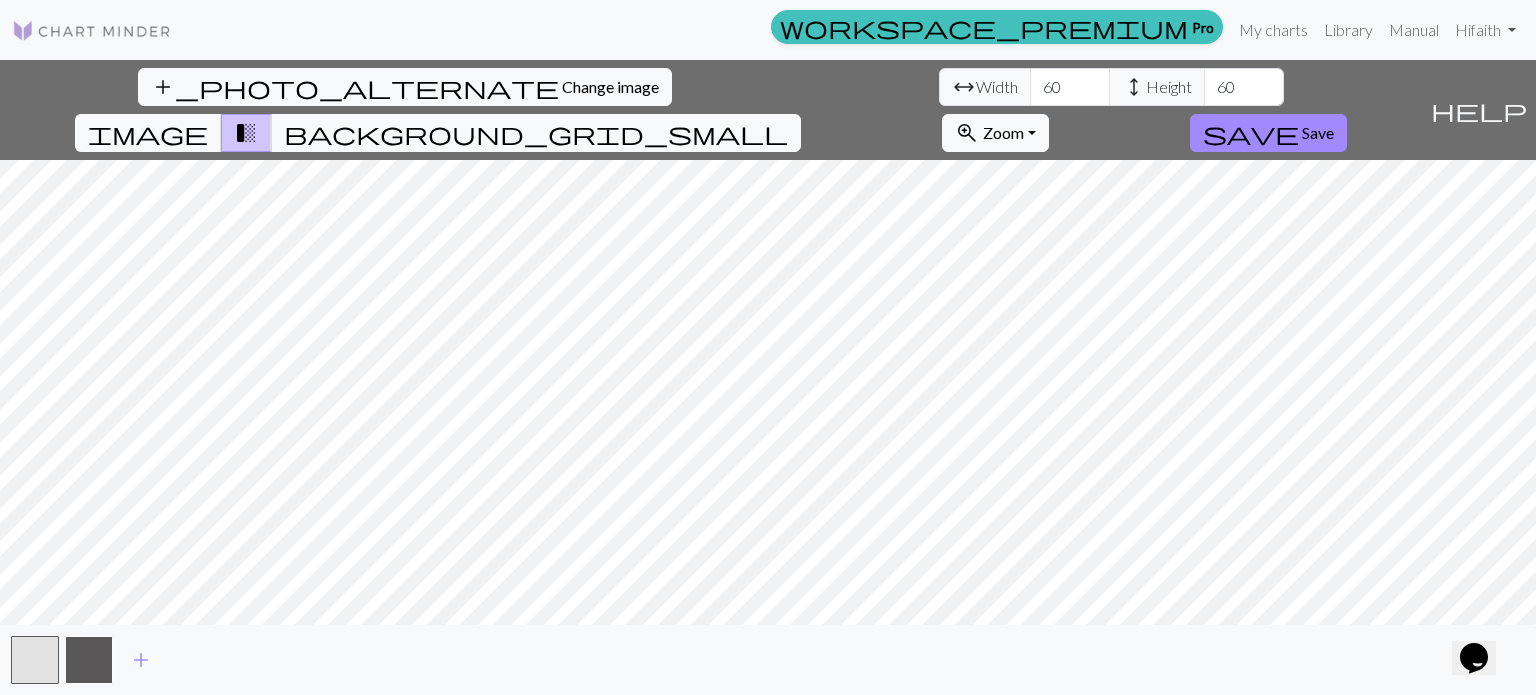 click at bounding box center (89, 660) 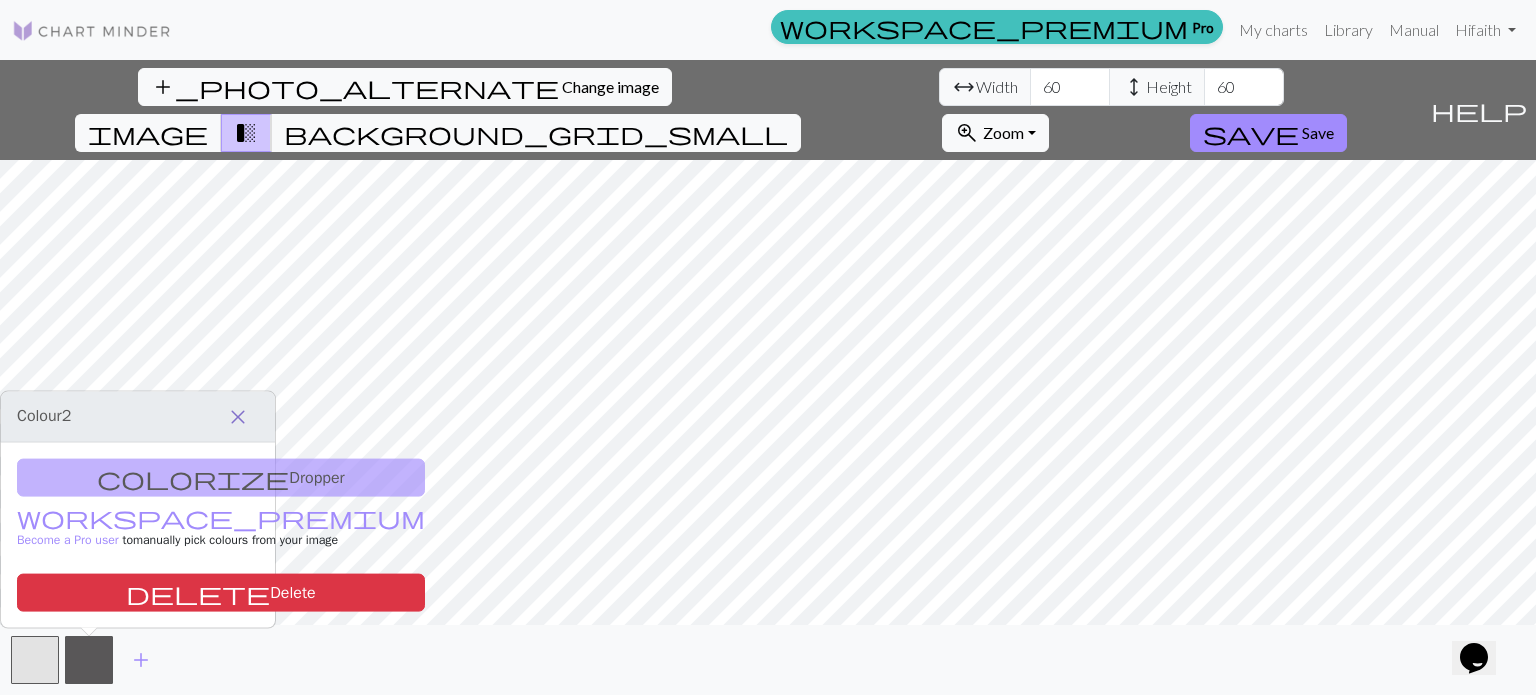 click on "close" at bounding box center [238, 417] 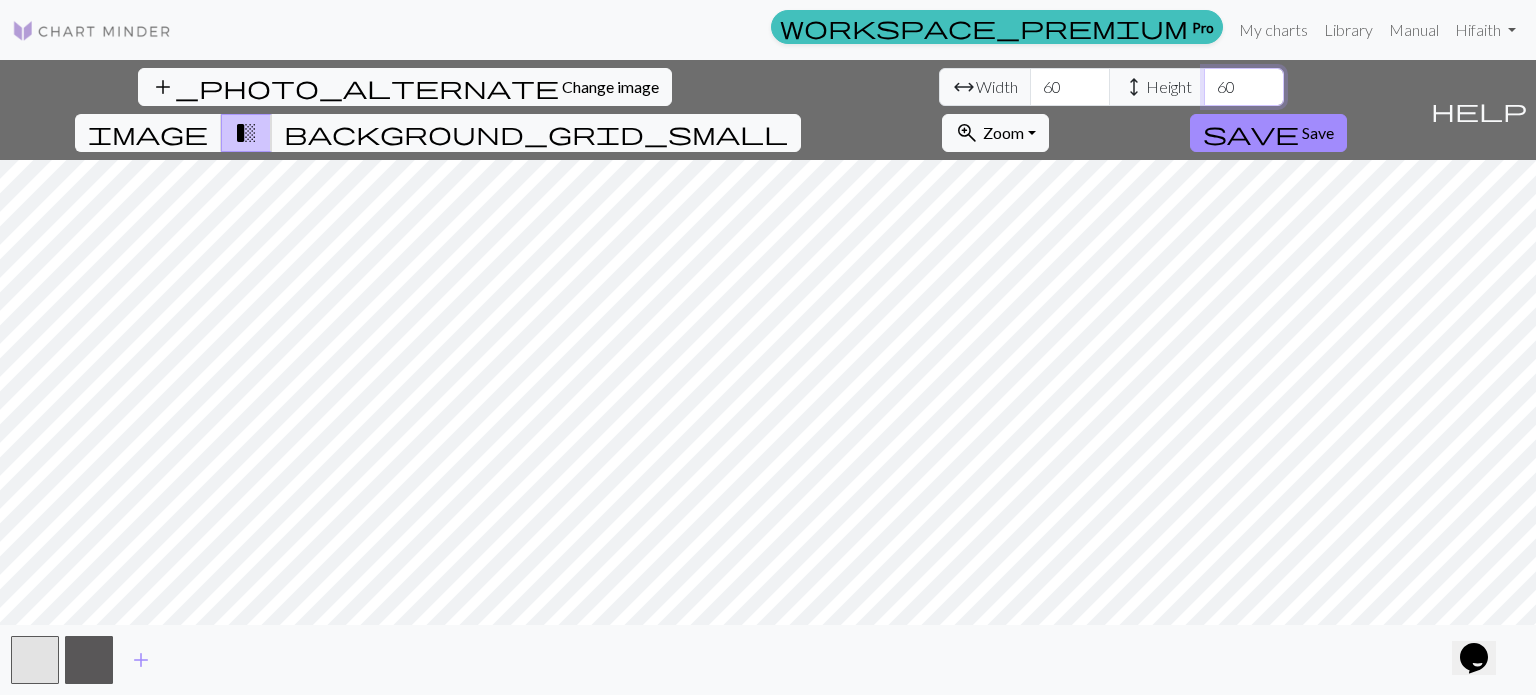 drag, startPoint x: 657, startPoint y: 91, endPoint x: 616, endPoint y: 91, distance: 41 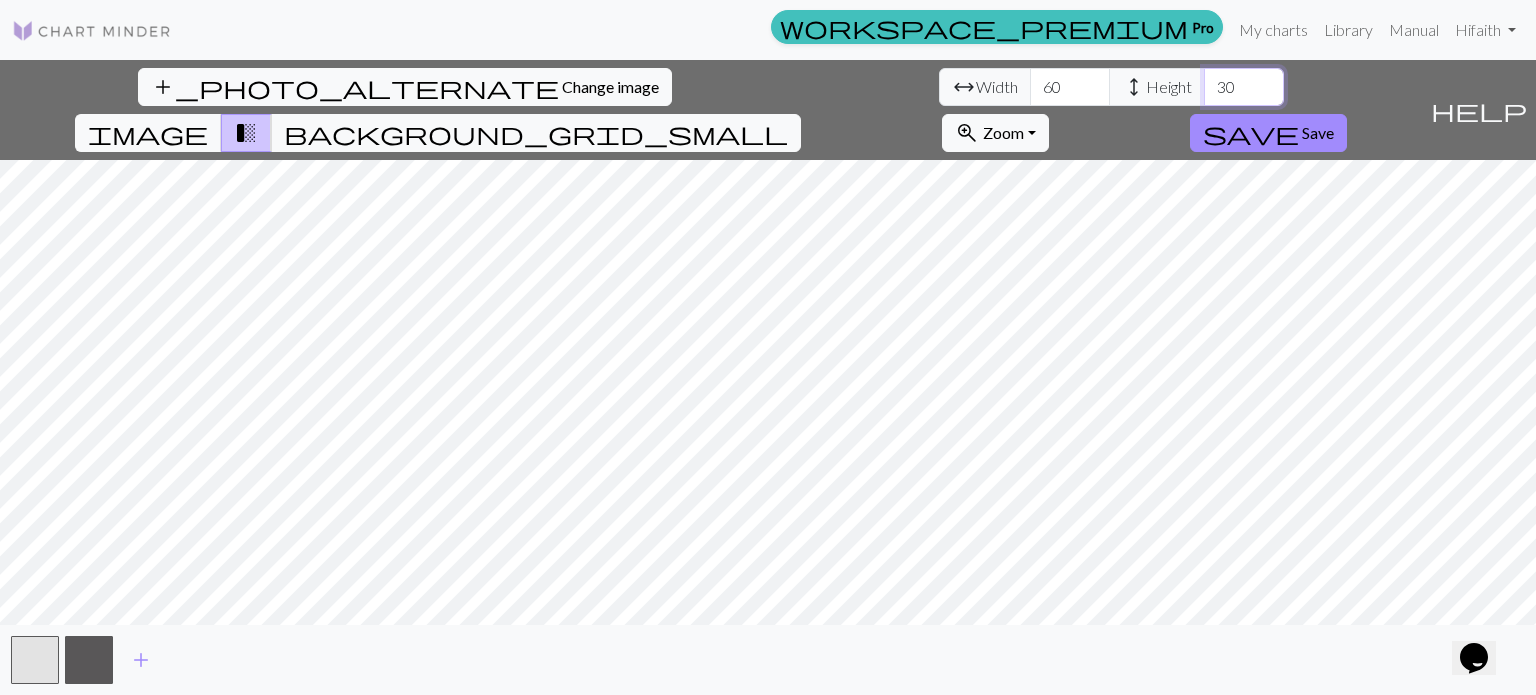 type on "30" 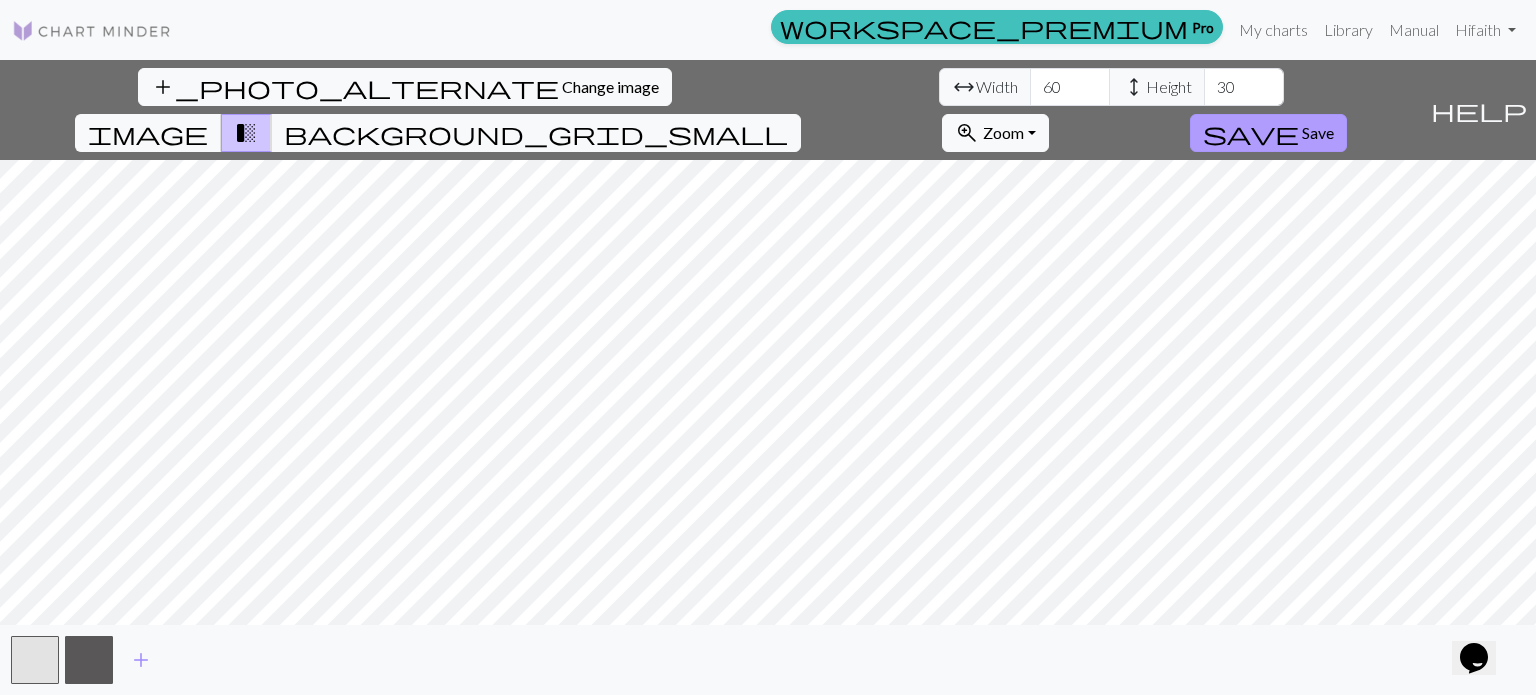 click on "save" at bounding box center [1251, 133] 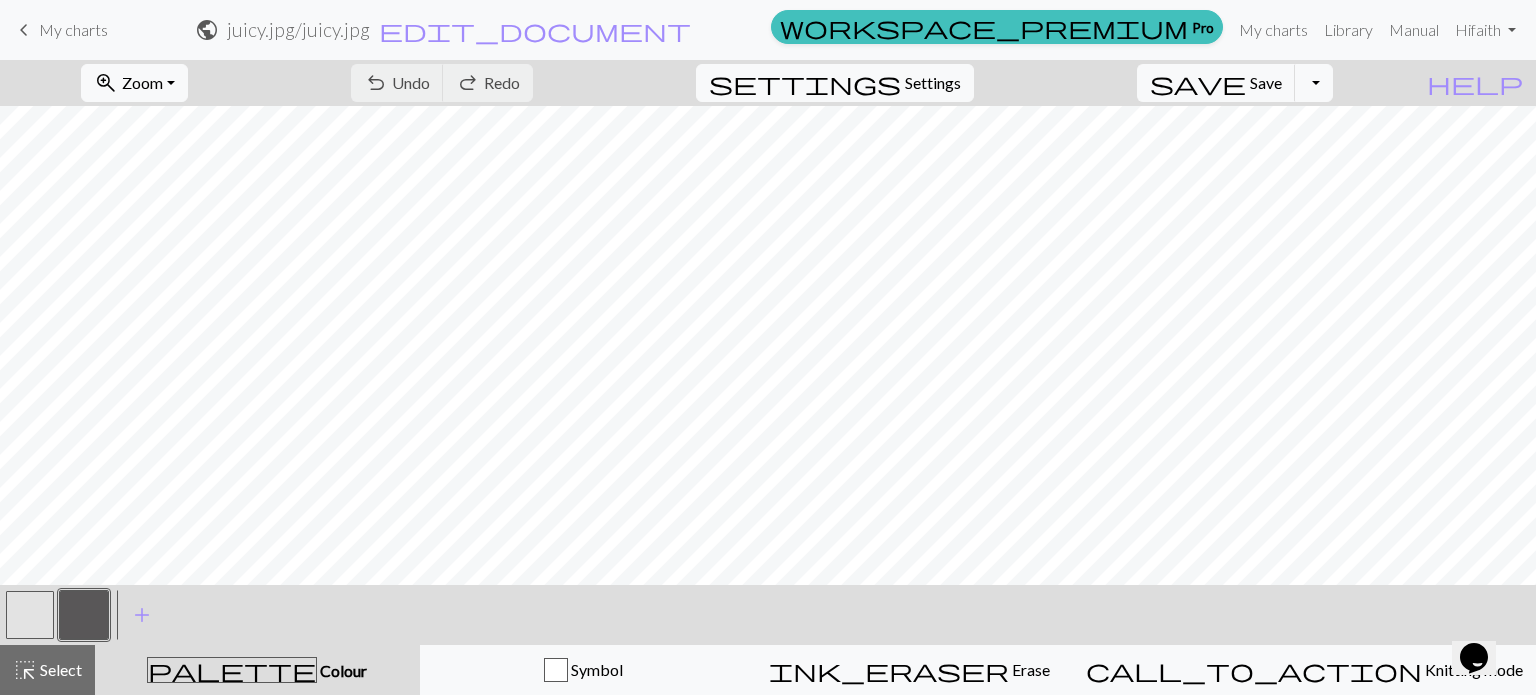 click at bounding box center (84, 615) 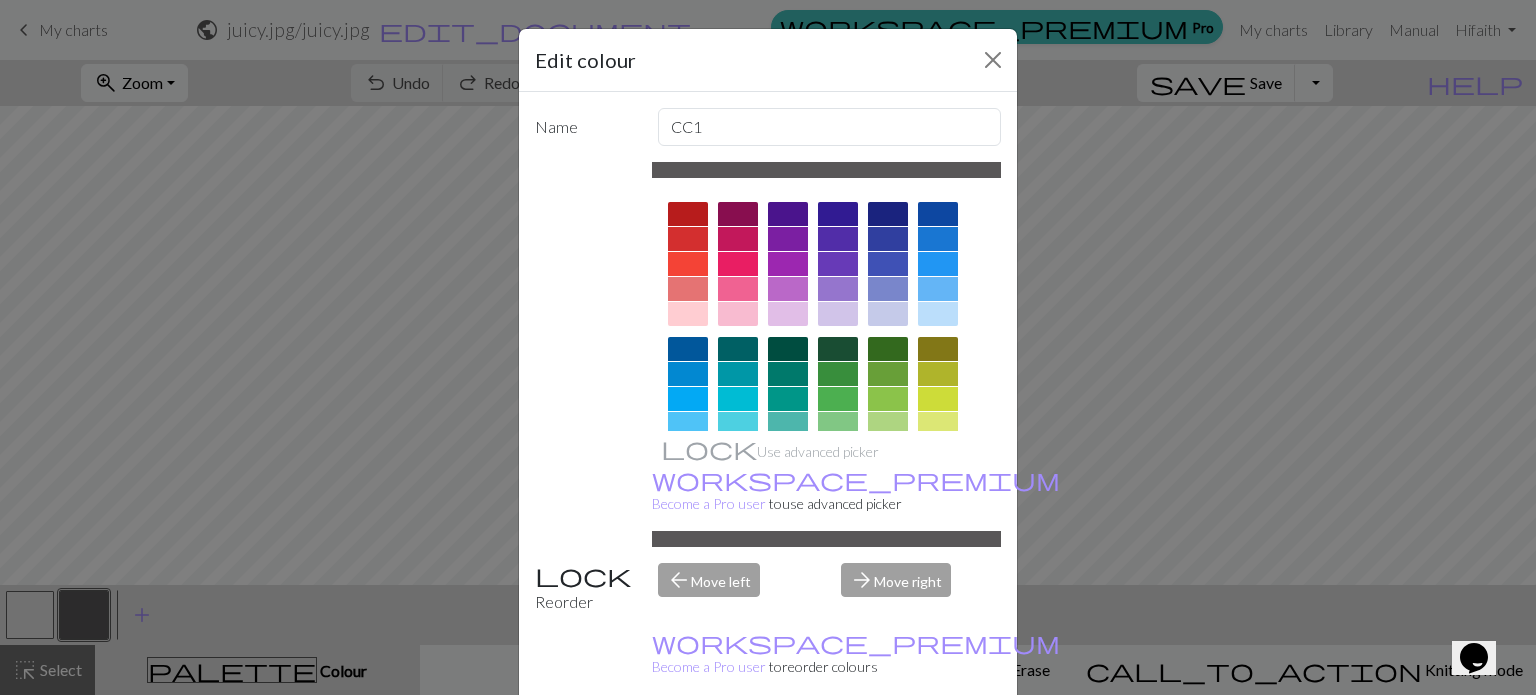 click at bounding box center [738, 289] 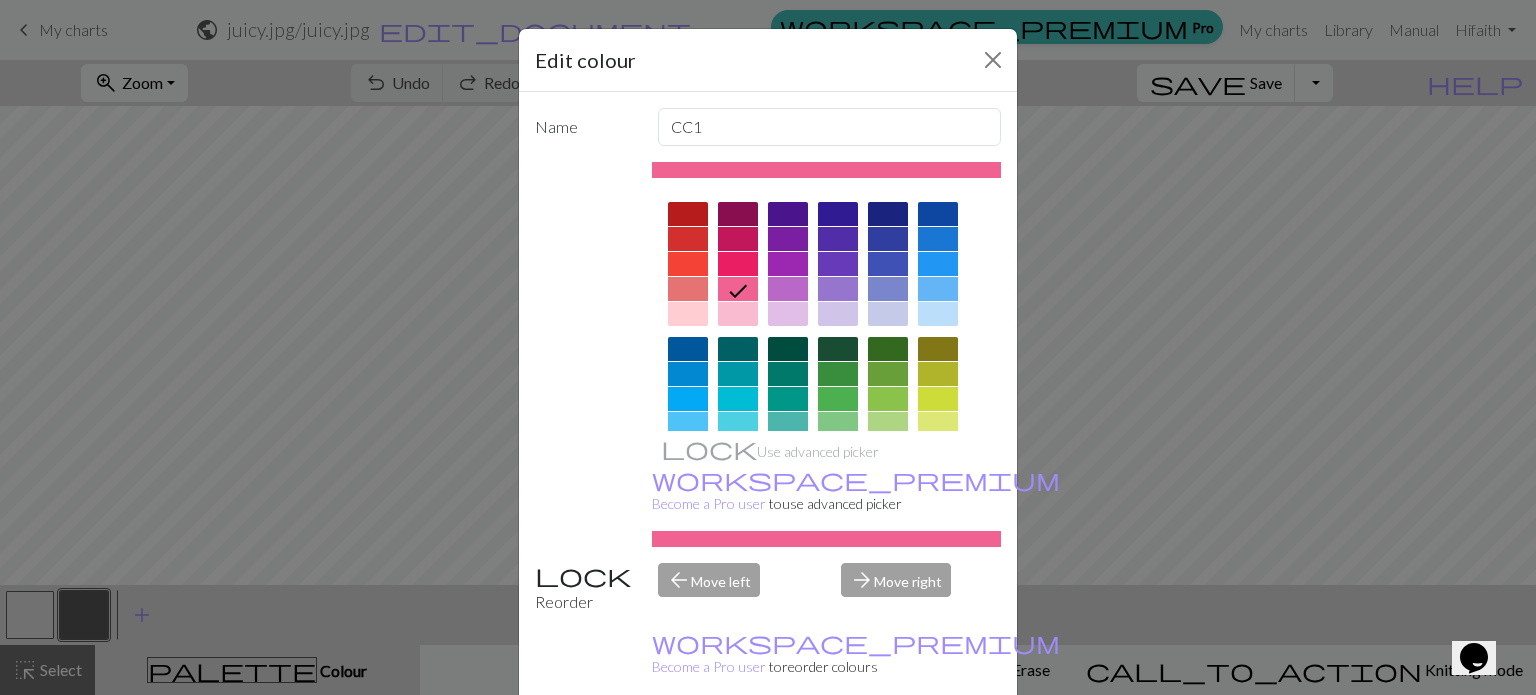 click on "Done" at bounding box center [888, 746] 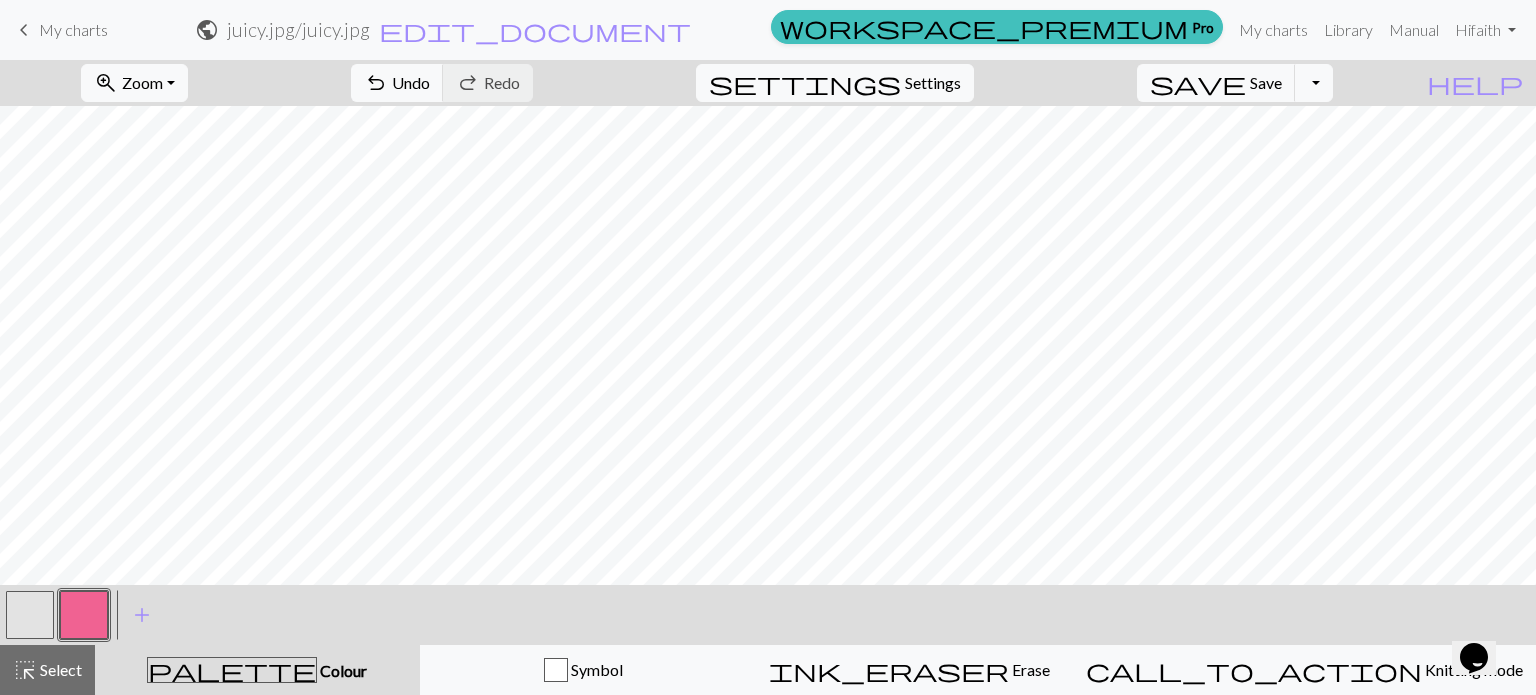 click at bounding box center (30, 615) 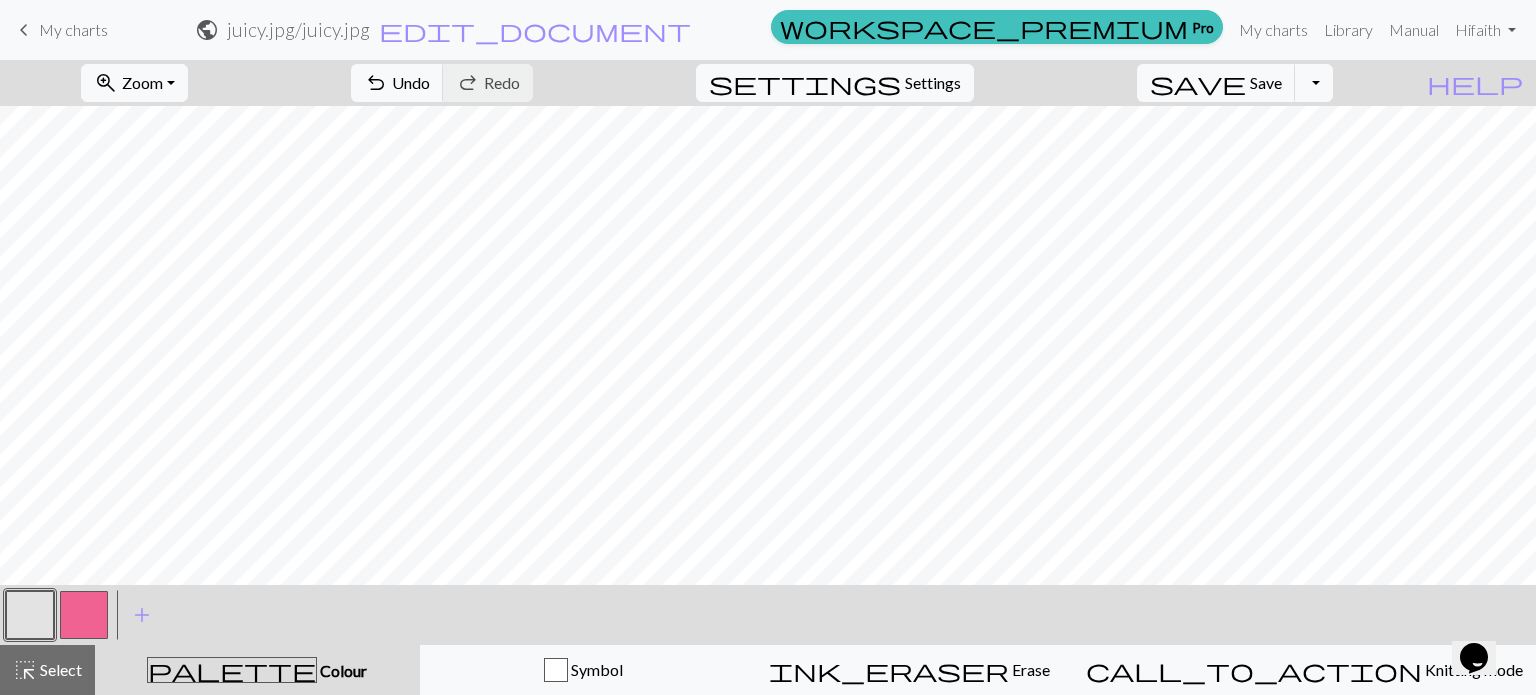 click at bounding box center (30, 615) 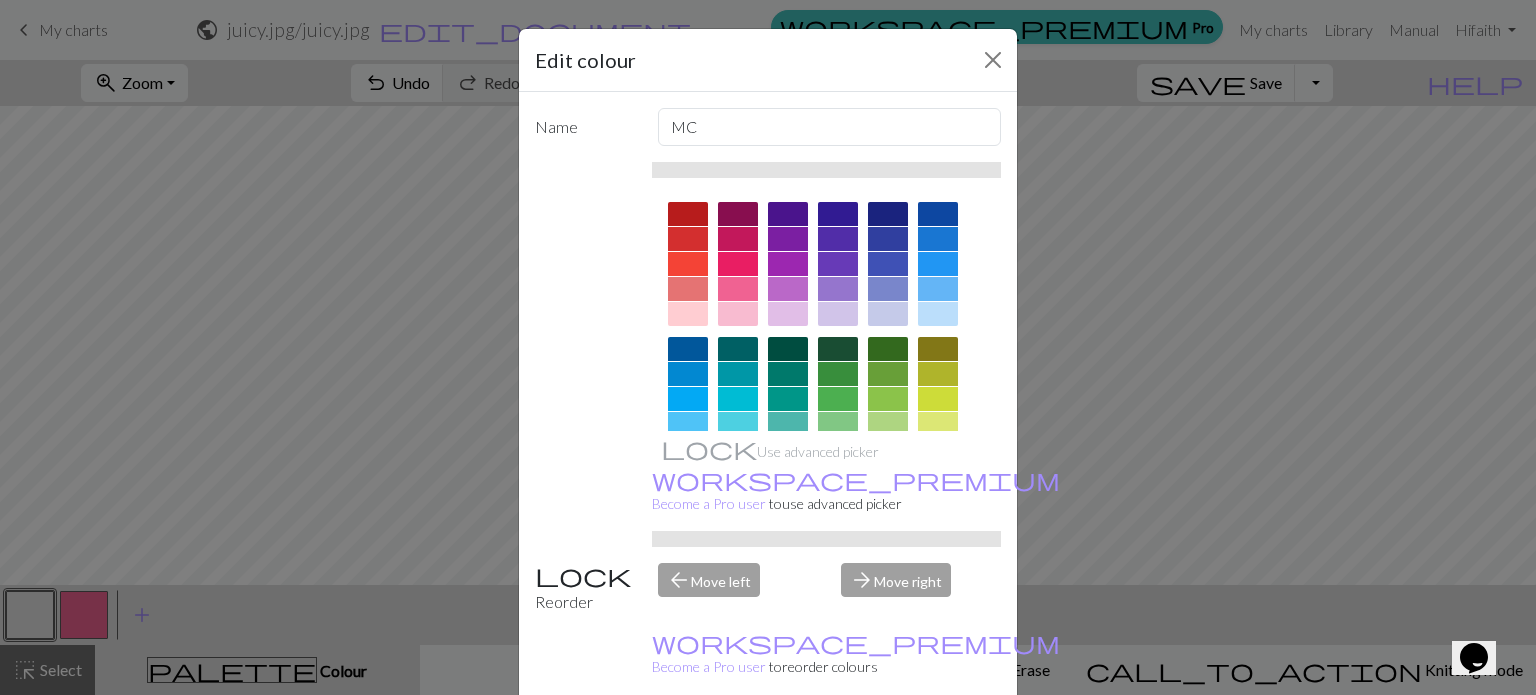 scroll, scrollTop: 322, scrollLeft: 0, axis: vertical 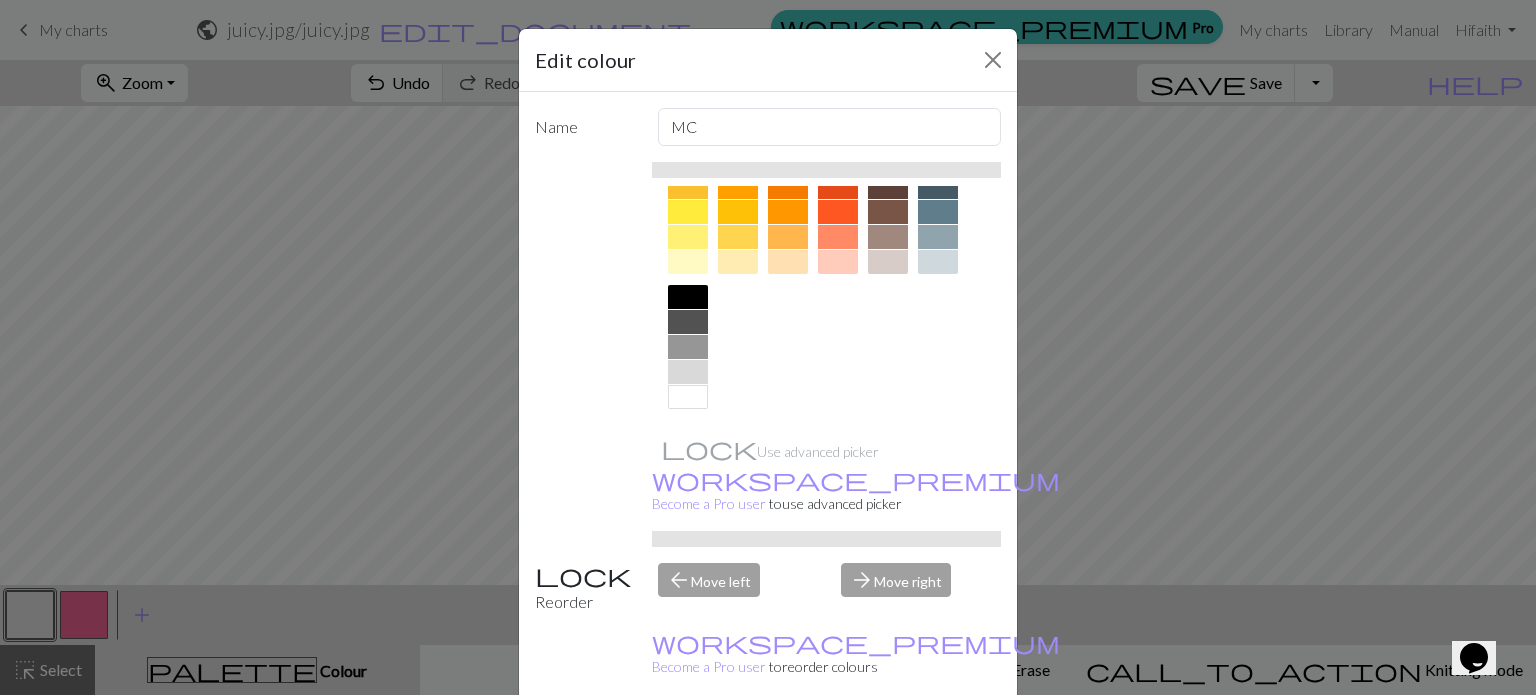 click at bounding box center [688, 297] 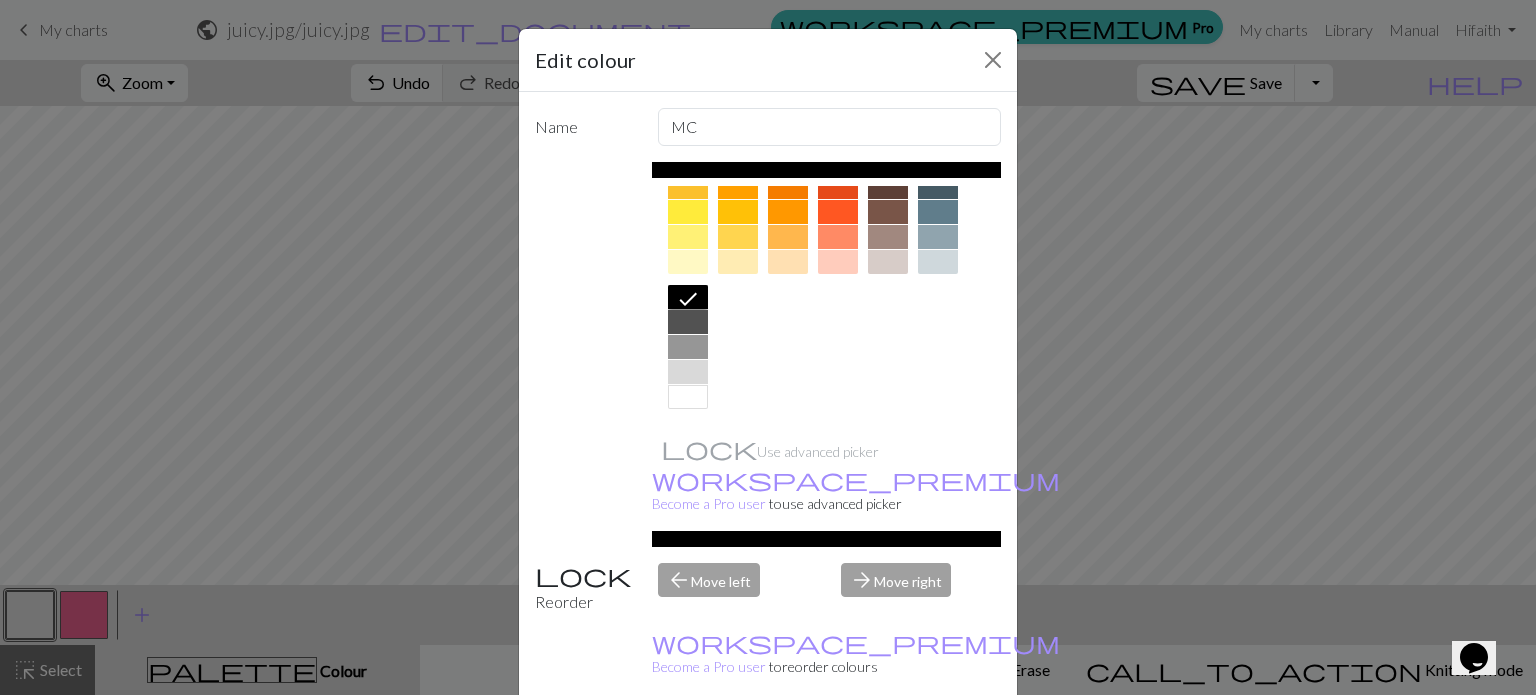 click on "Done" at bounding box center (888, 746) 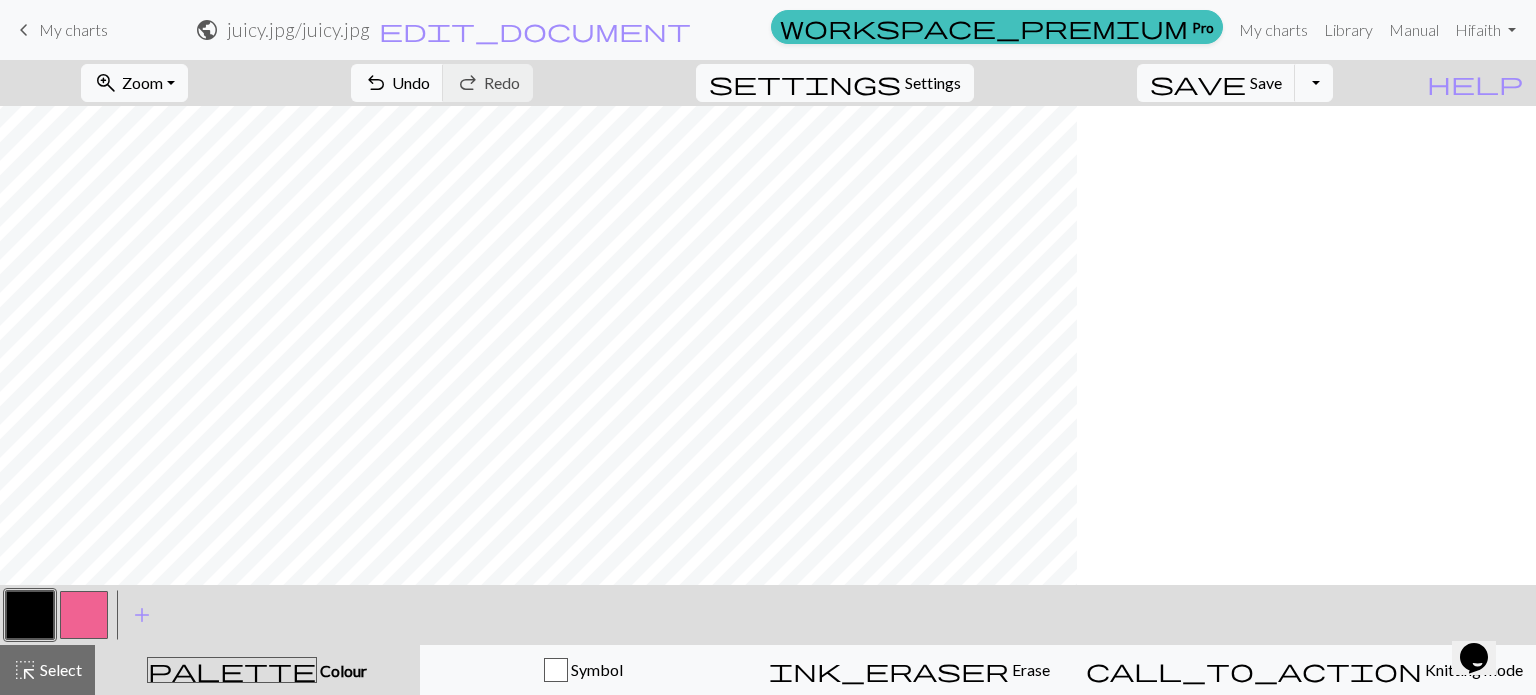 scroll, scrollTop: 0, scrollLeft: 0, axis: both 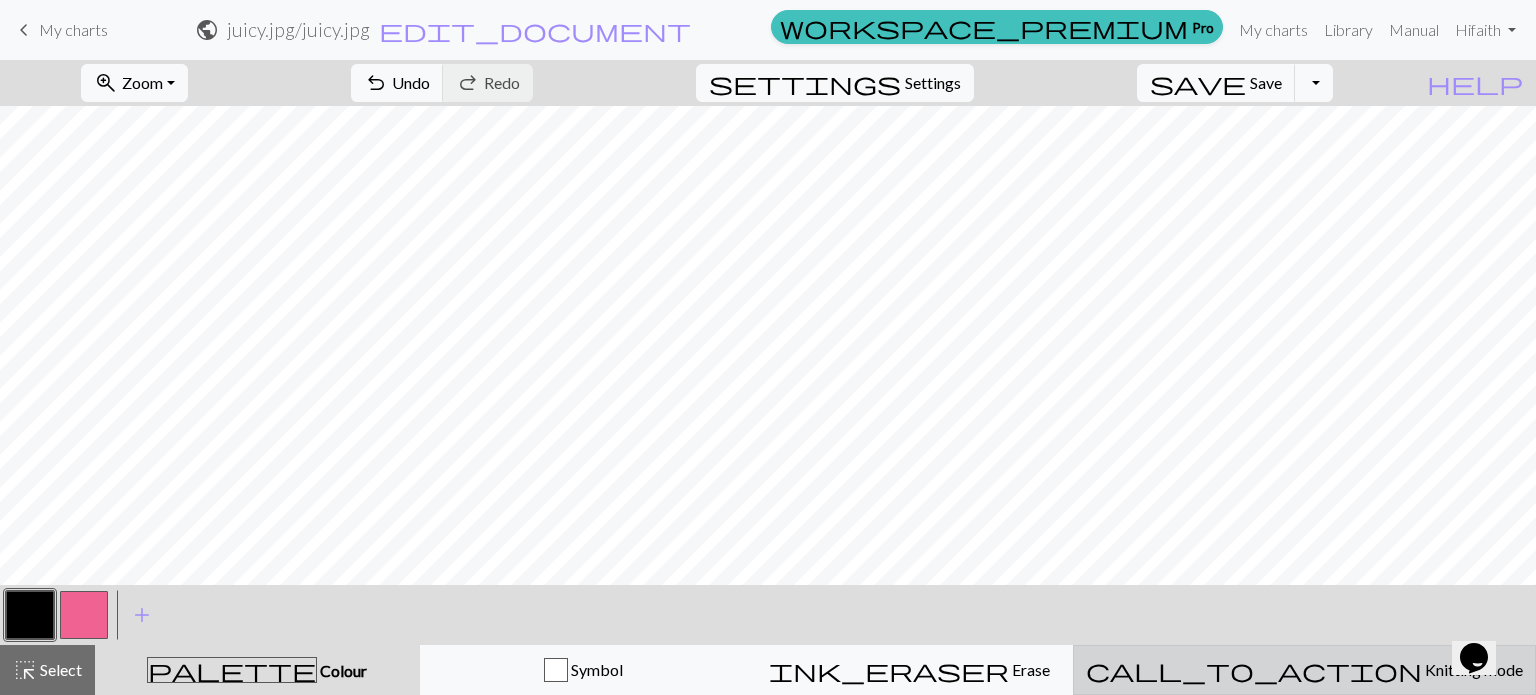 click on "call_to_action   Knitting mode   Knitting mode" at bounding box center (1304, 670) 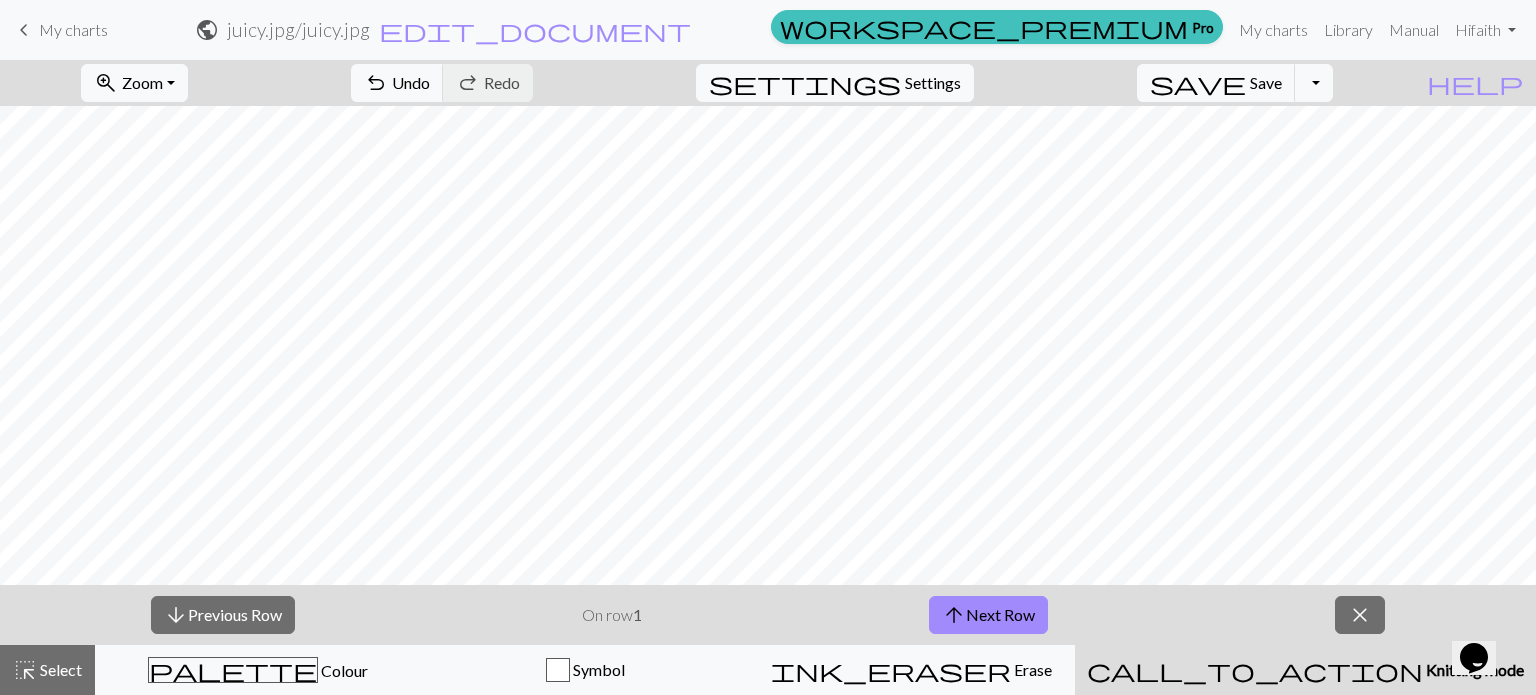 click on "Knitting mode" at bounding box center (1473, 669) 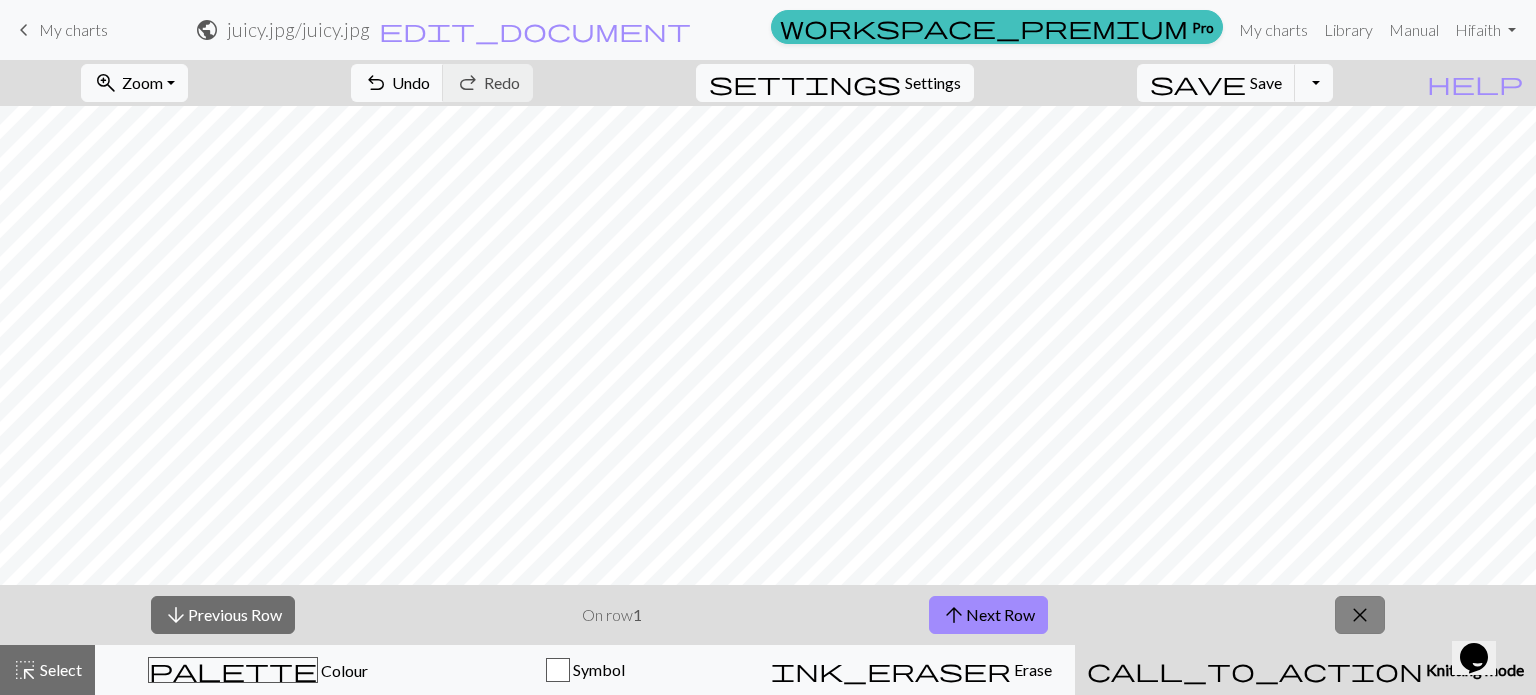 click on "close" at bounding box center [1360, 615] 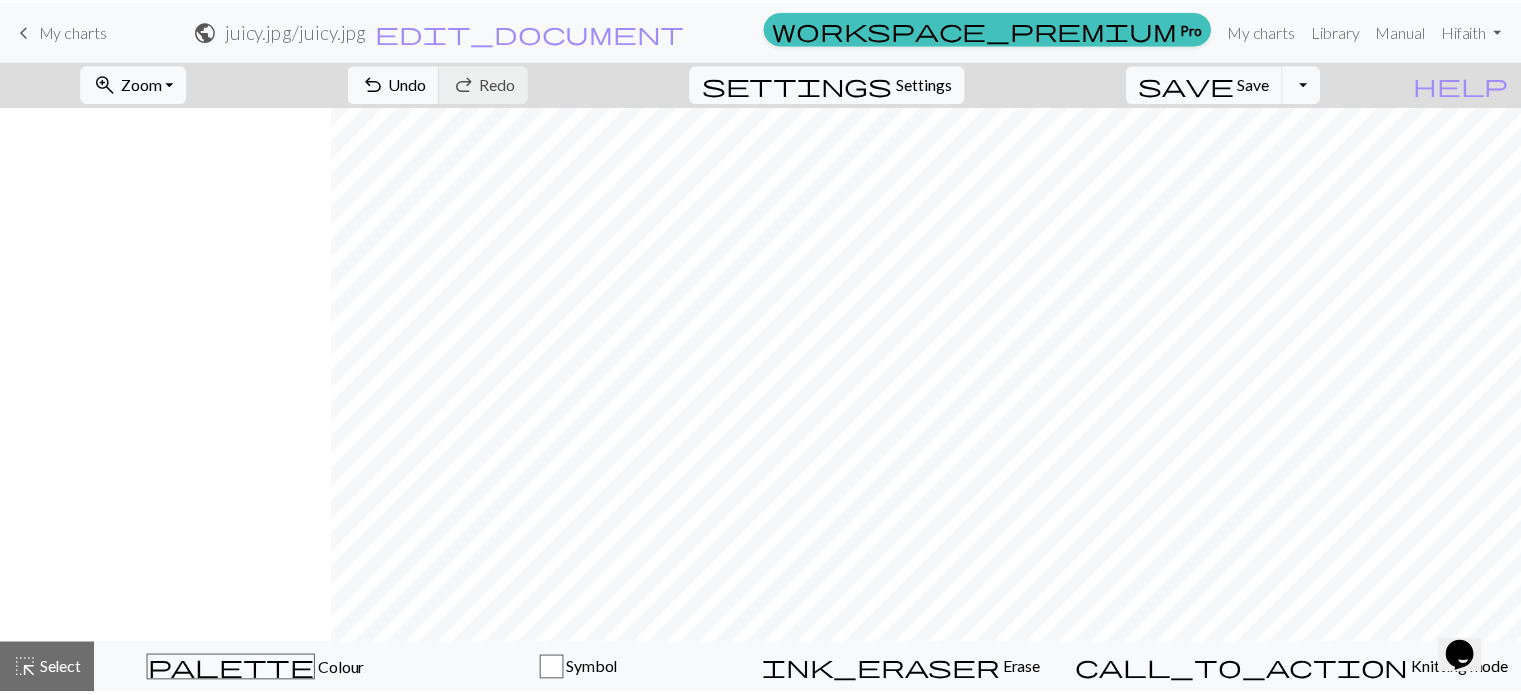 scroll, scrollTop: 0, scrollLeft: 334, axis: horizontal 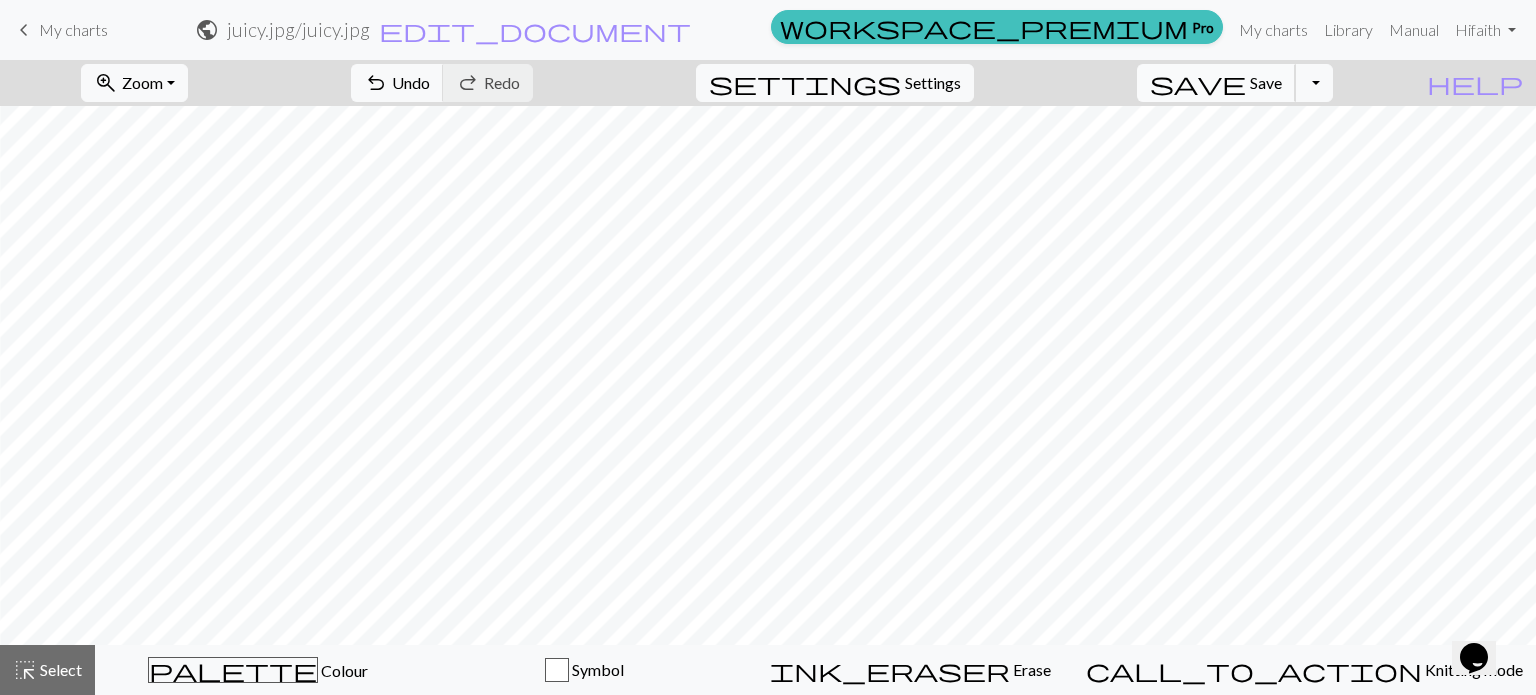 click on "Save" at bounding box center [1266, 82] 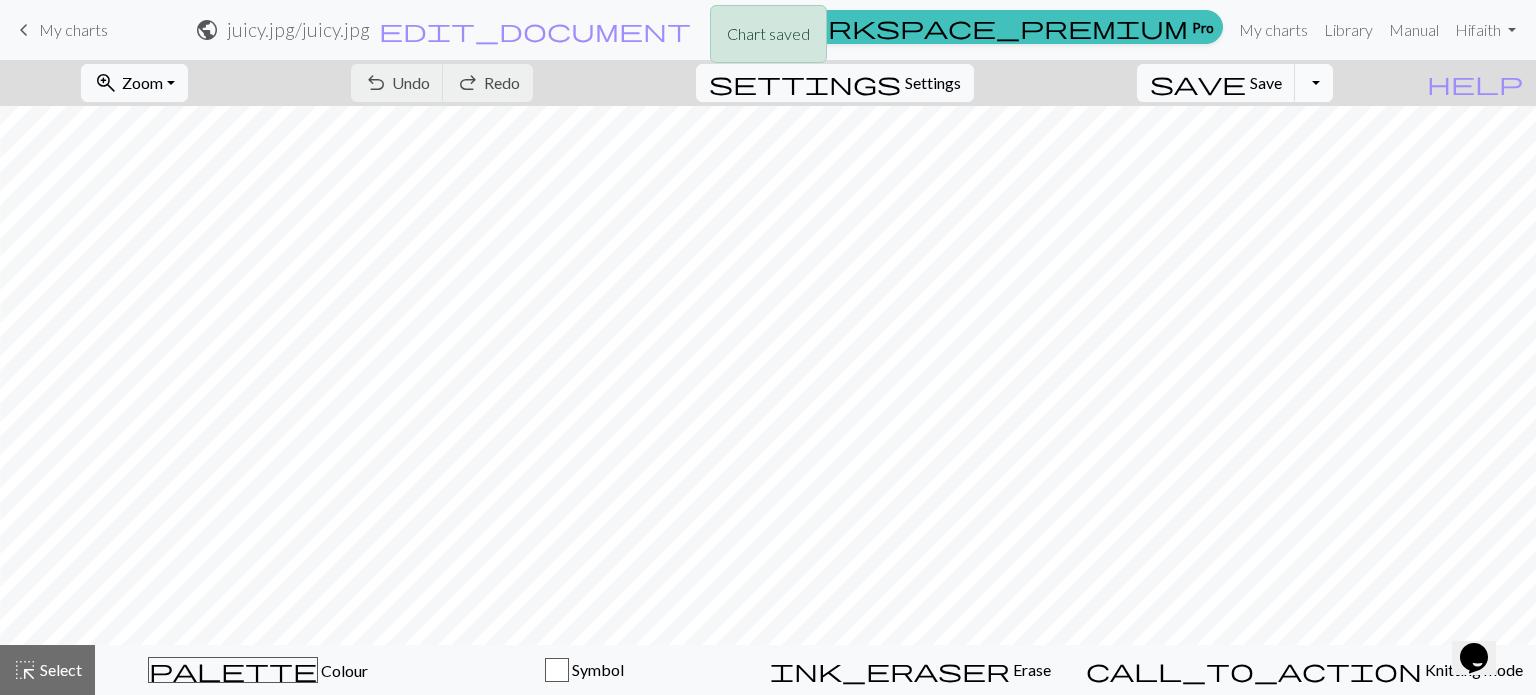 click on "Toggle Dropdown" at bounding box center (1314, 83) 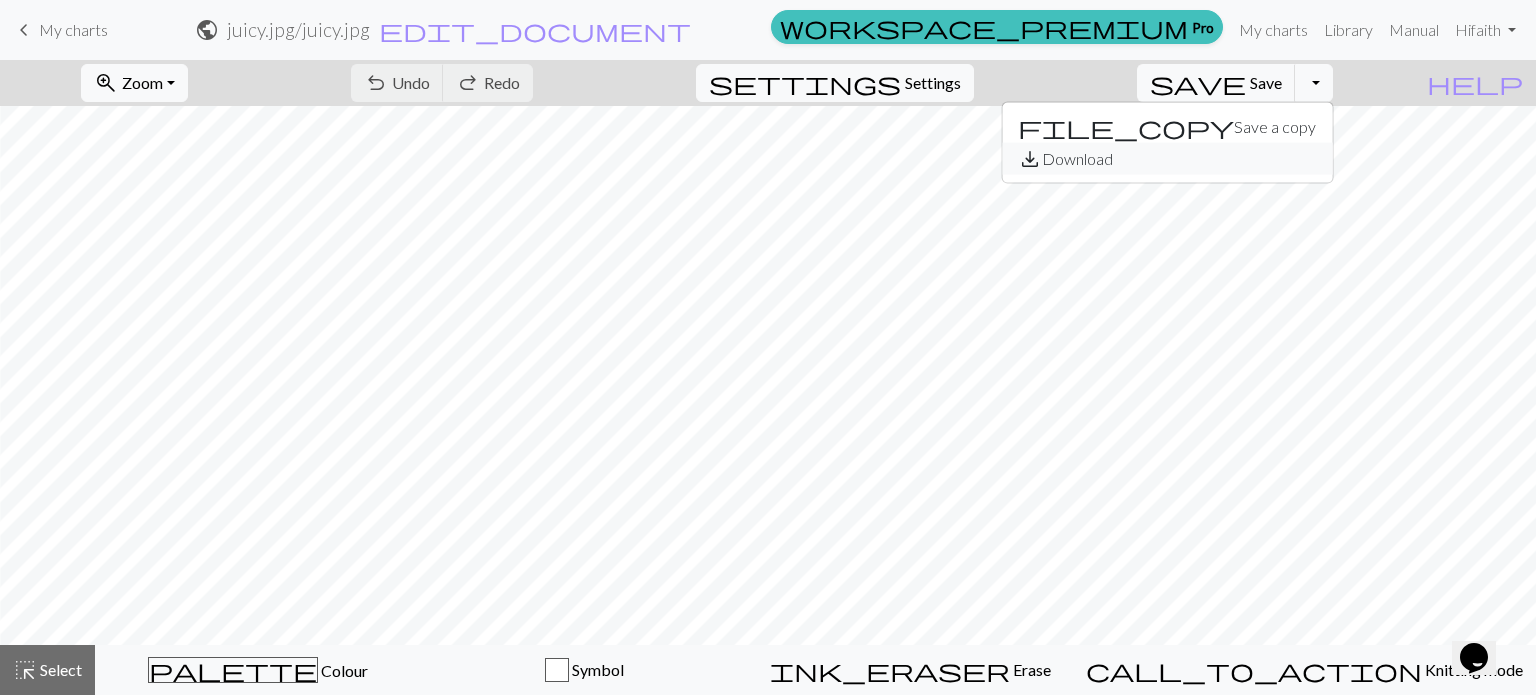 click on "save_alt  Download" at bounding box center (1167, 159) 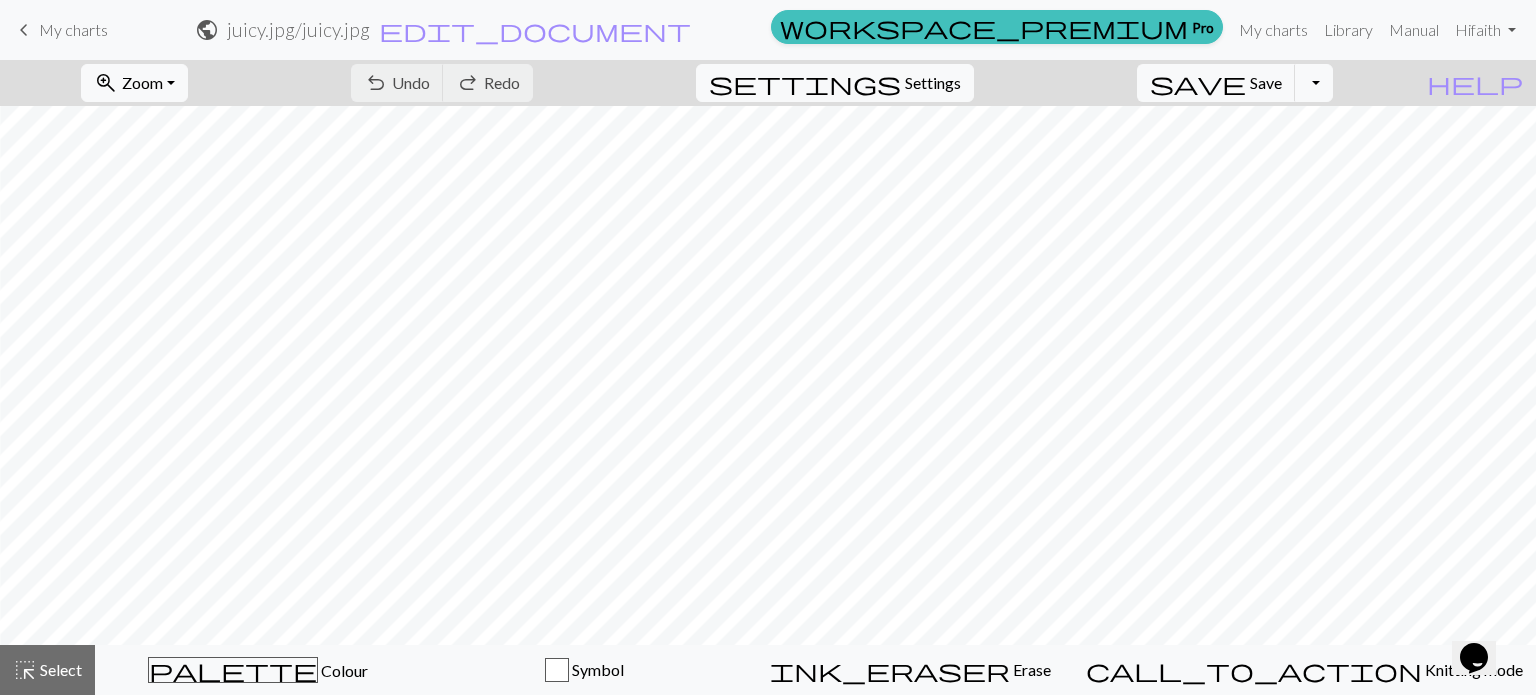 click on "juicy.jpg  /  juicy.jpg" at bounding box center [298, 29] 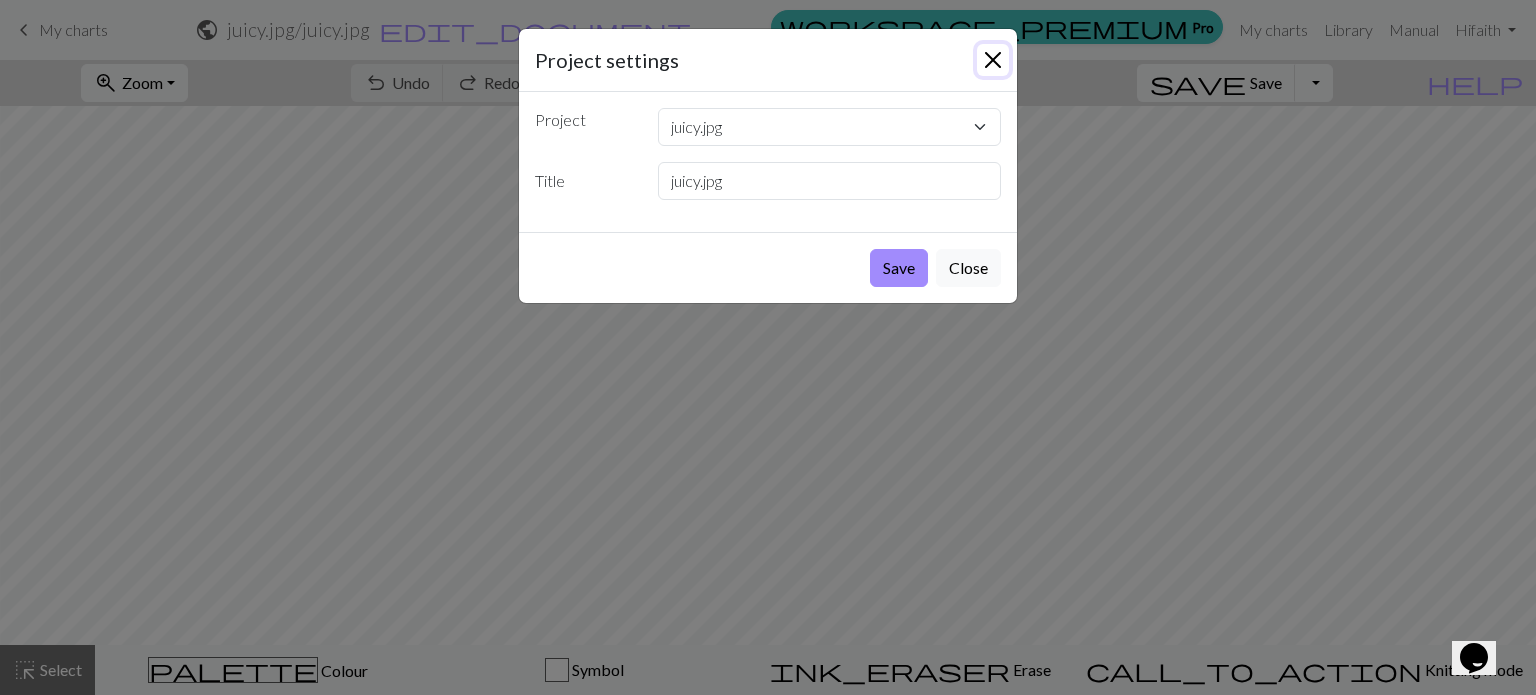 click at bounding box center (993, 60) 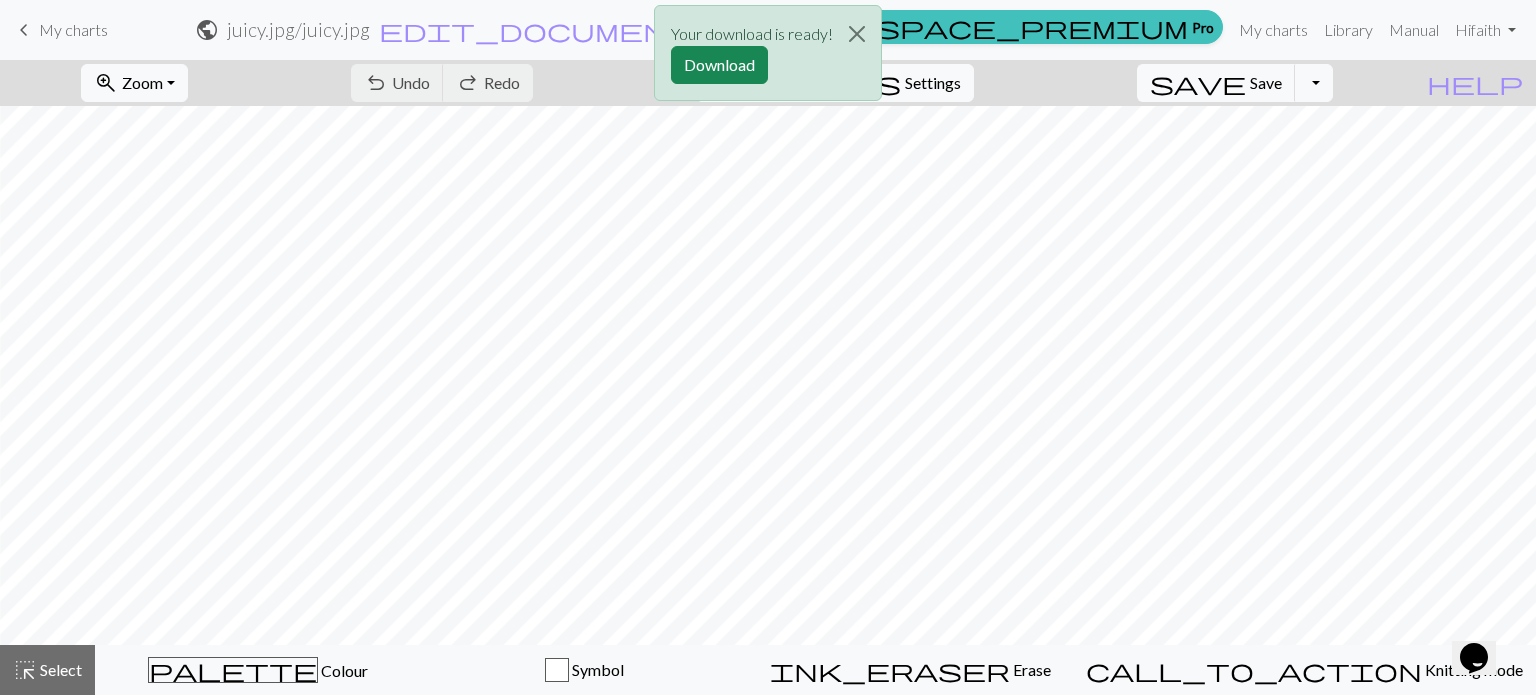 click on "Your download is ready! Download" at bounding box center [768, 58] 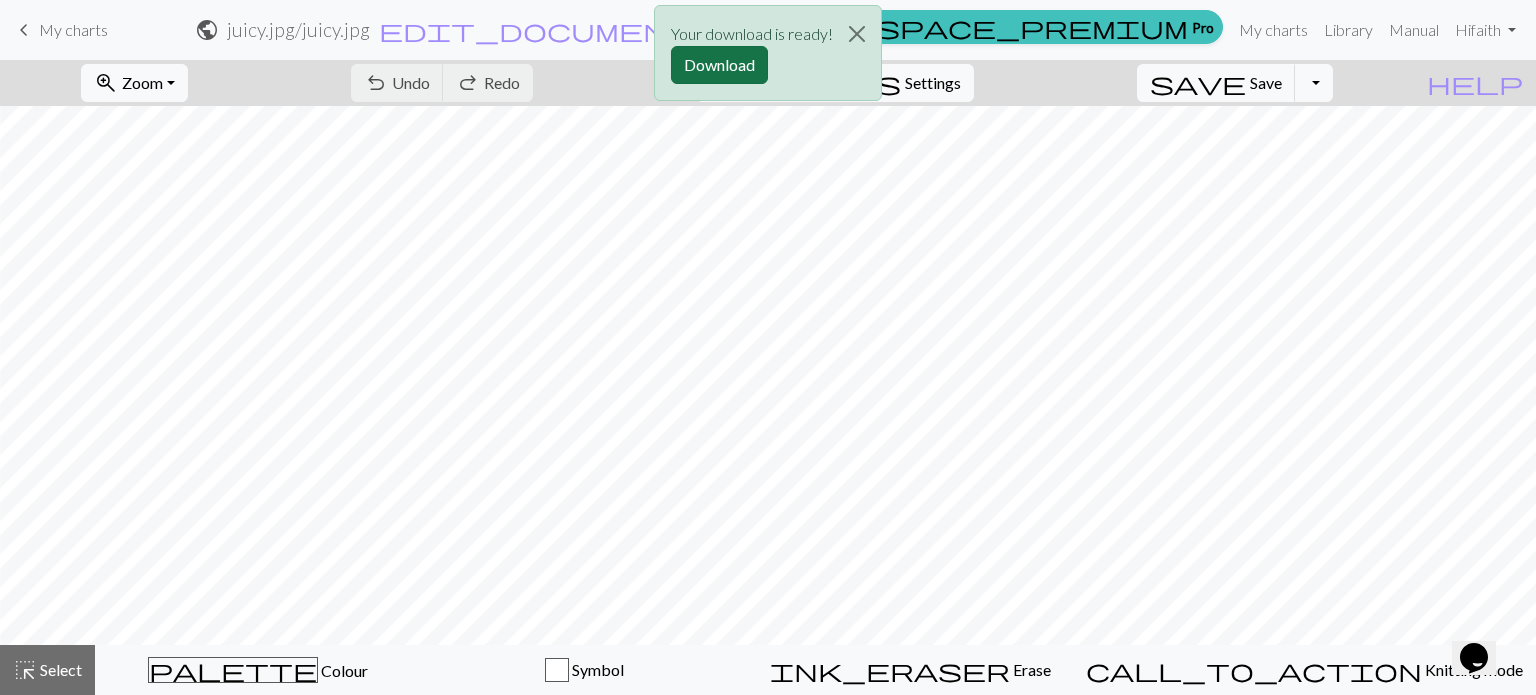 click on "Download" at bounding box center (719, 65) 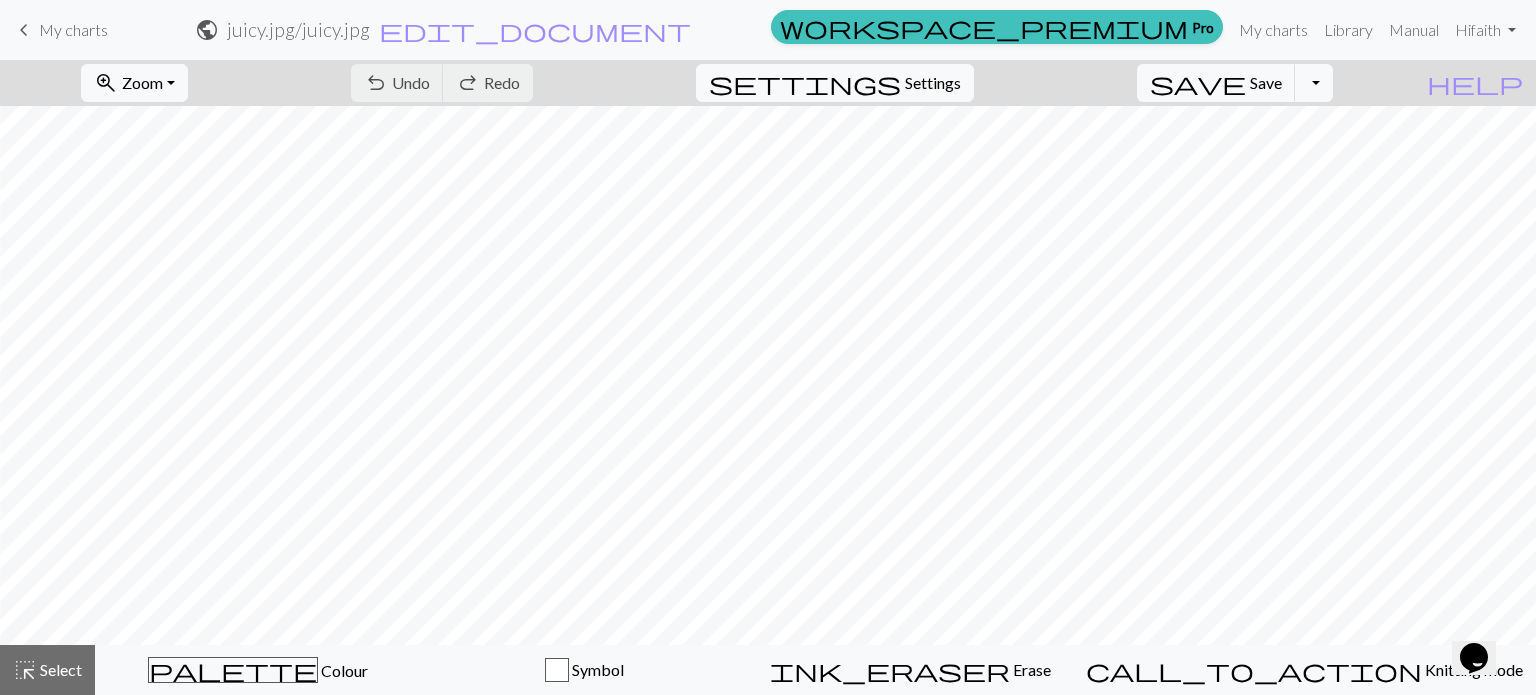click on "keyboard_arrow_left" at bounding box center [24, 30] 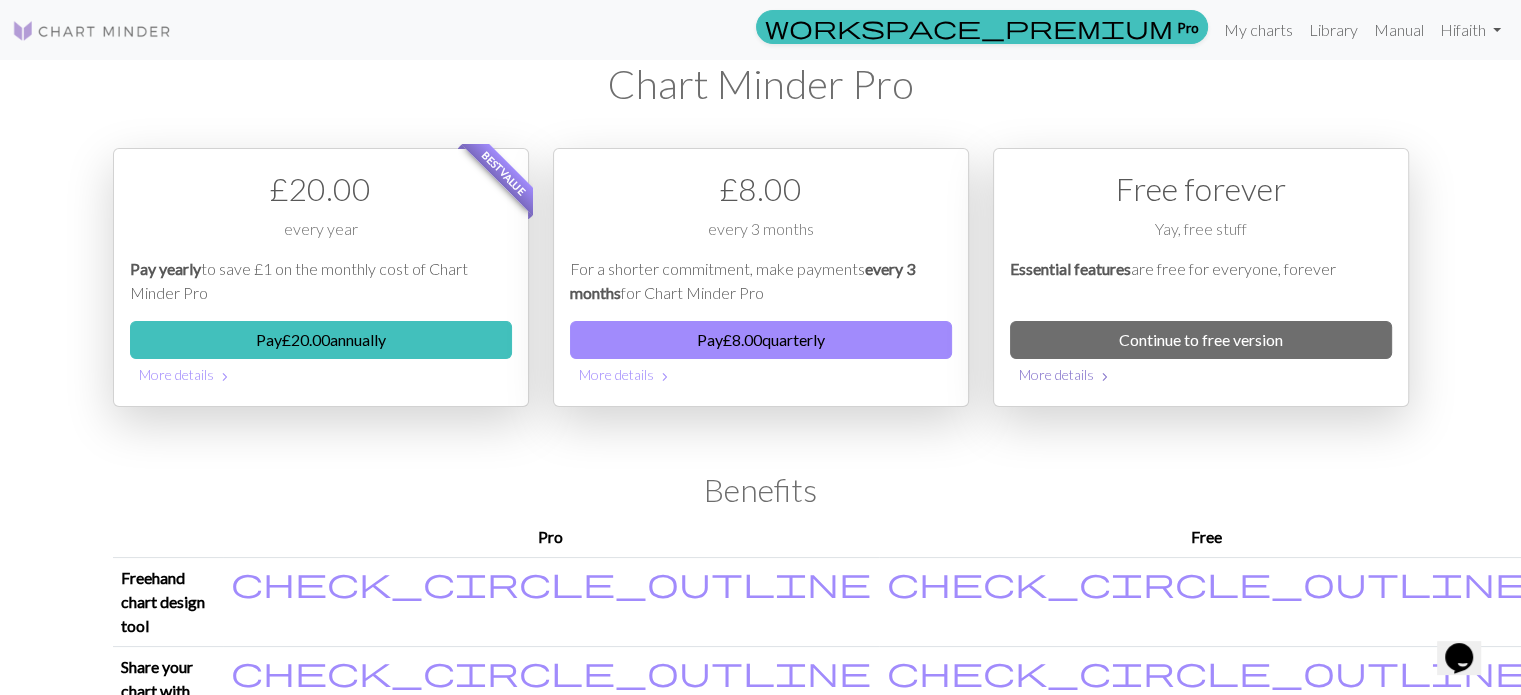 click on "More details   chevron_right" at bounding box center (1201, 374) 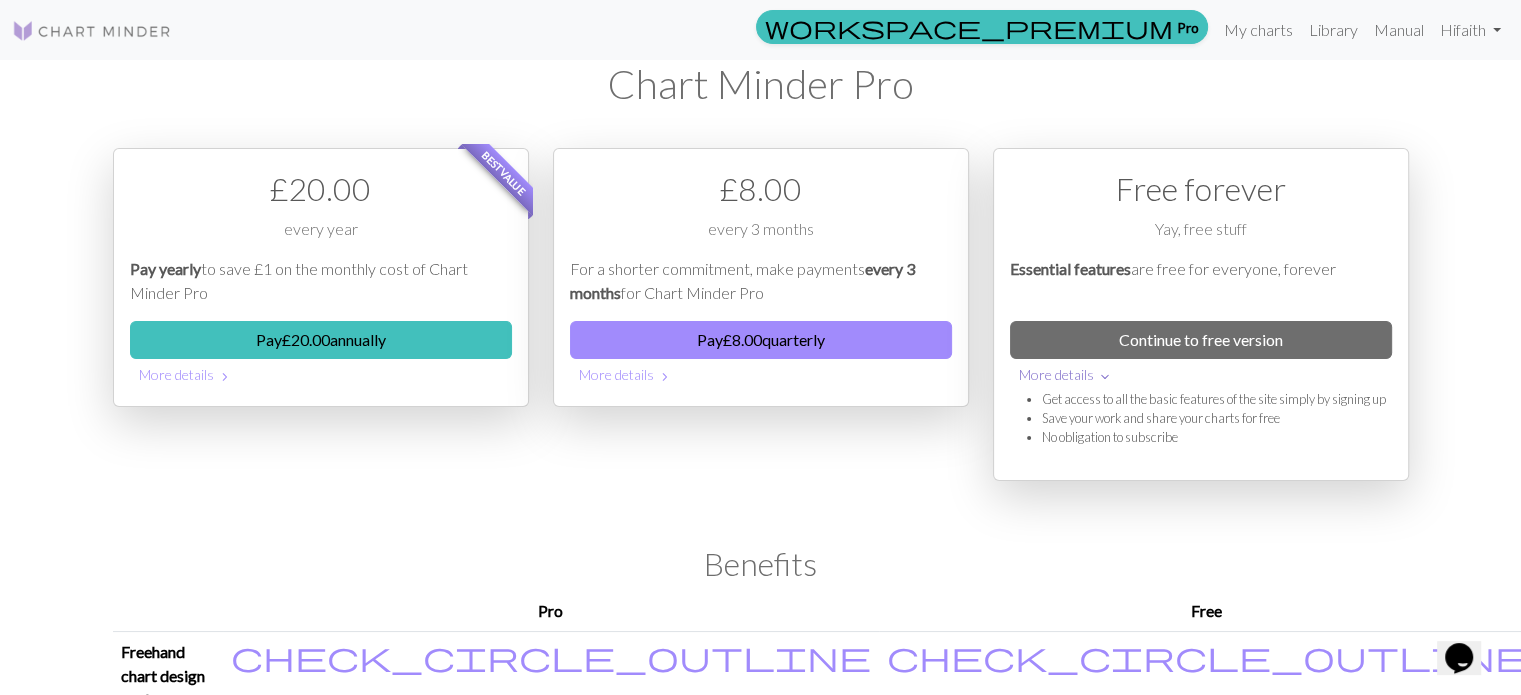 click on "More details   expand_more" at bounding box center [1201, 374] 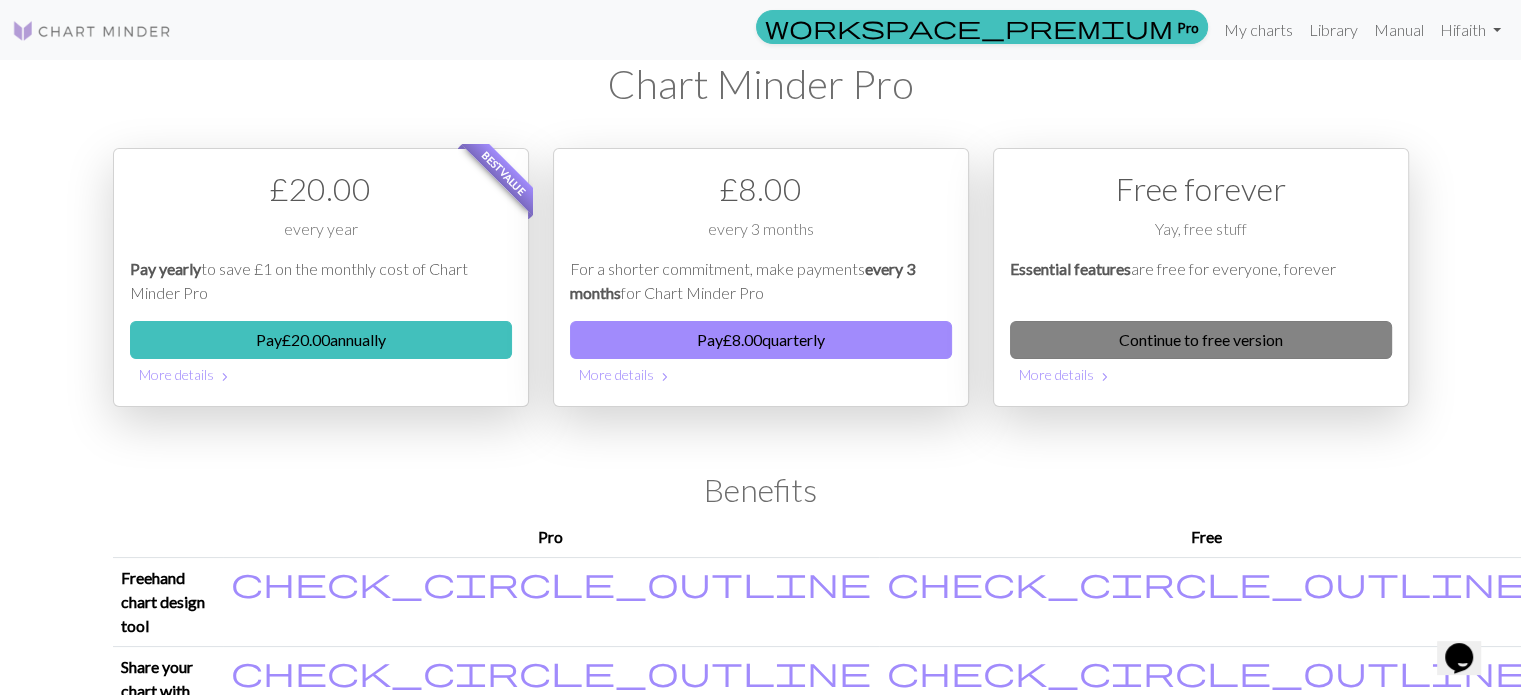 click on "Continue to free version" at bounding box center (1201, 340) 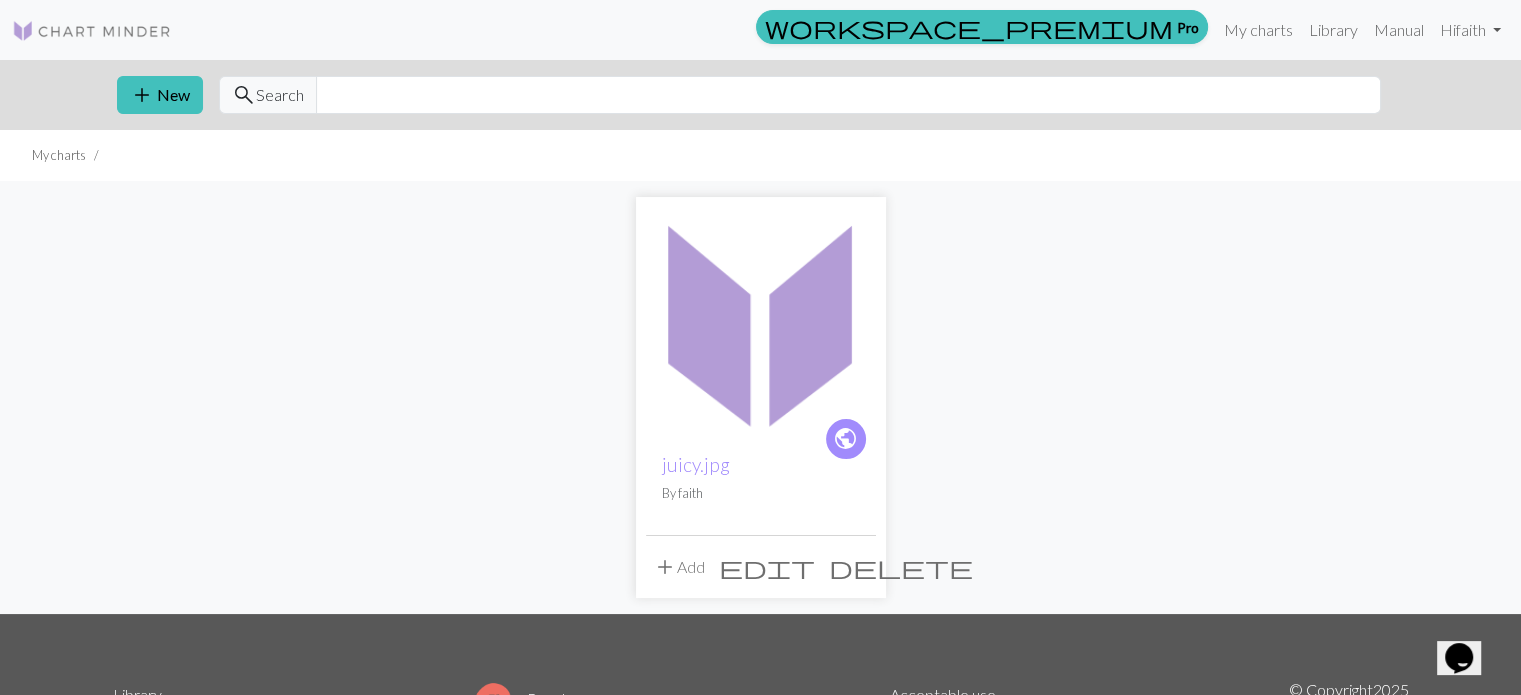 click at bounding box center [761, 322] 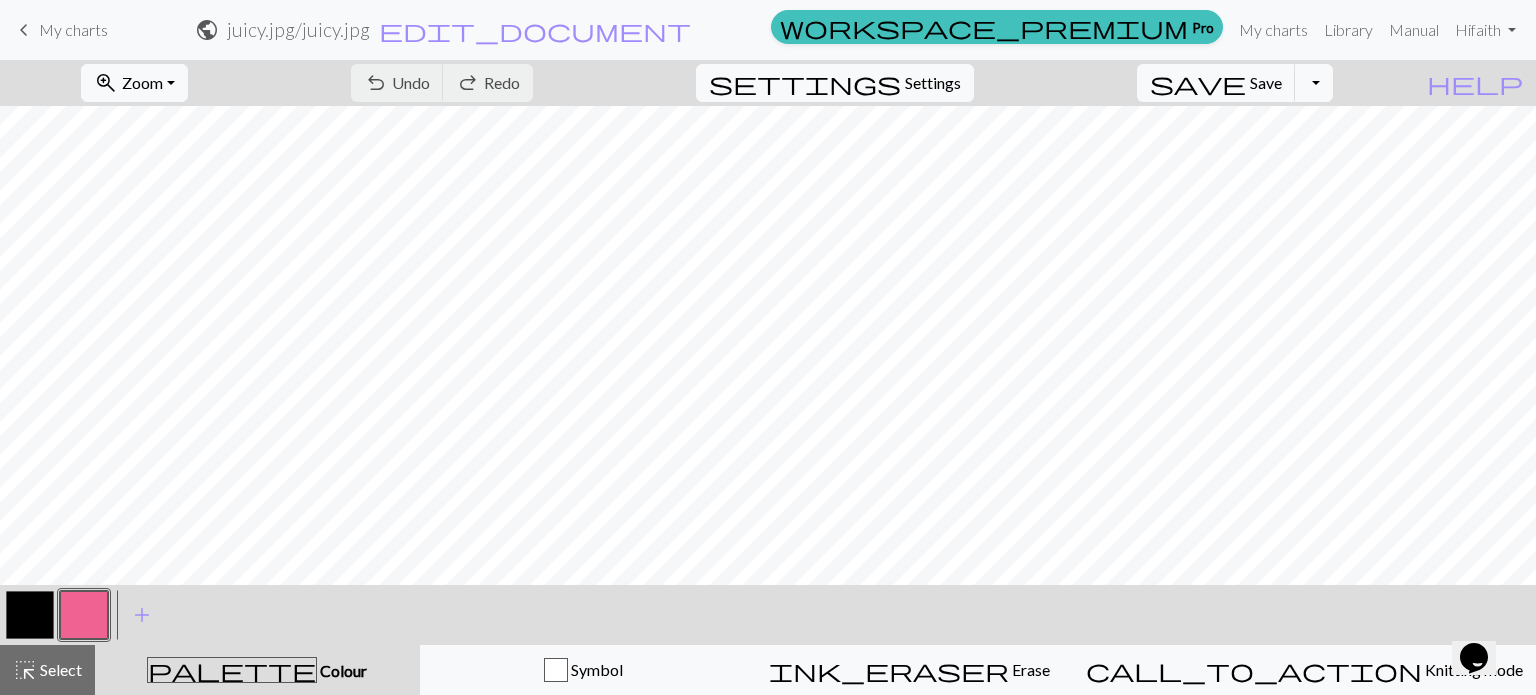 click on "keyboard_arrow_left   My charts" at bounding box center (60, 30) 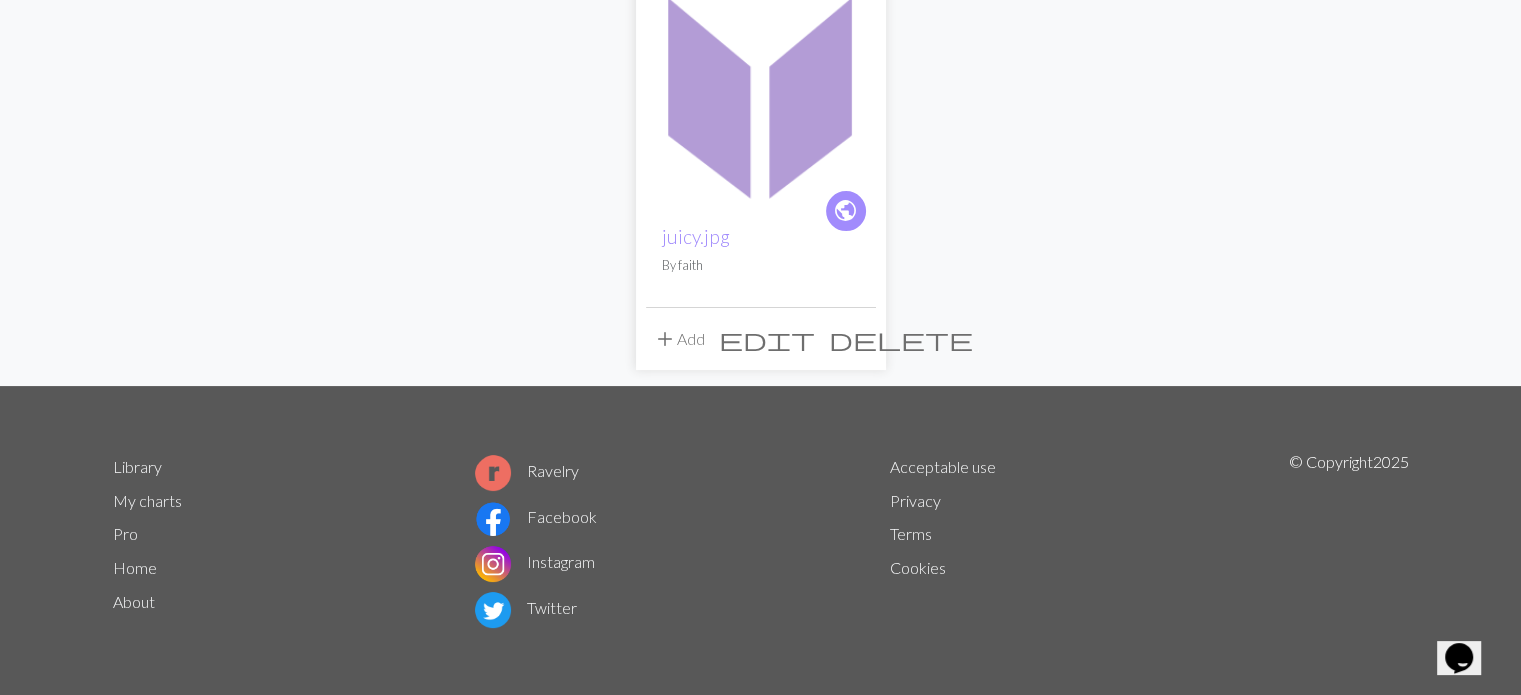 scroll, scrollTop: 0, scrollLeft: 0, axis: both 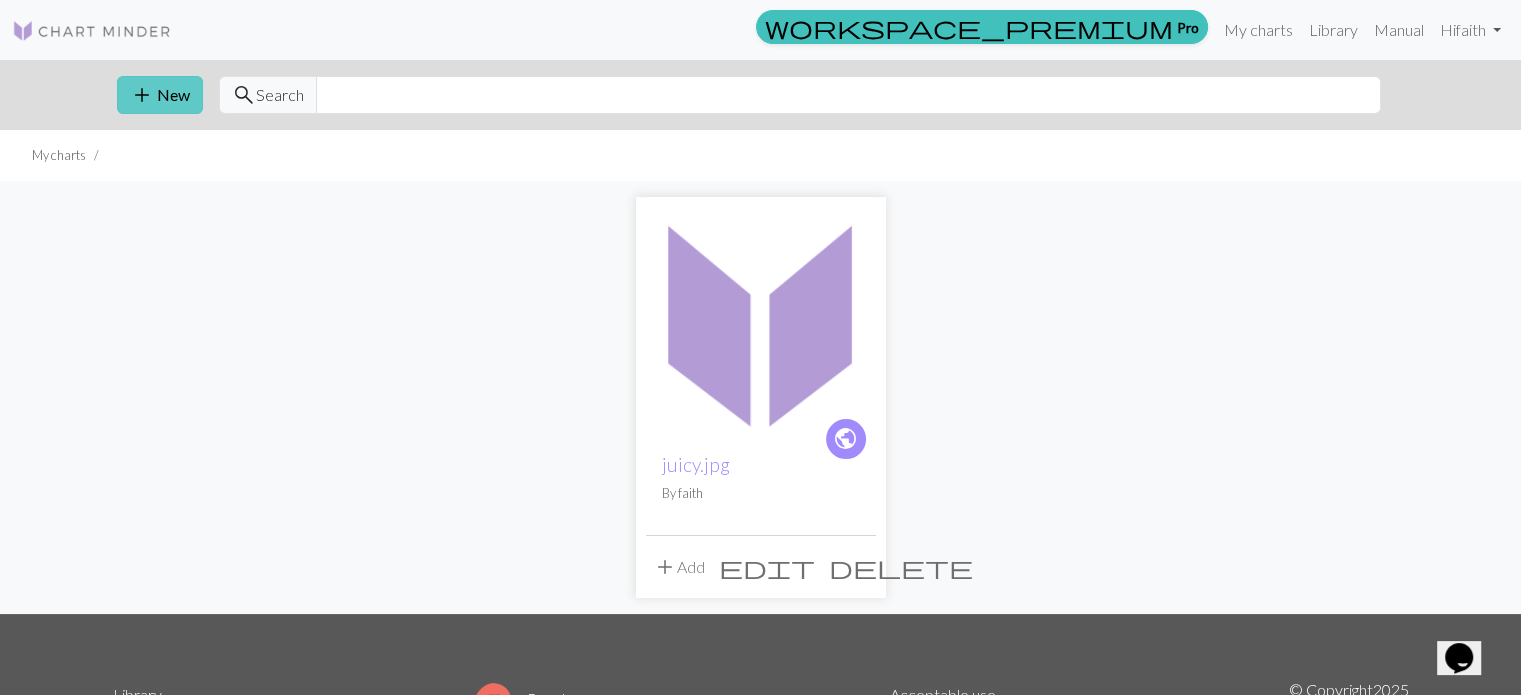 click on "add   New" at bounding box center [160, 95] 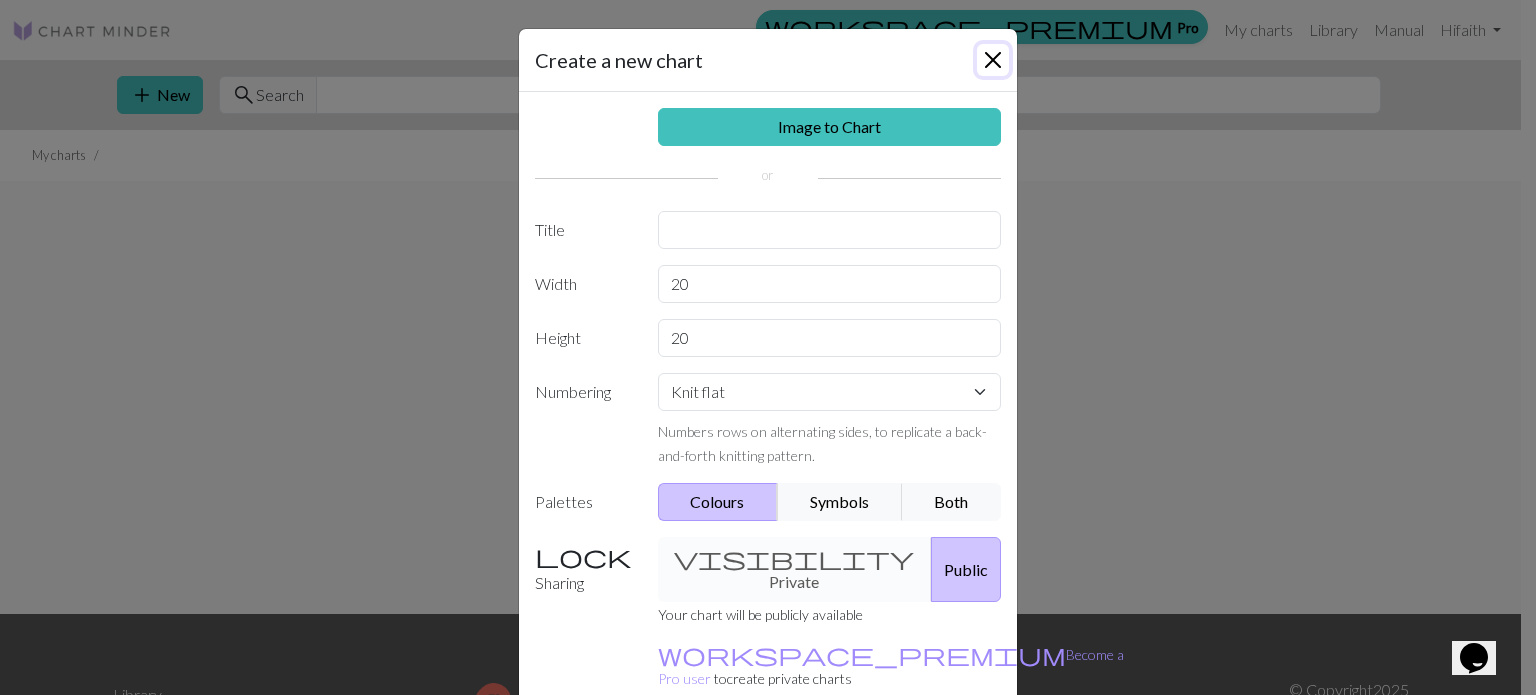 click at bounding box center [993, 60] 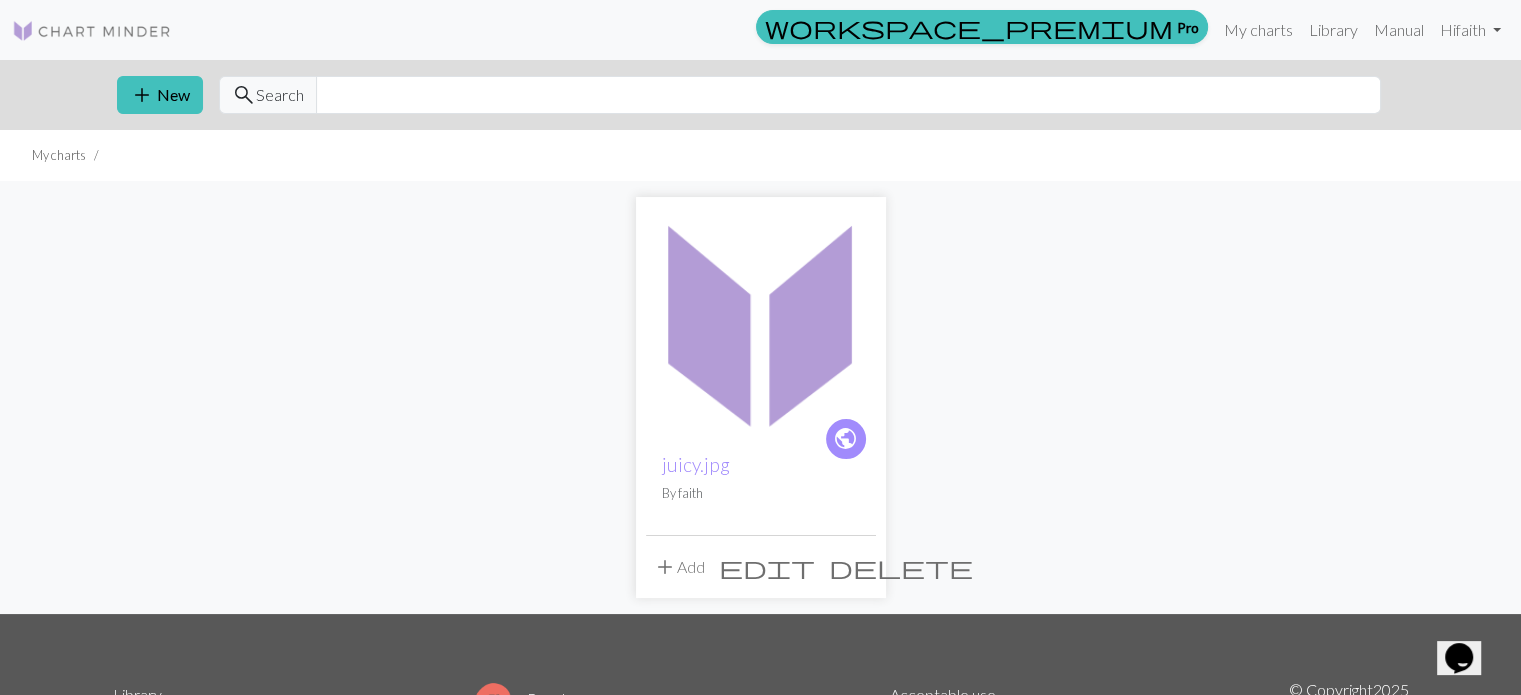 click at bounding box center (761, 322) 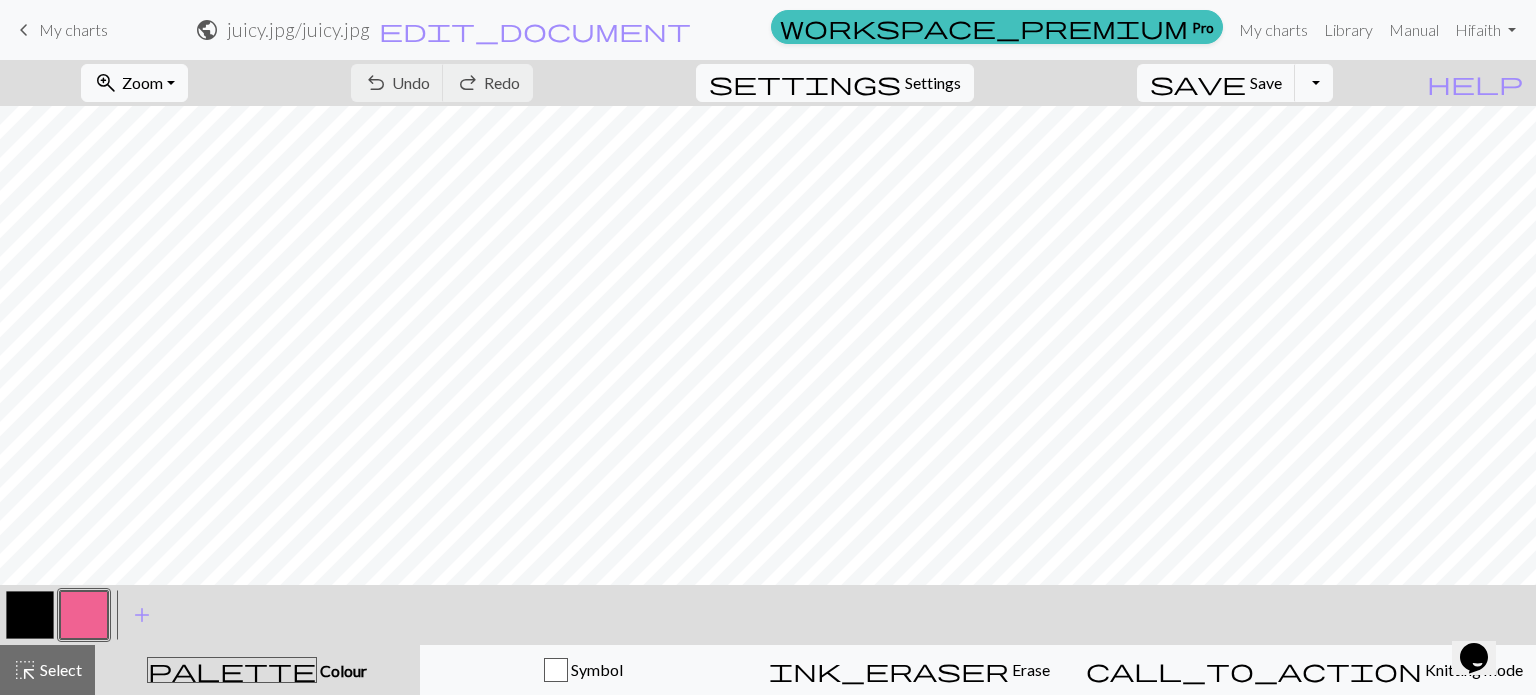 click on "keyboard_arrow_left   My charts" at bounding box center (60, 30) 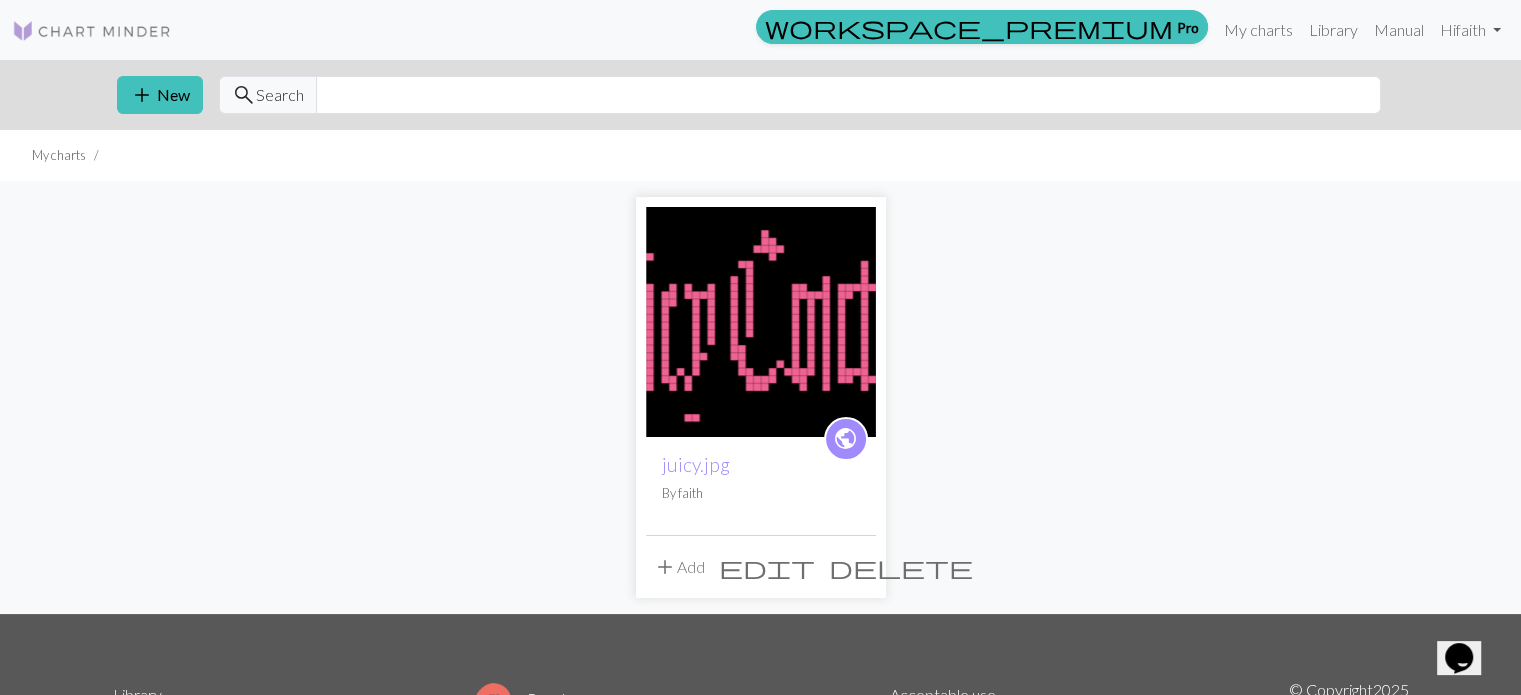 click on "delete" at bounding box center [901, 567] 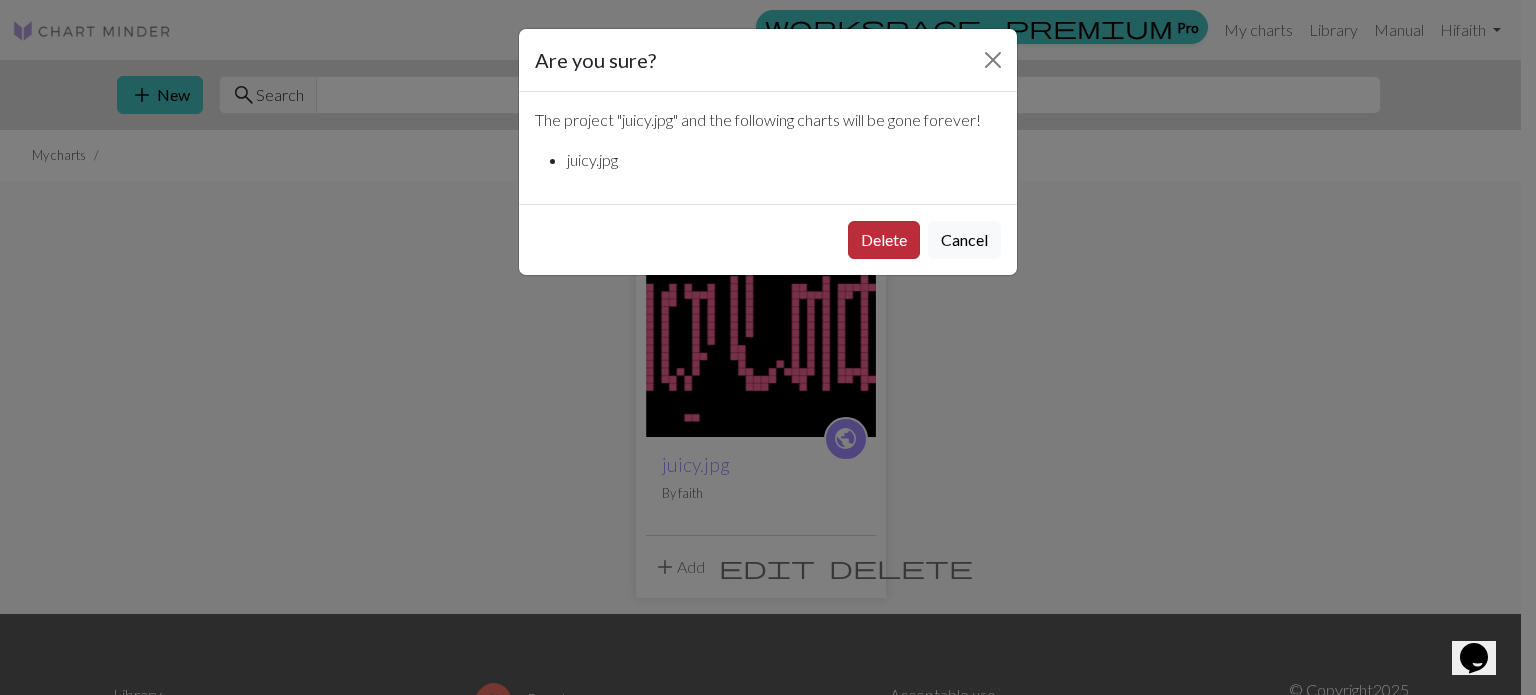 click on "Delete" at bounding box center (884, 240) 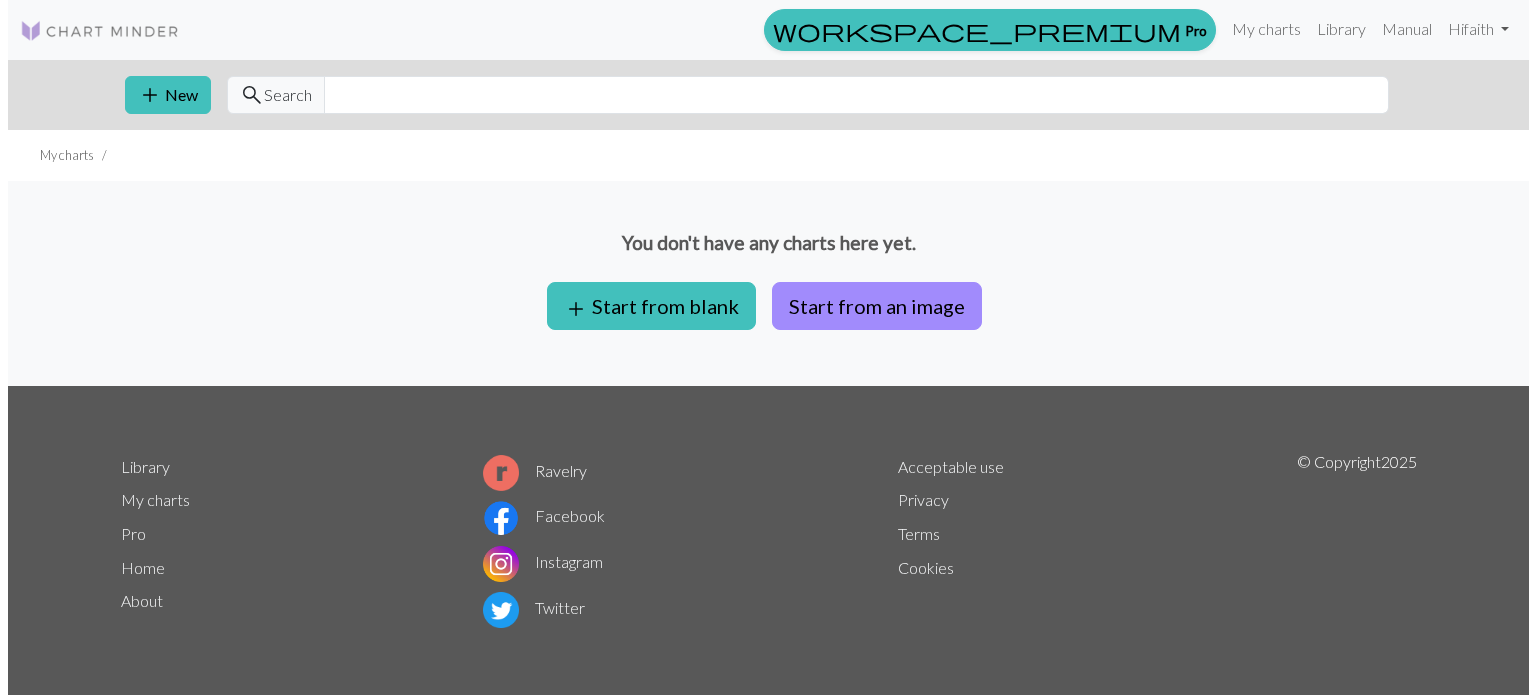 scroll, scrollTop: 0, scrollLeft: 0, axis: both 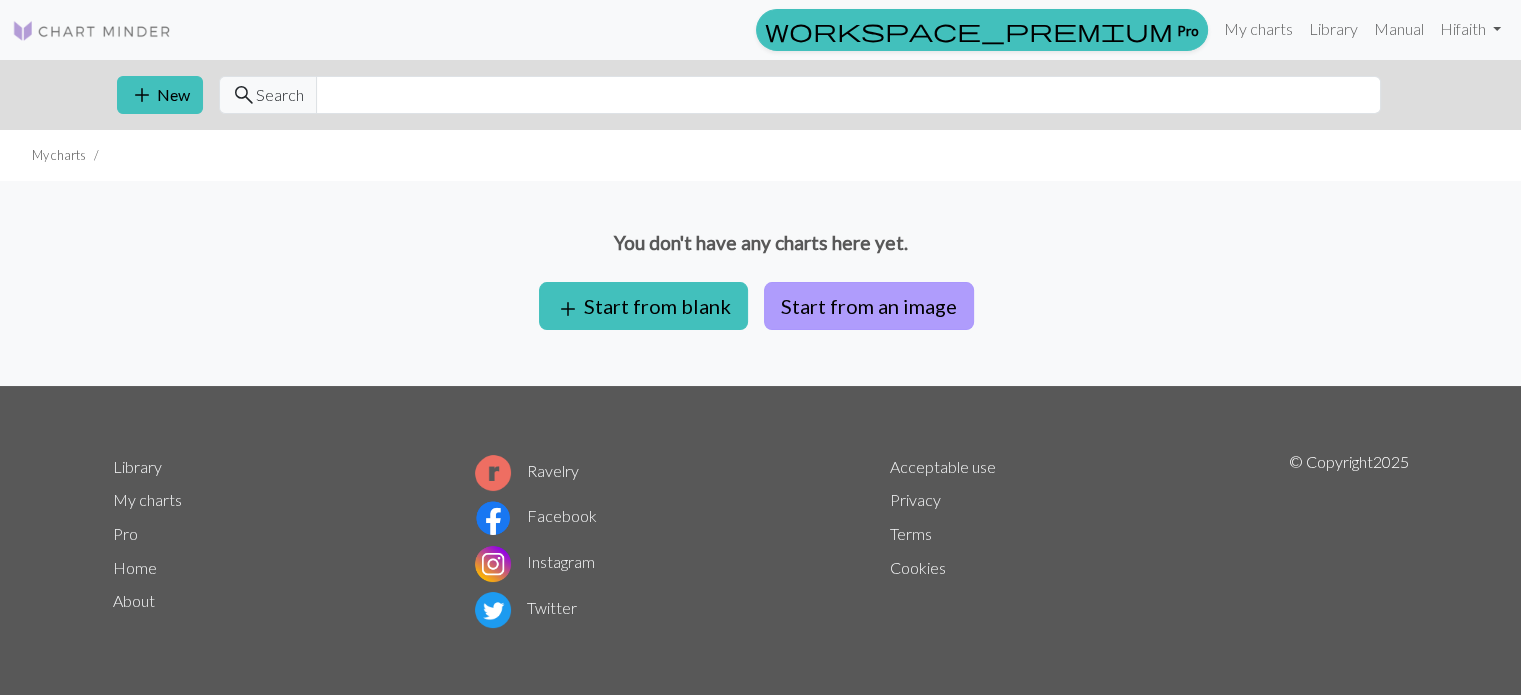 click on "Start from an image" at bounding box center (869, 306) 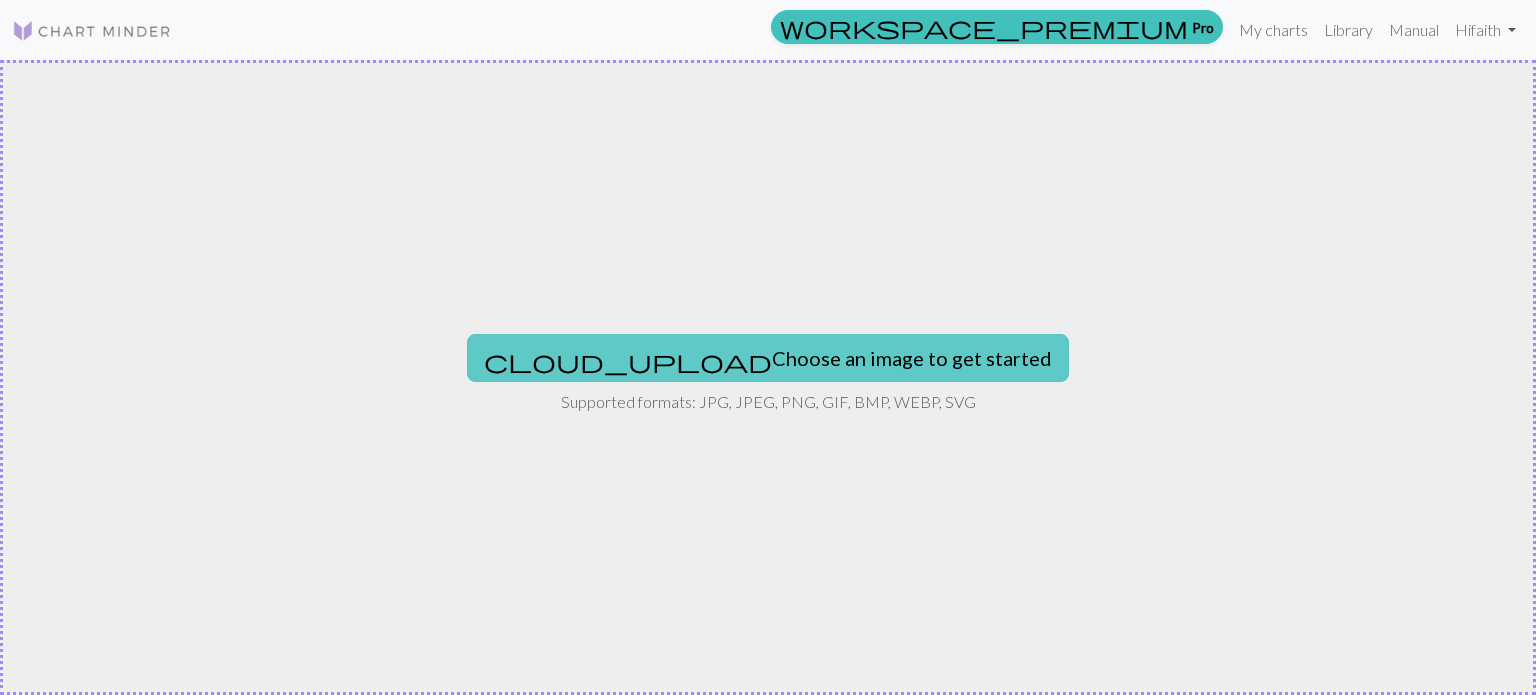 click on "cloud_upload  Choose an image to get started" at bounding box center [768, 358] 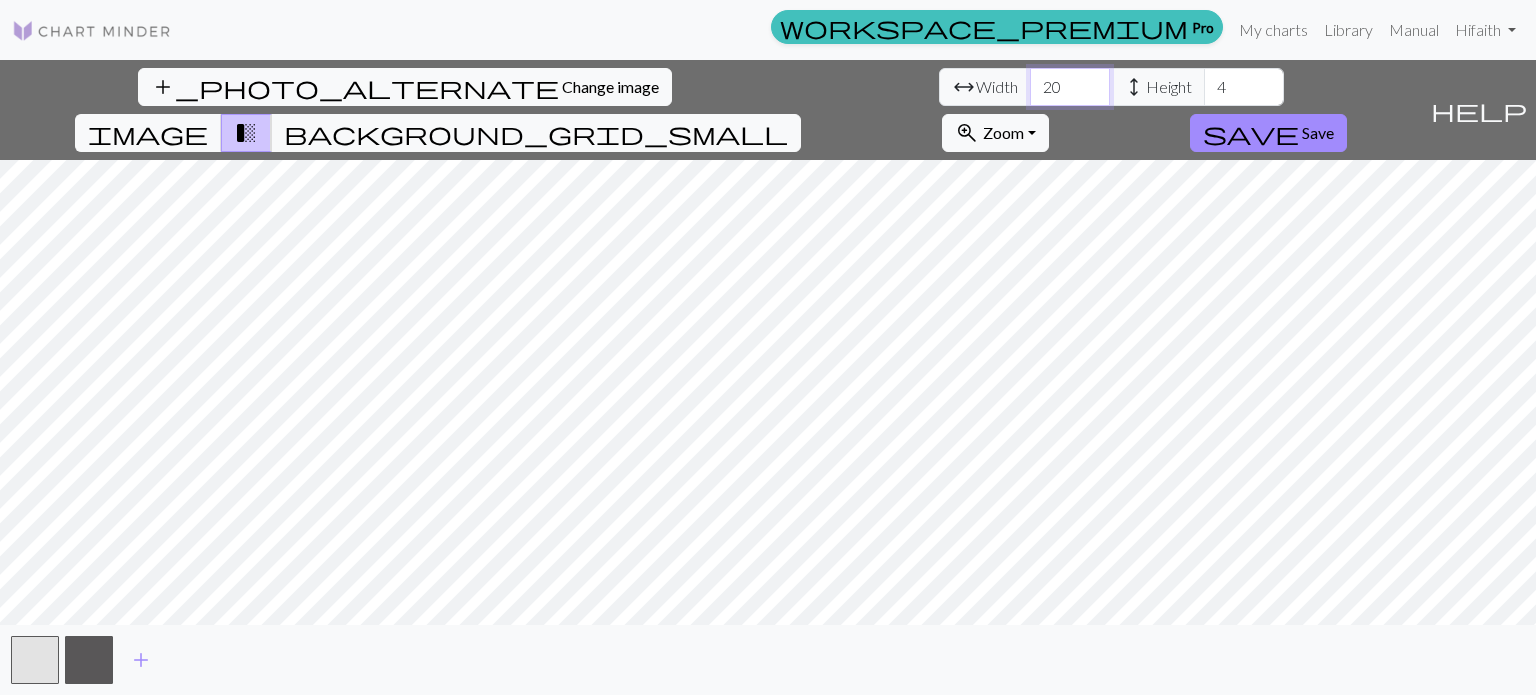 drag, startPoint x: 484, startPoint y: 87, endPoint x: 451, endPoint y: 98, distance: 34.785053 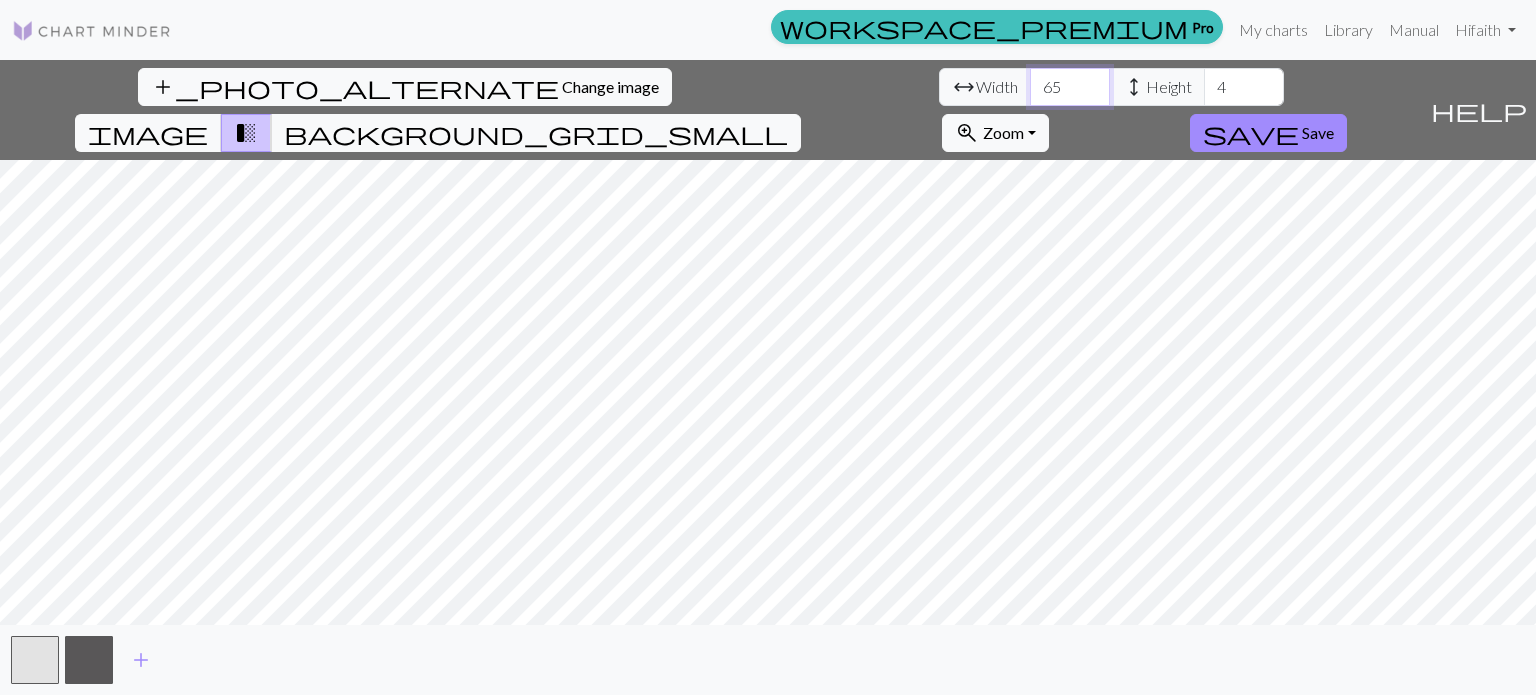type on "65" 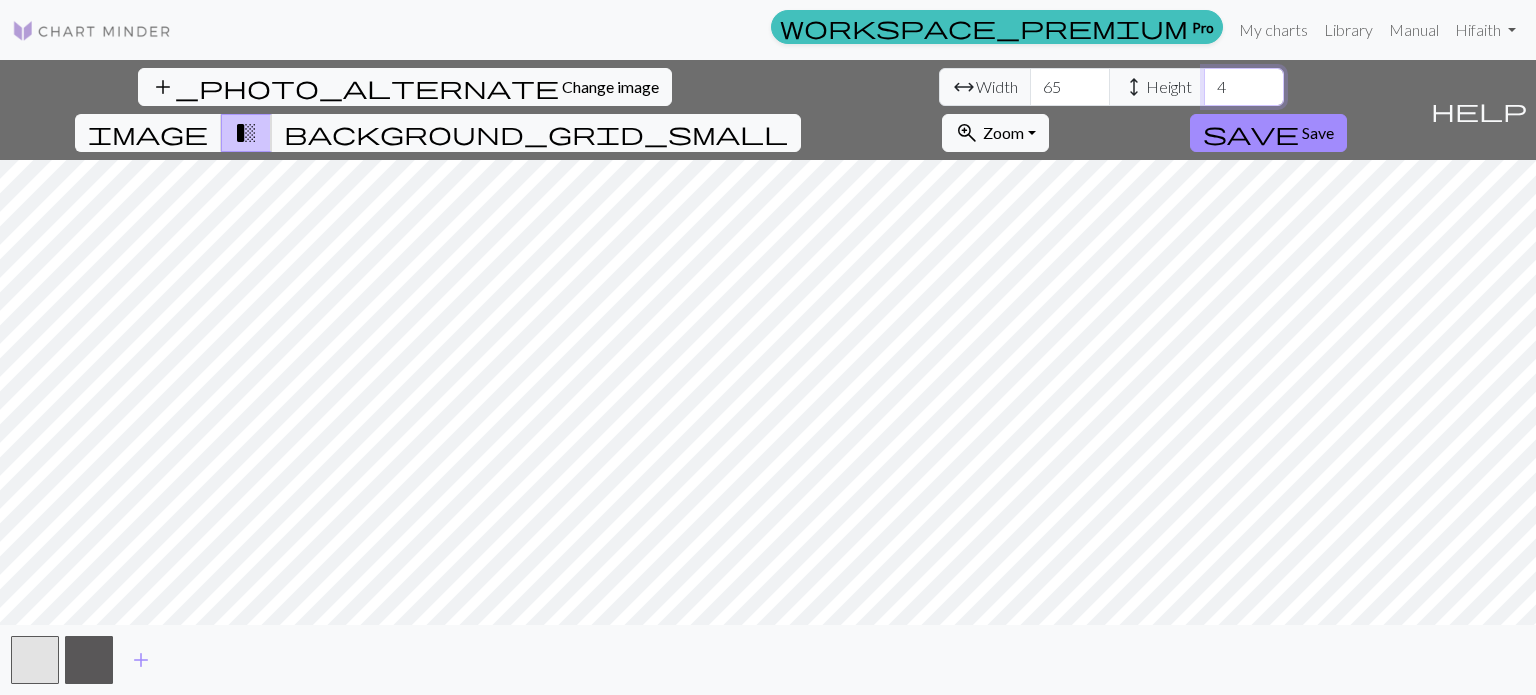 click on "4" at bounding box center [1244, 87] 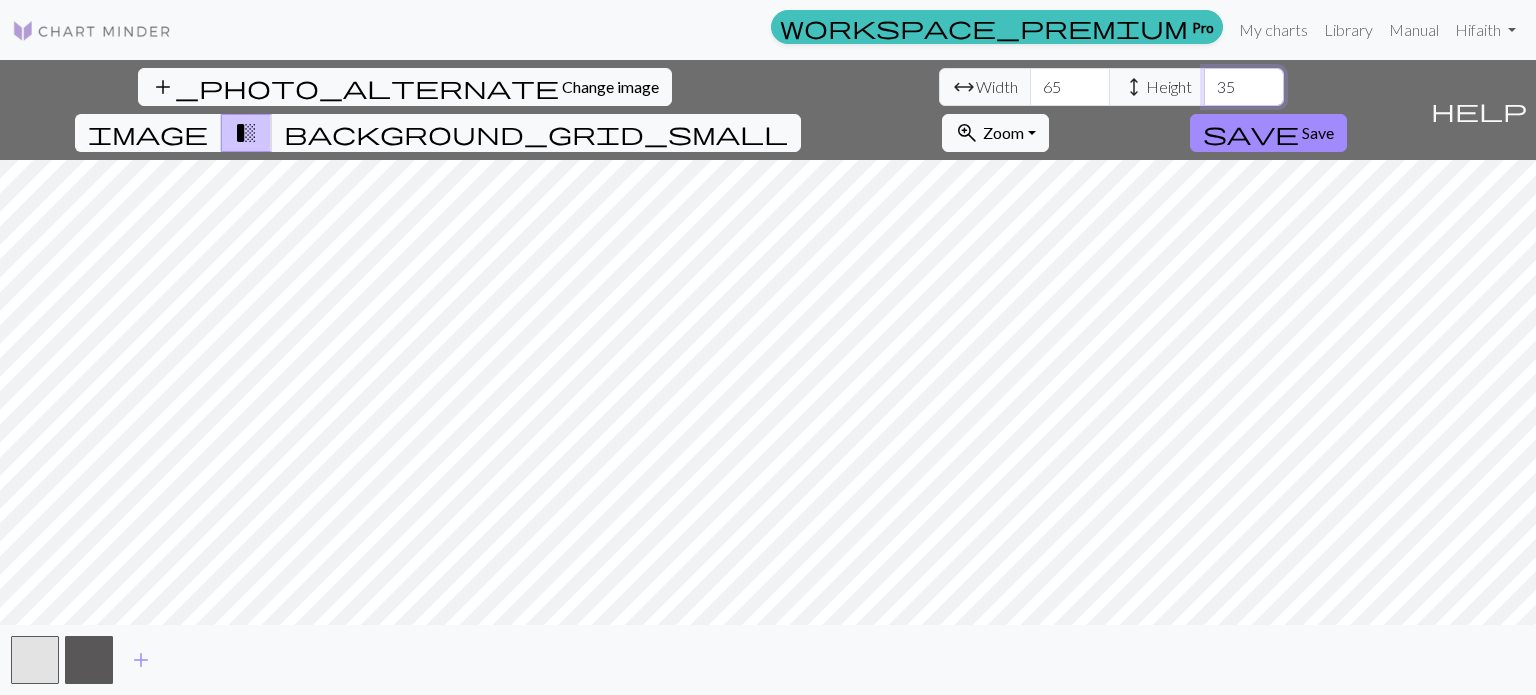 click on "35" at bounding box center (1244, 87) 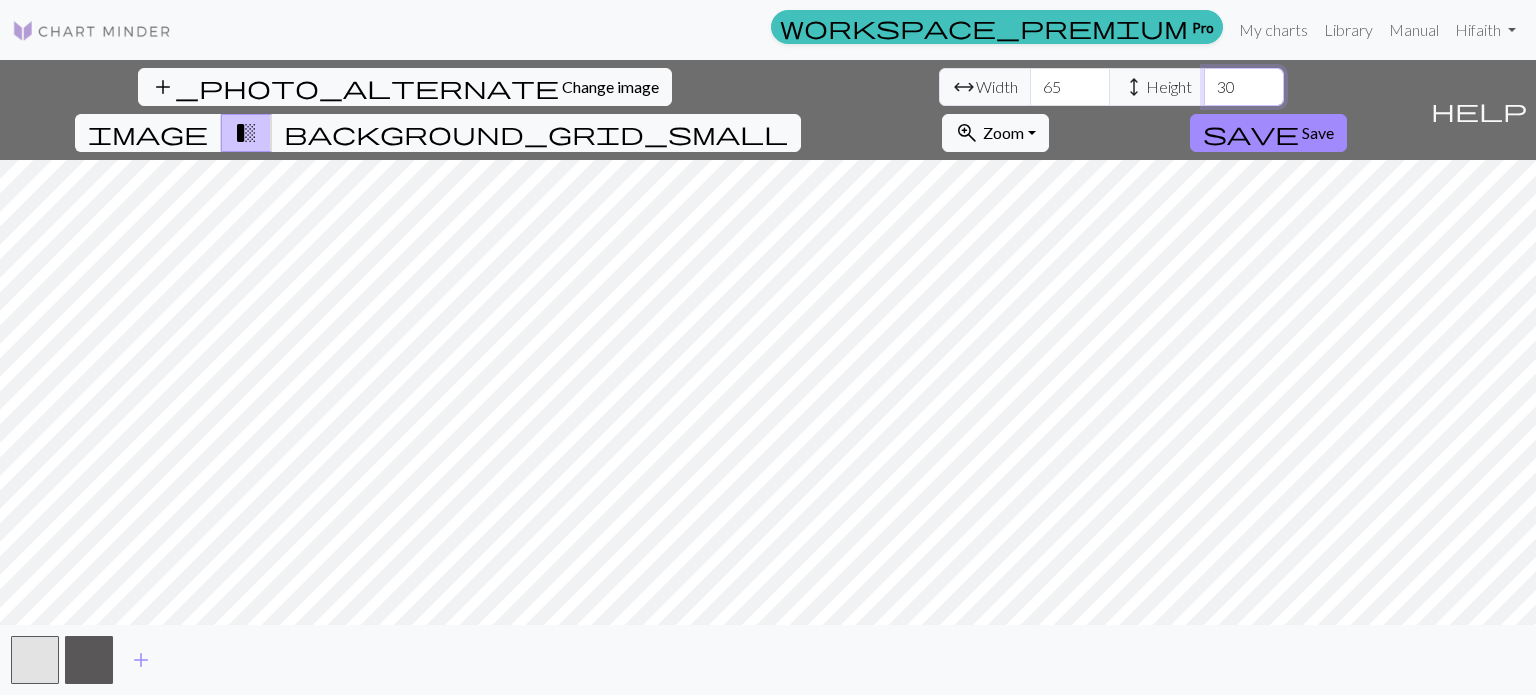 type on "3" 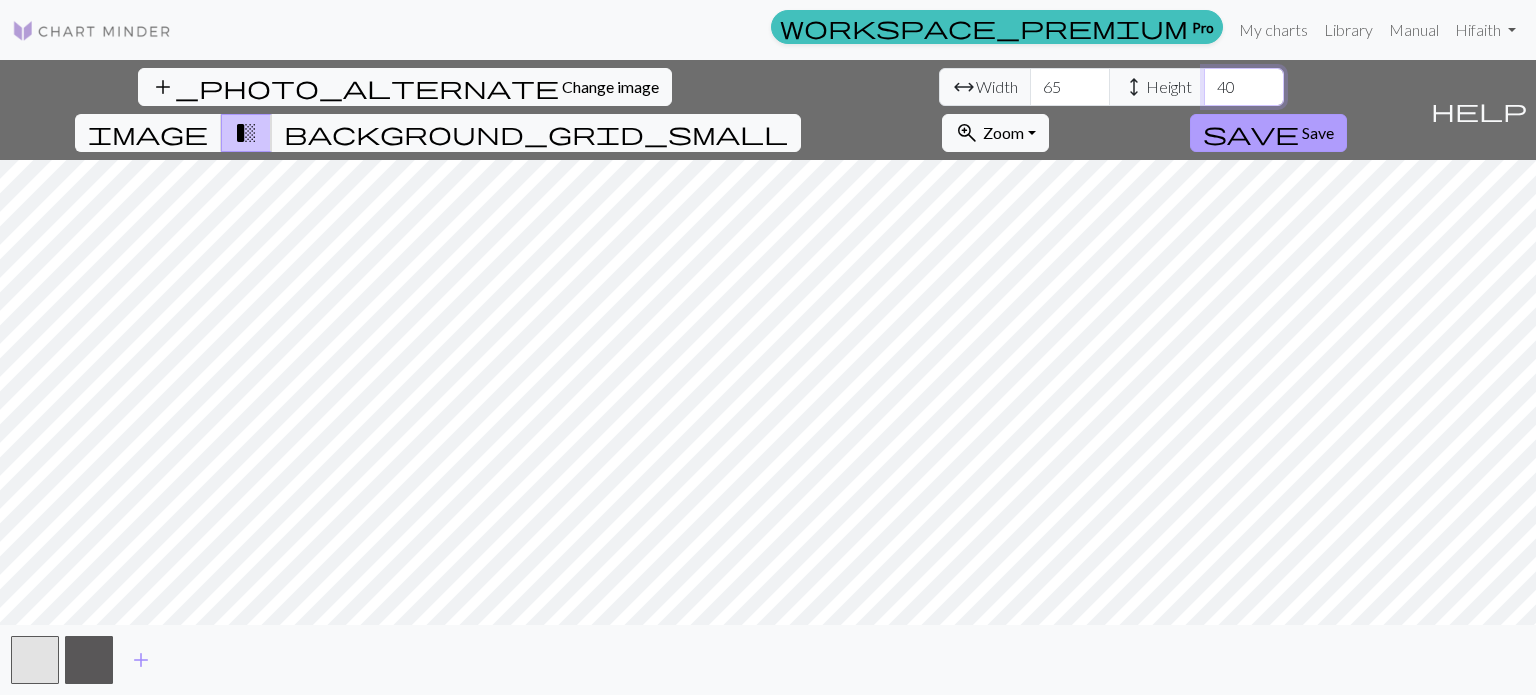 type on "40" 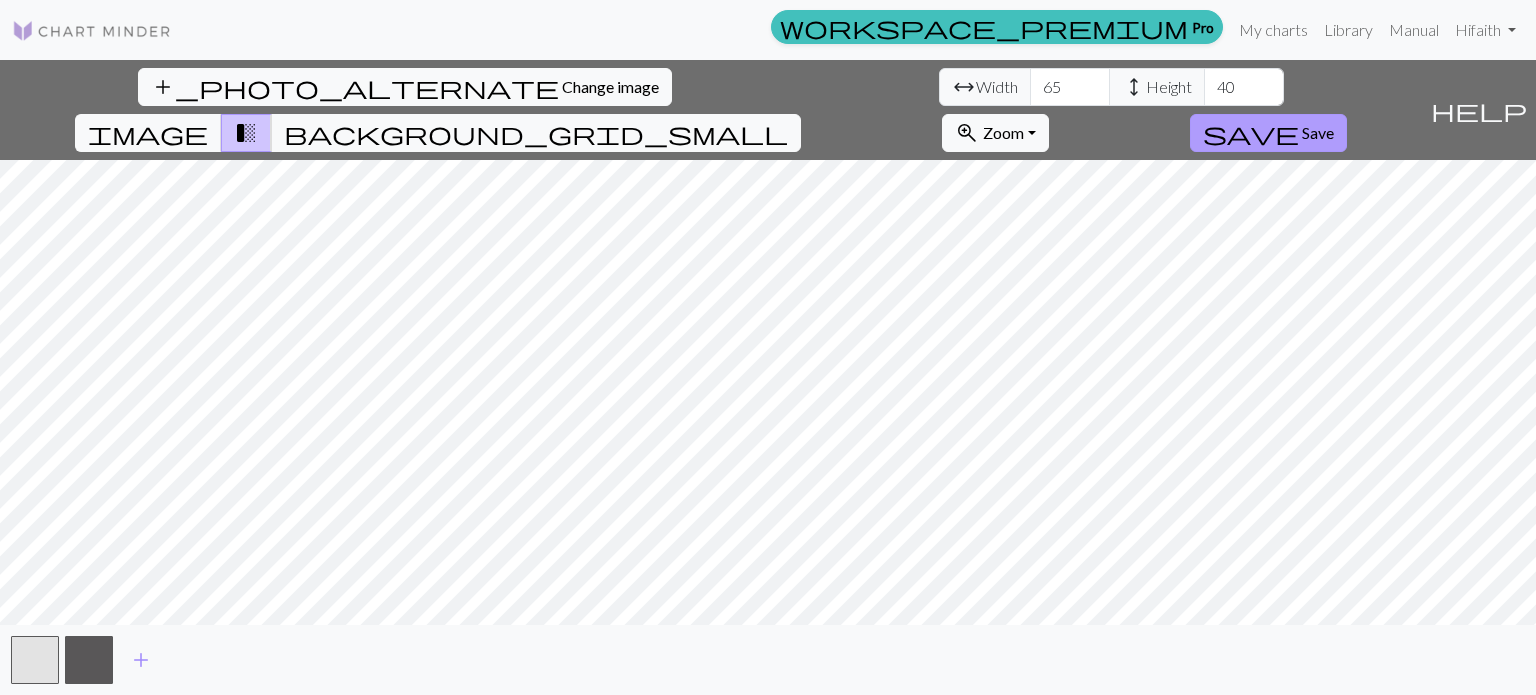 click on "Save" at bounding box center [1318, 132] 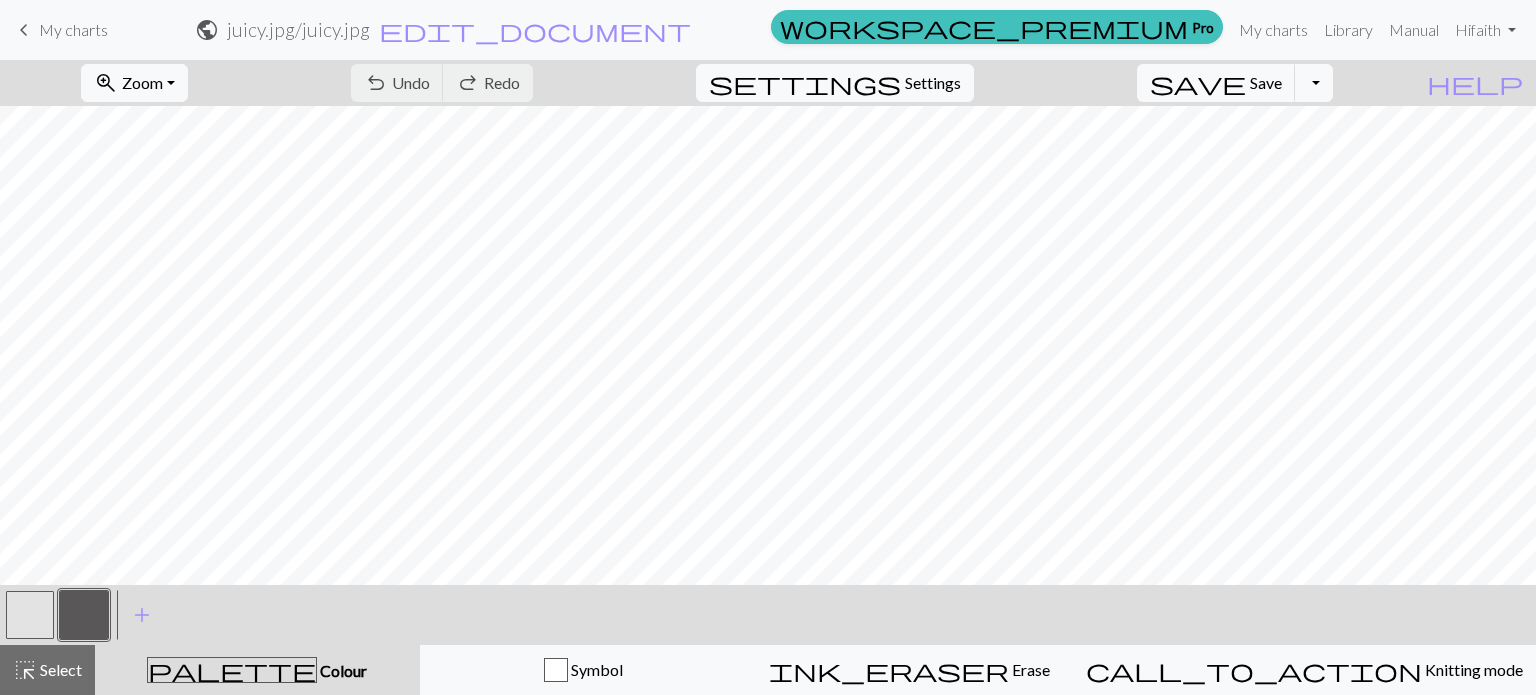 click at bounding box center (84, 615) 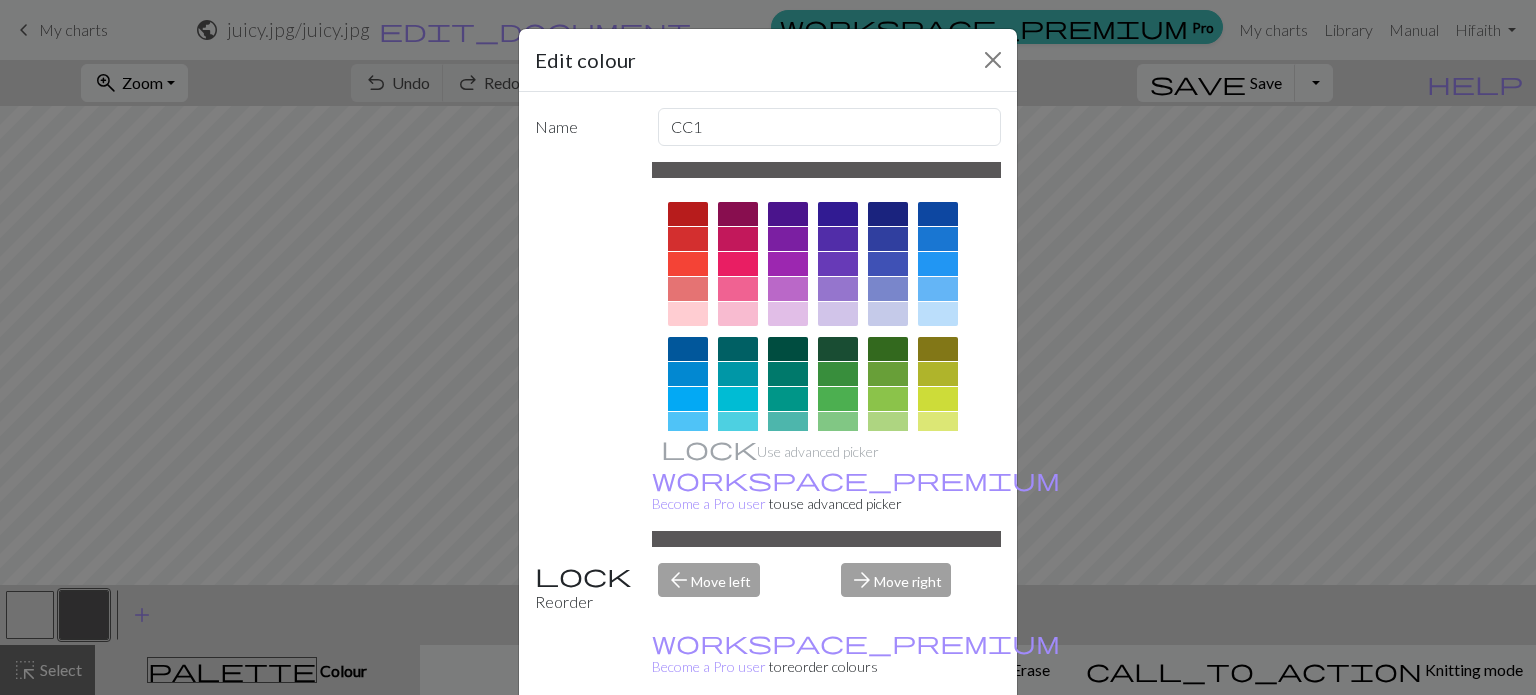 scroll, scrollTop: 322, scrollLeft: 0, axis: vertical 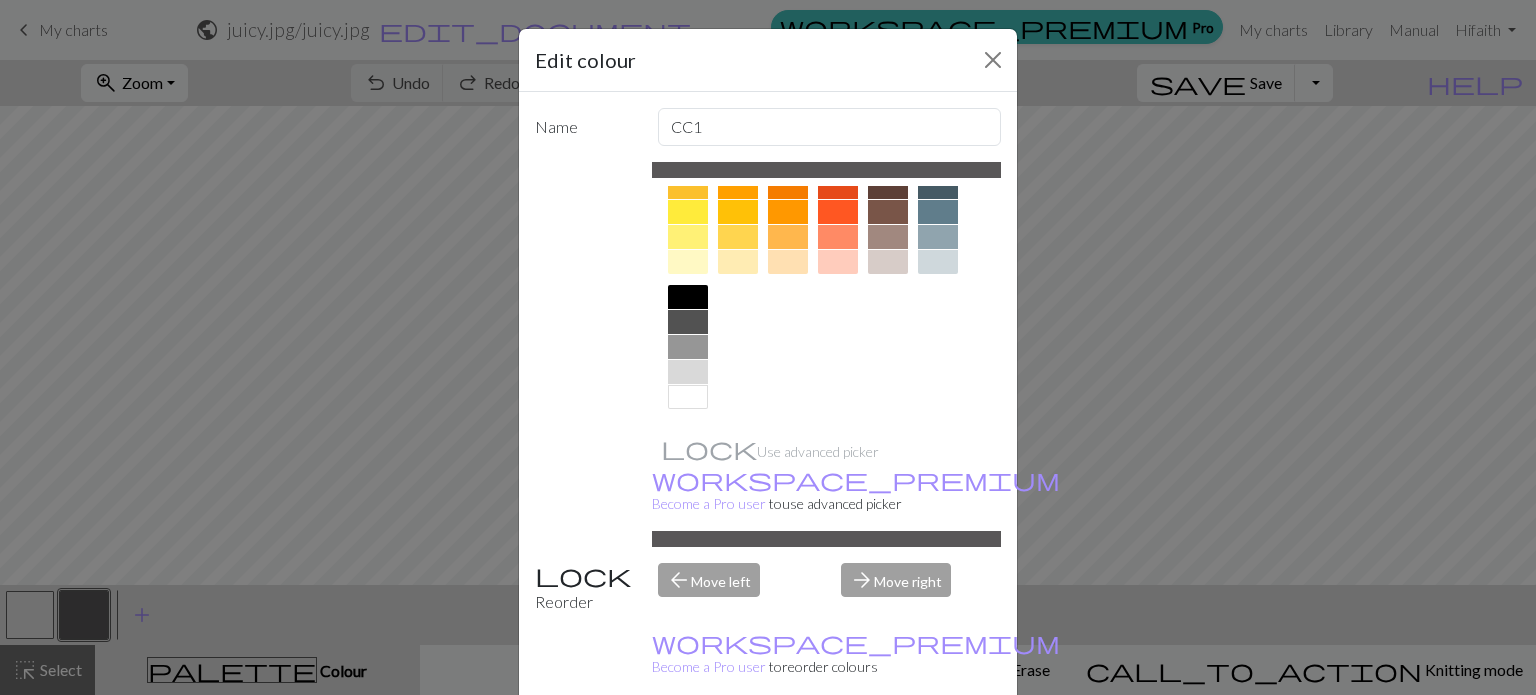 click at bounding box center (688, 297) 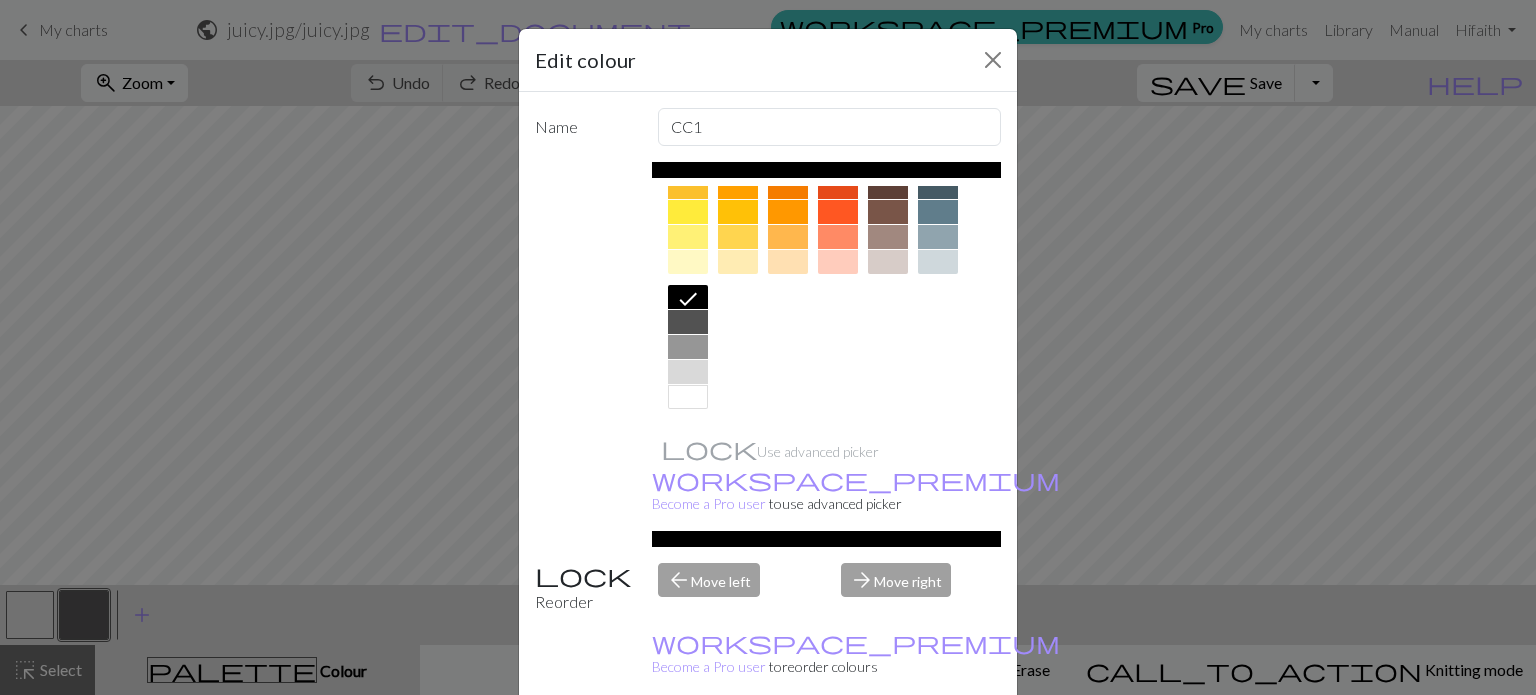 click on "Done" at bounding box center (888, 746) 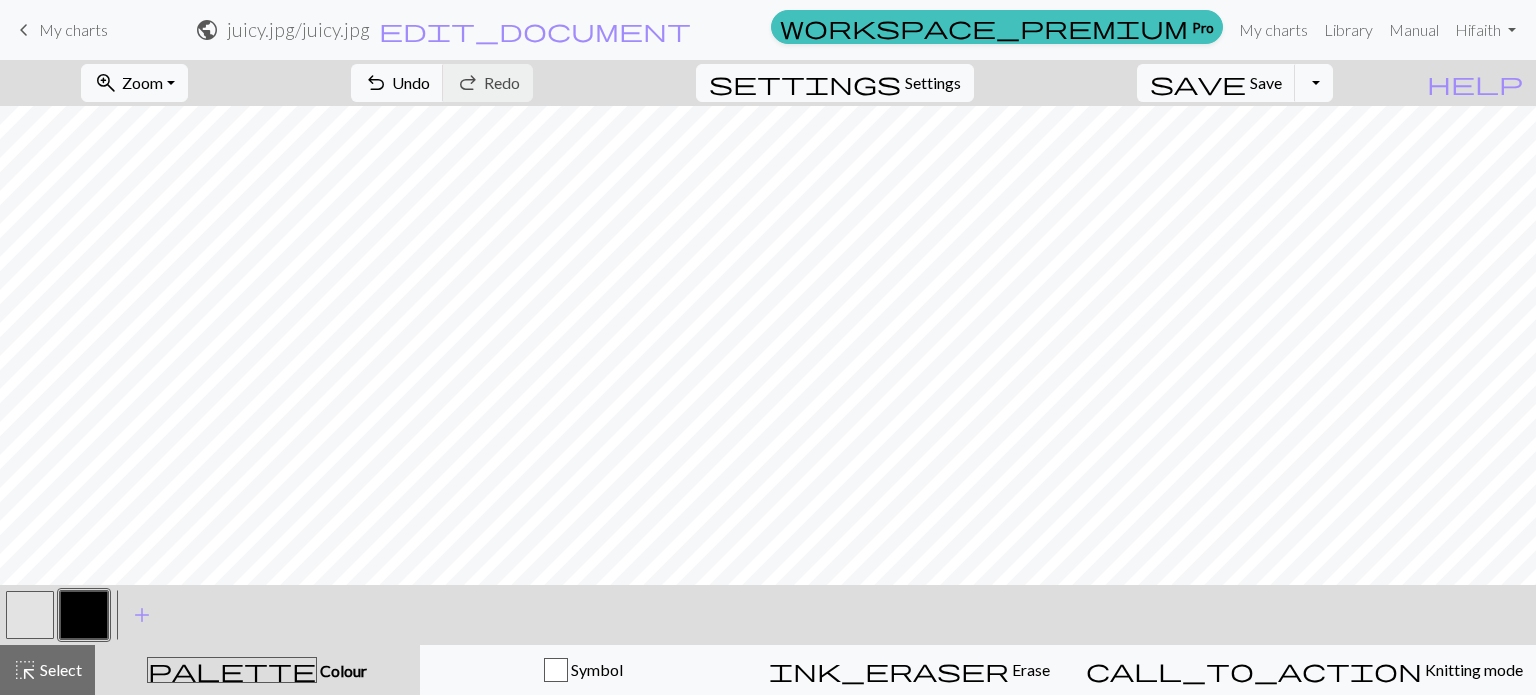 click at bounding box center [30, 615] 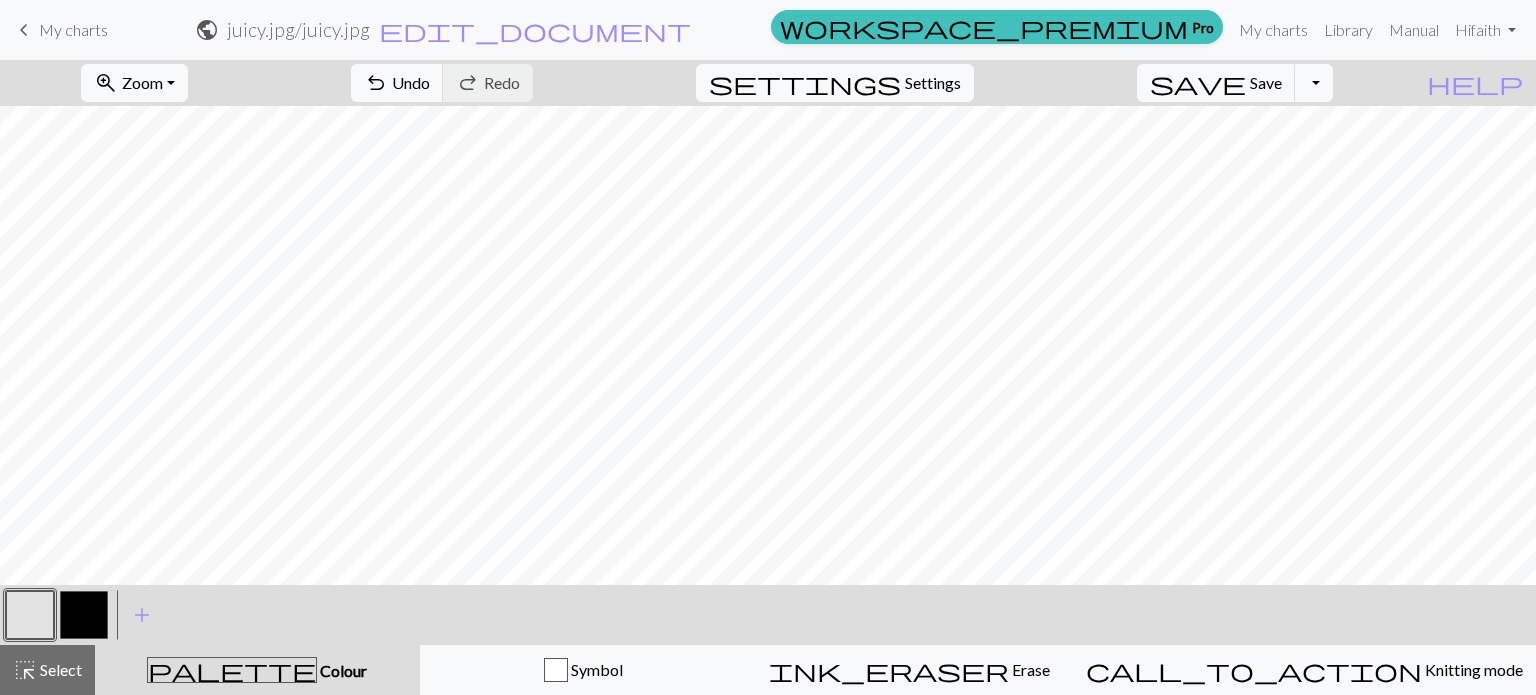 click at bounding box center [30, 615] 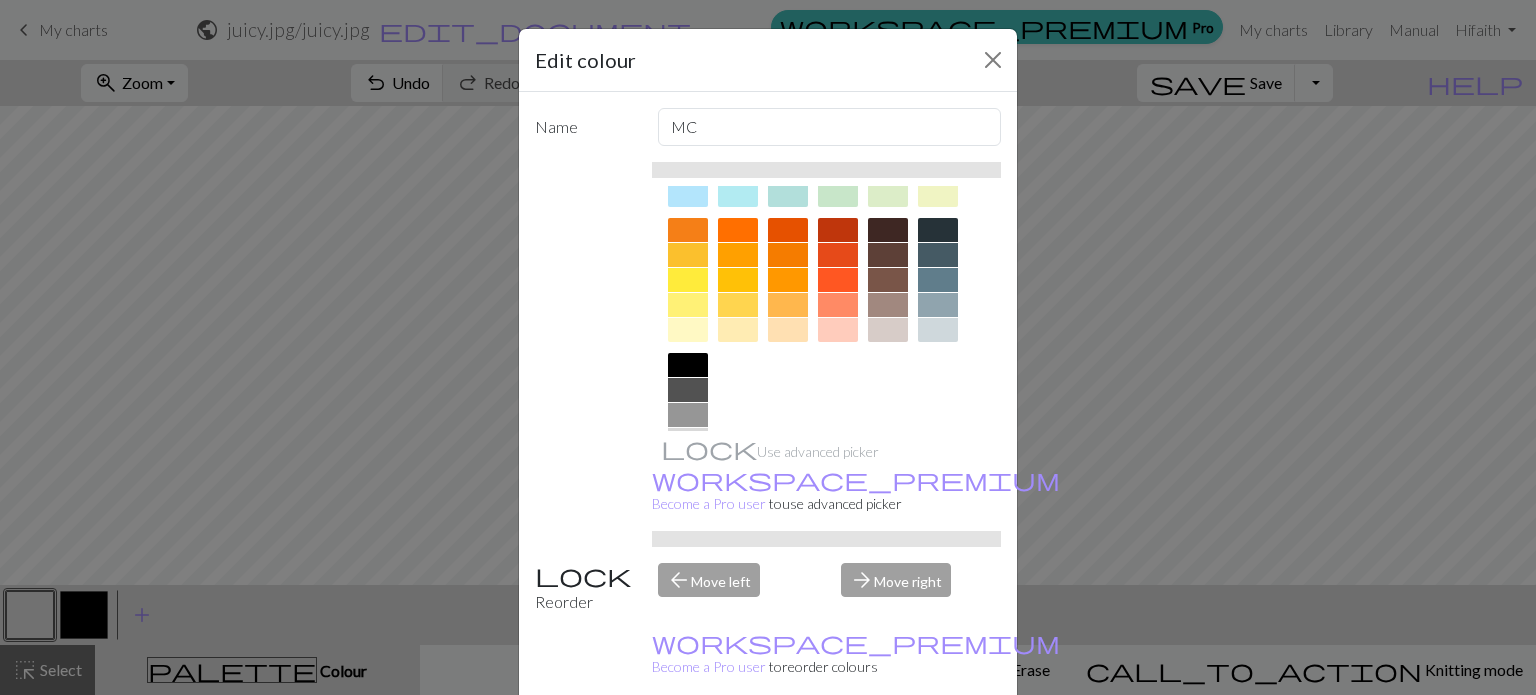 scroll, scrollTop: 284, scrollLeft: 0, axis: vertical 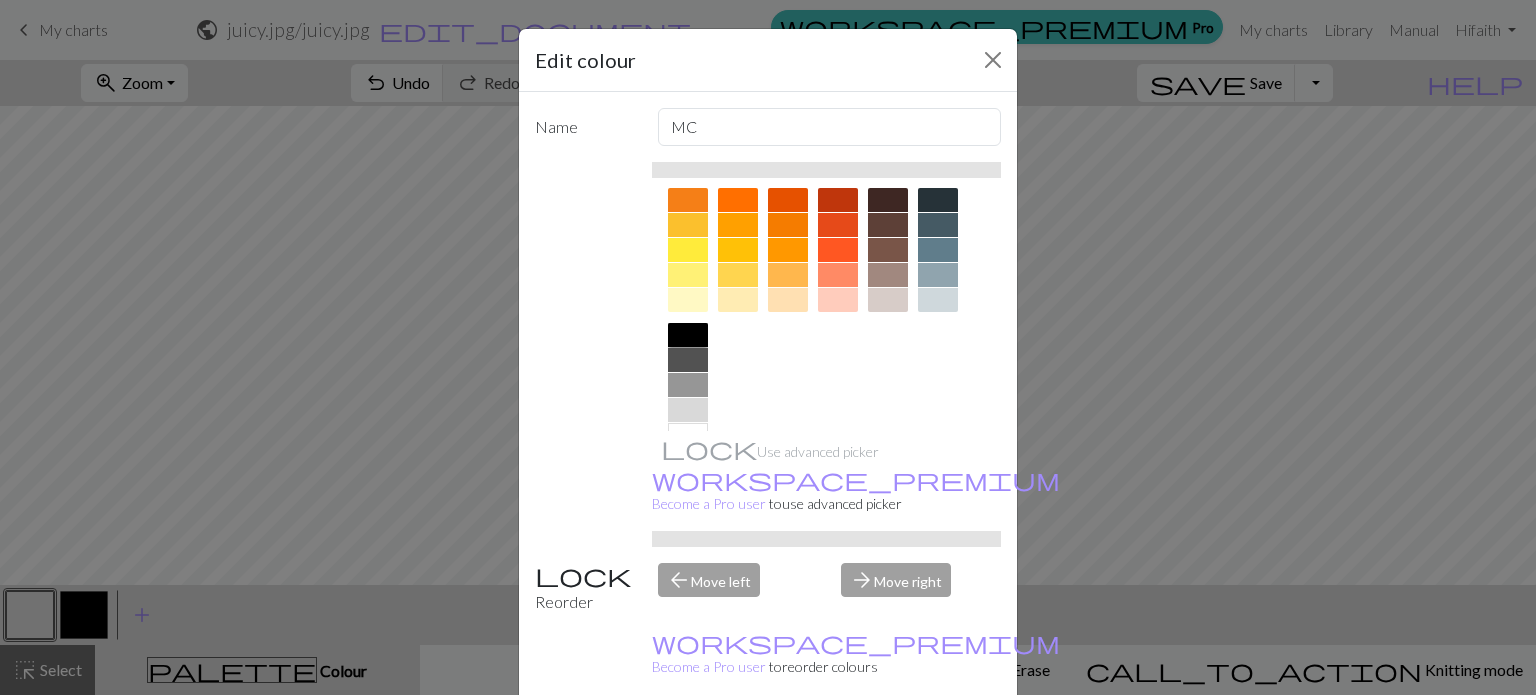 click at bounding box center [688, 335] 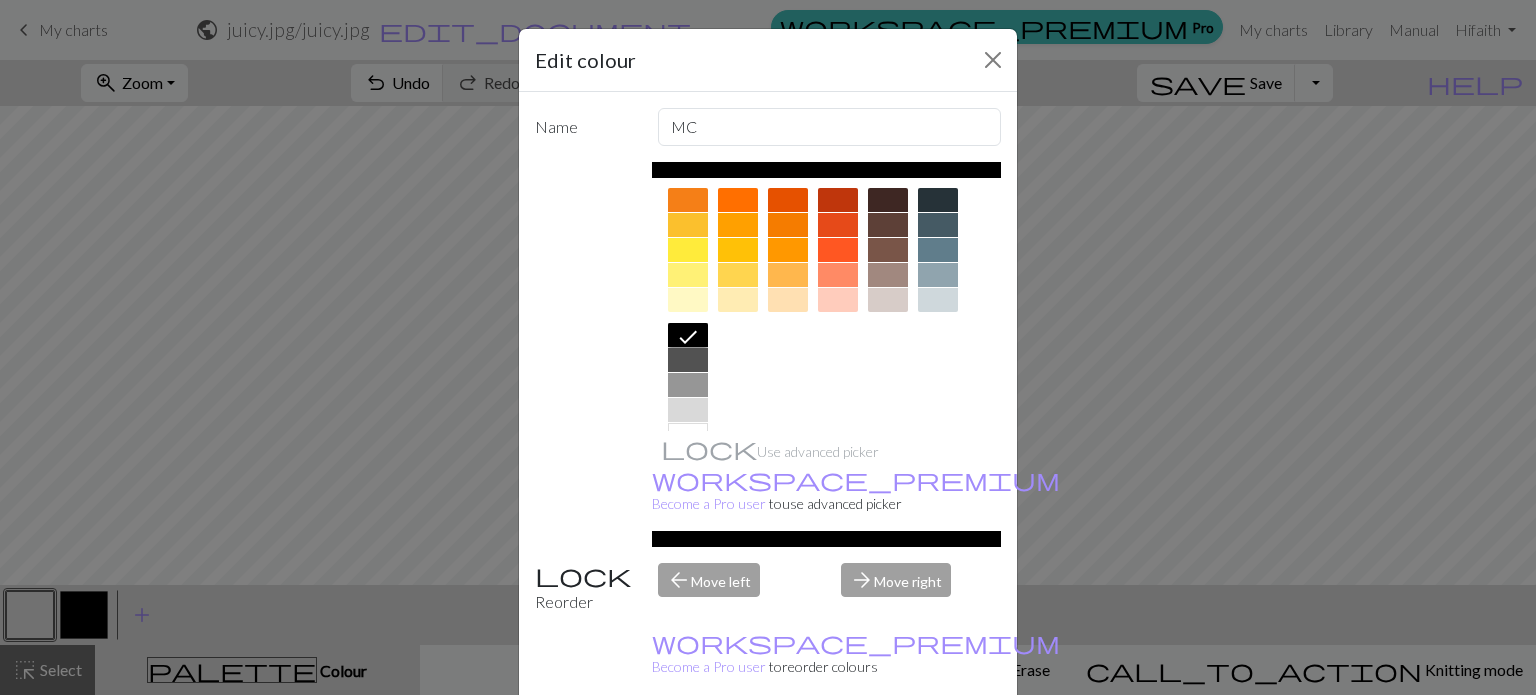 click on "Done" at bounding box center [888, 746] 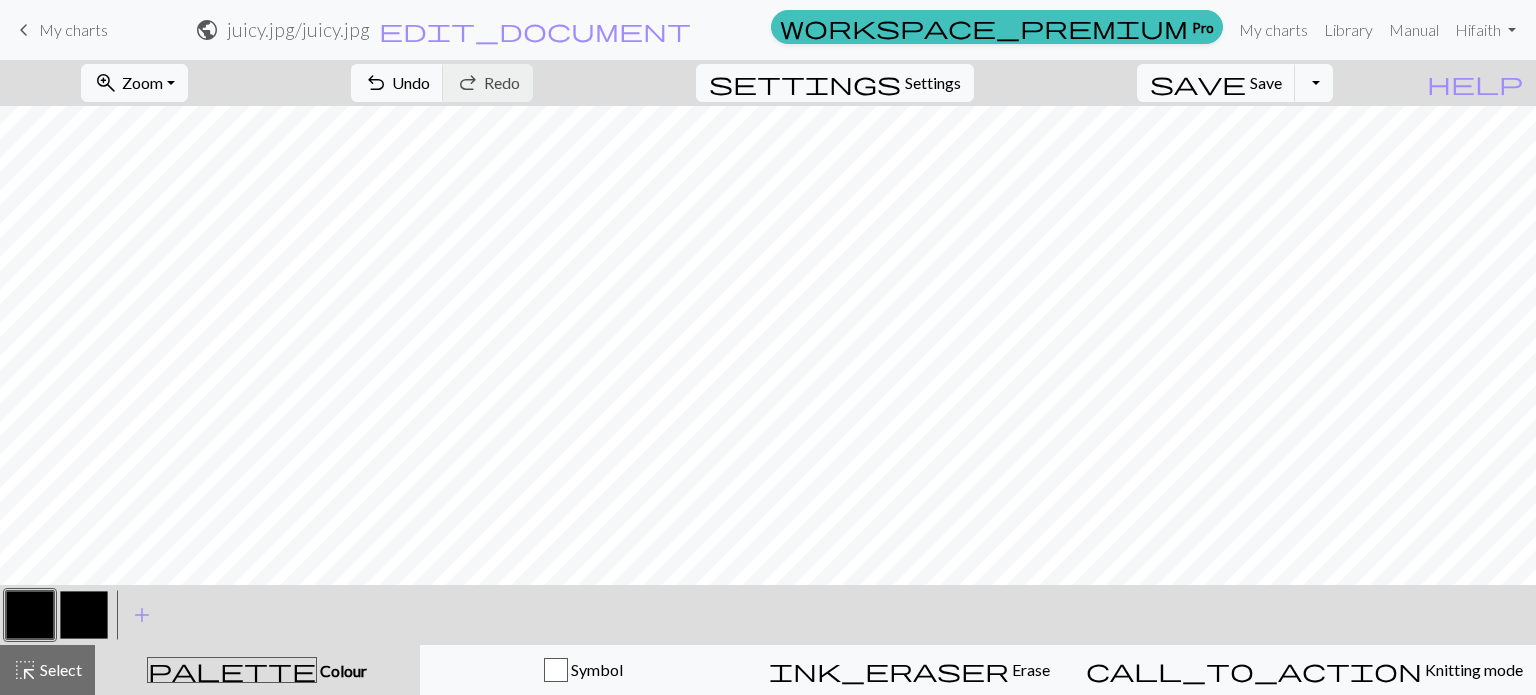 click at bounding box center (84, 615) 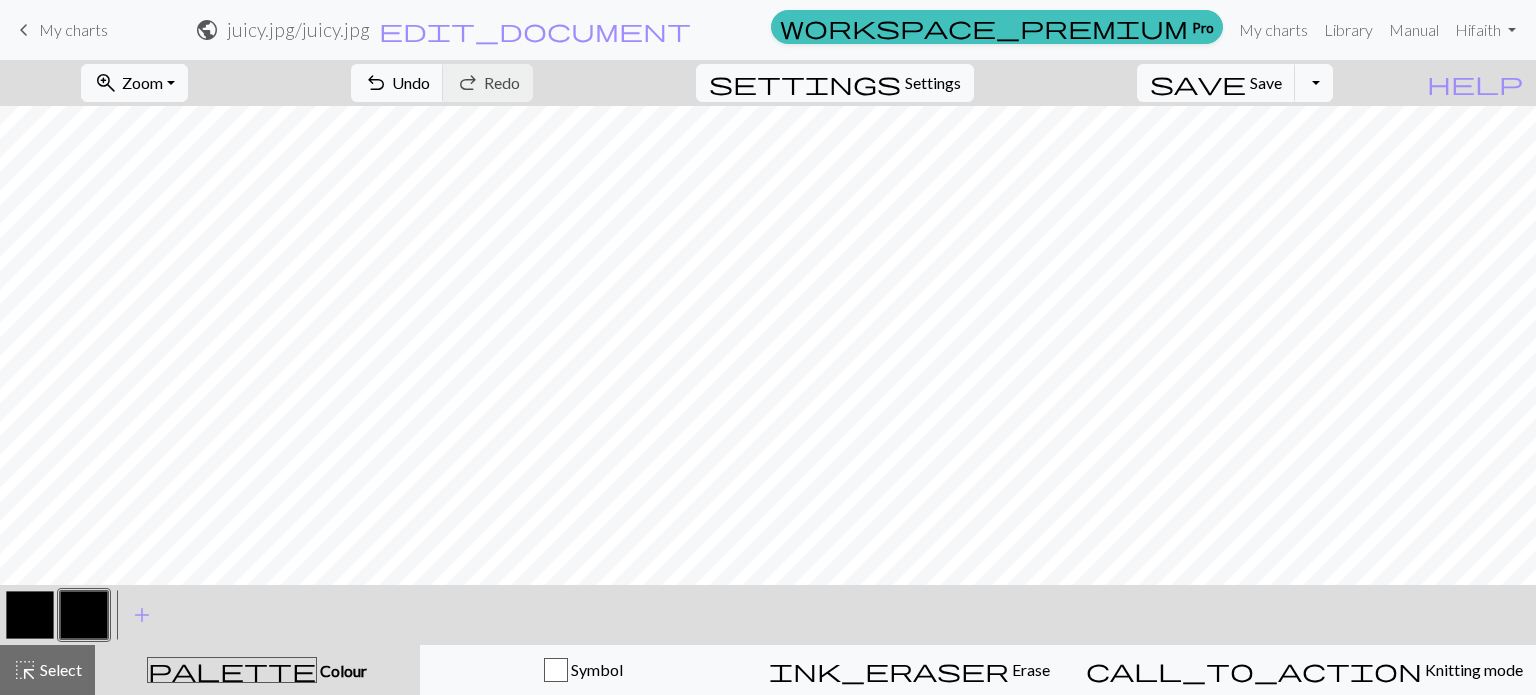 click at bounding box center [84, 615] 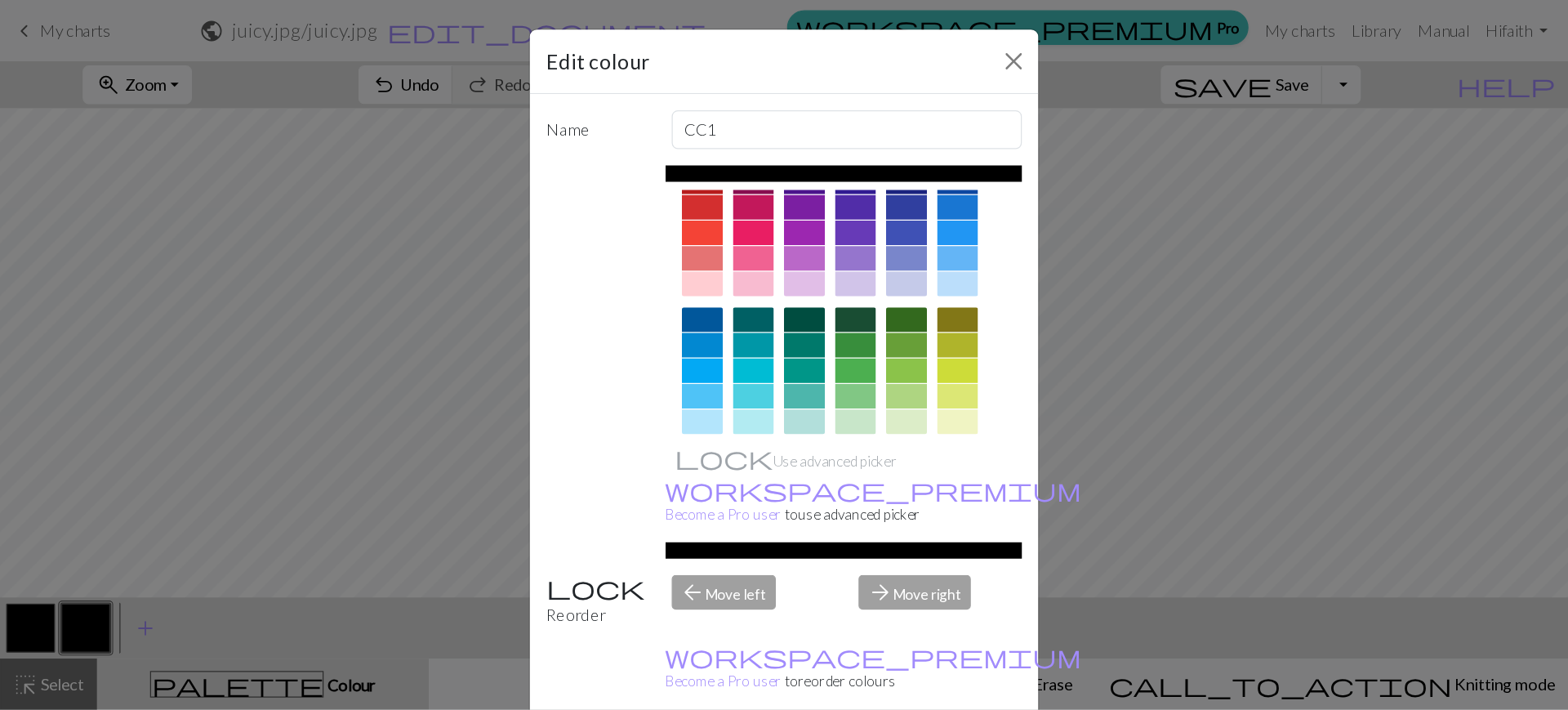 scroll, scrollTop: 0, scrollLeft: 0, axis: both 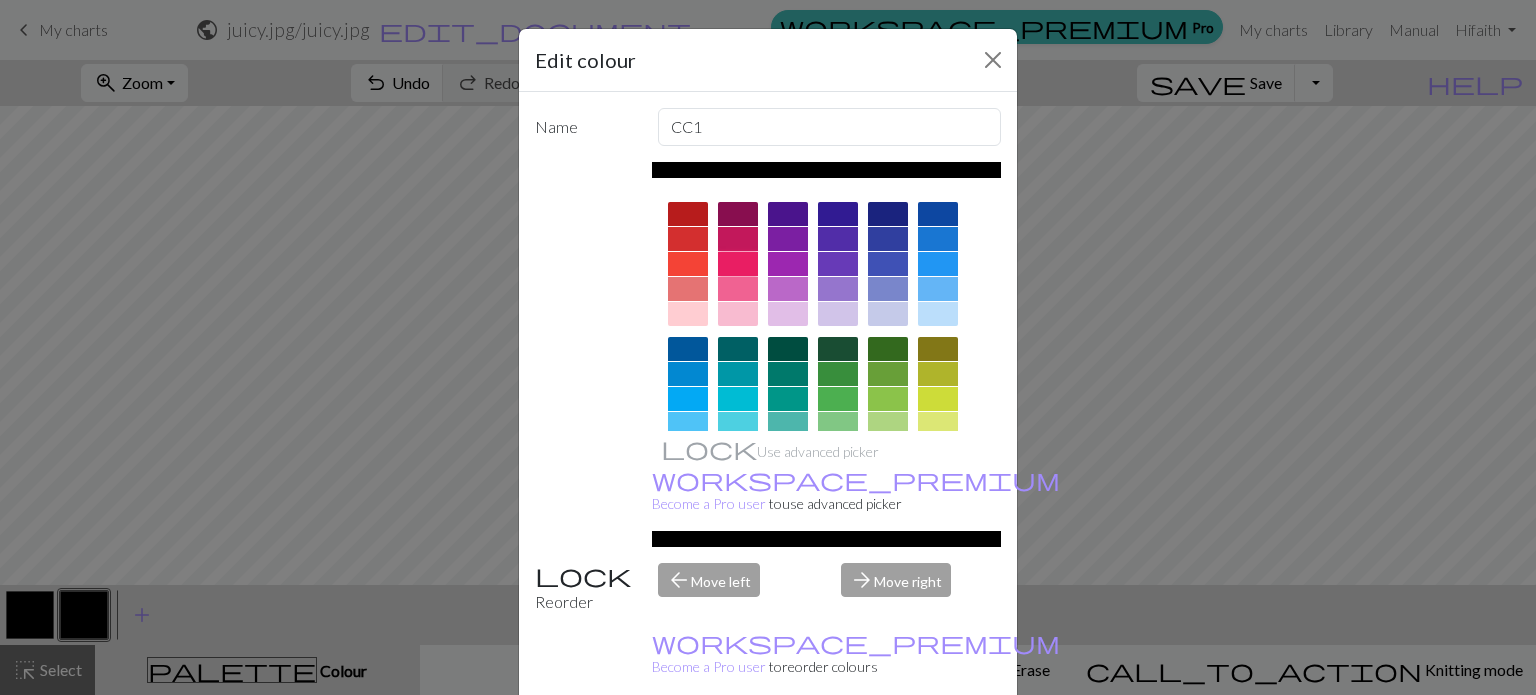 click at bounding box center [738, 264] 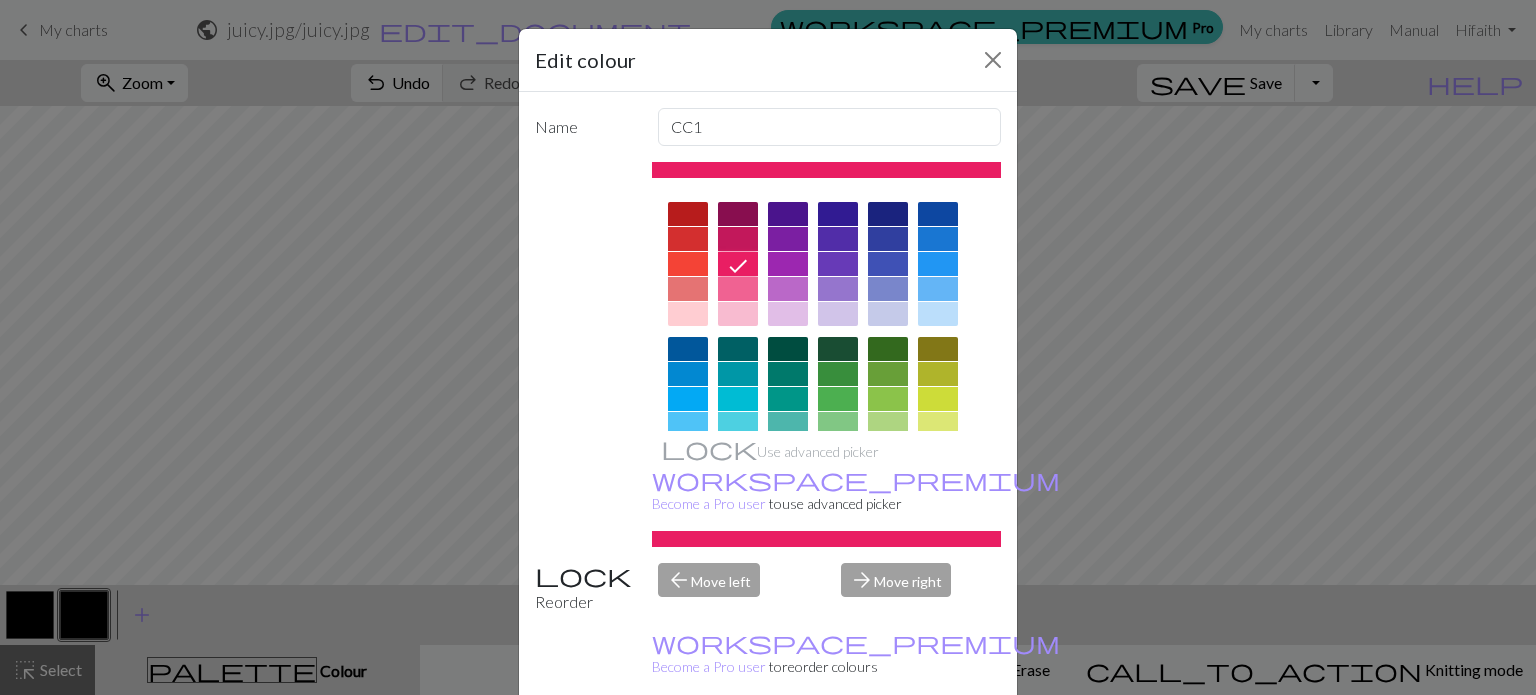 click on "Done" at bounding box center (888, 746) 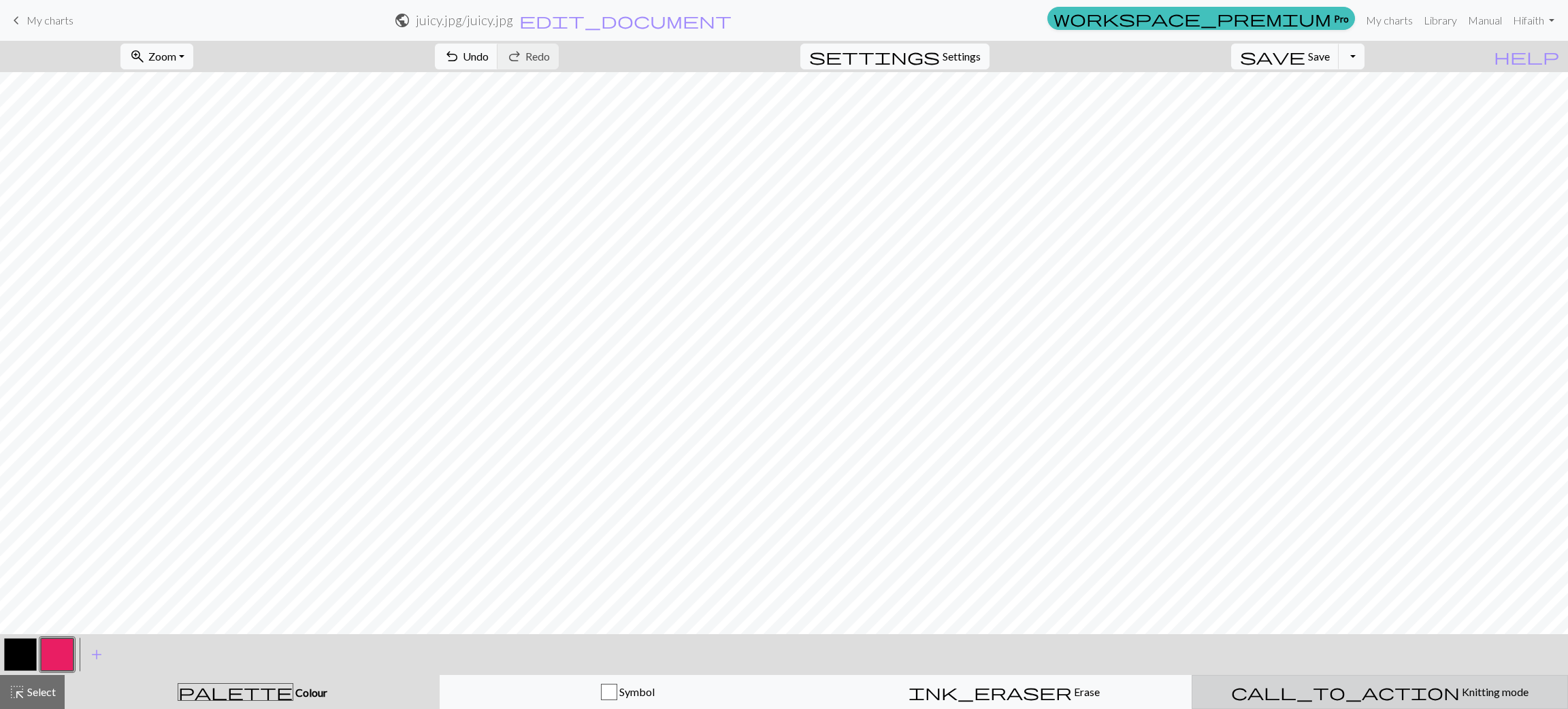 click on "Knitting mode" at bounding box center [1494, 691] 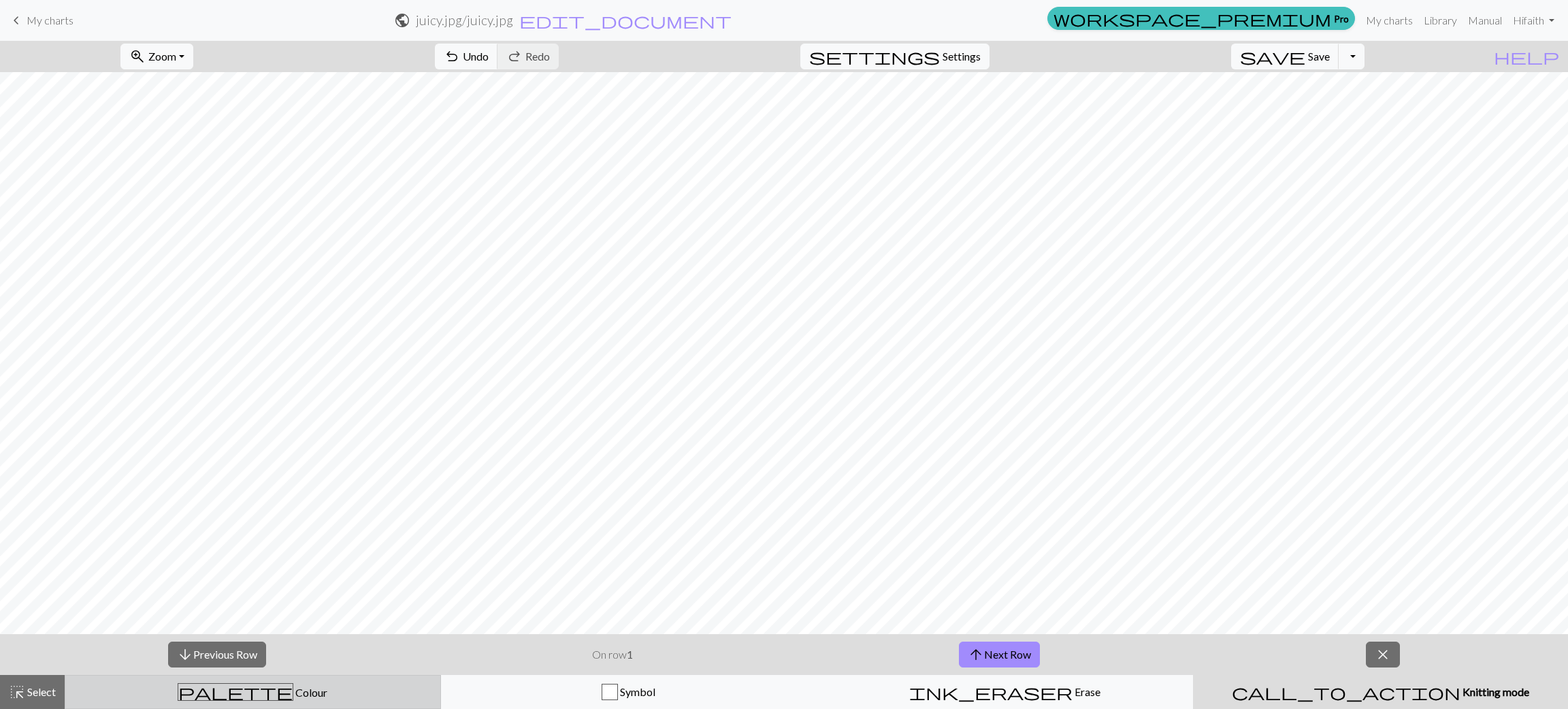 click on "Colour" at bounding box center (310, 692) 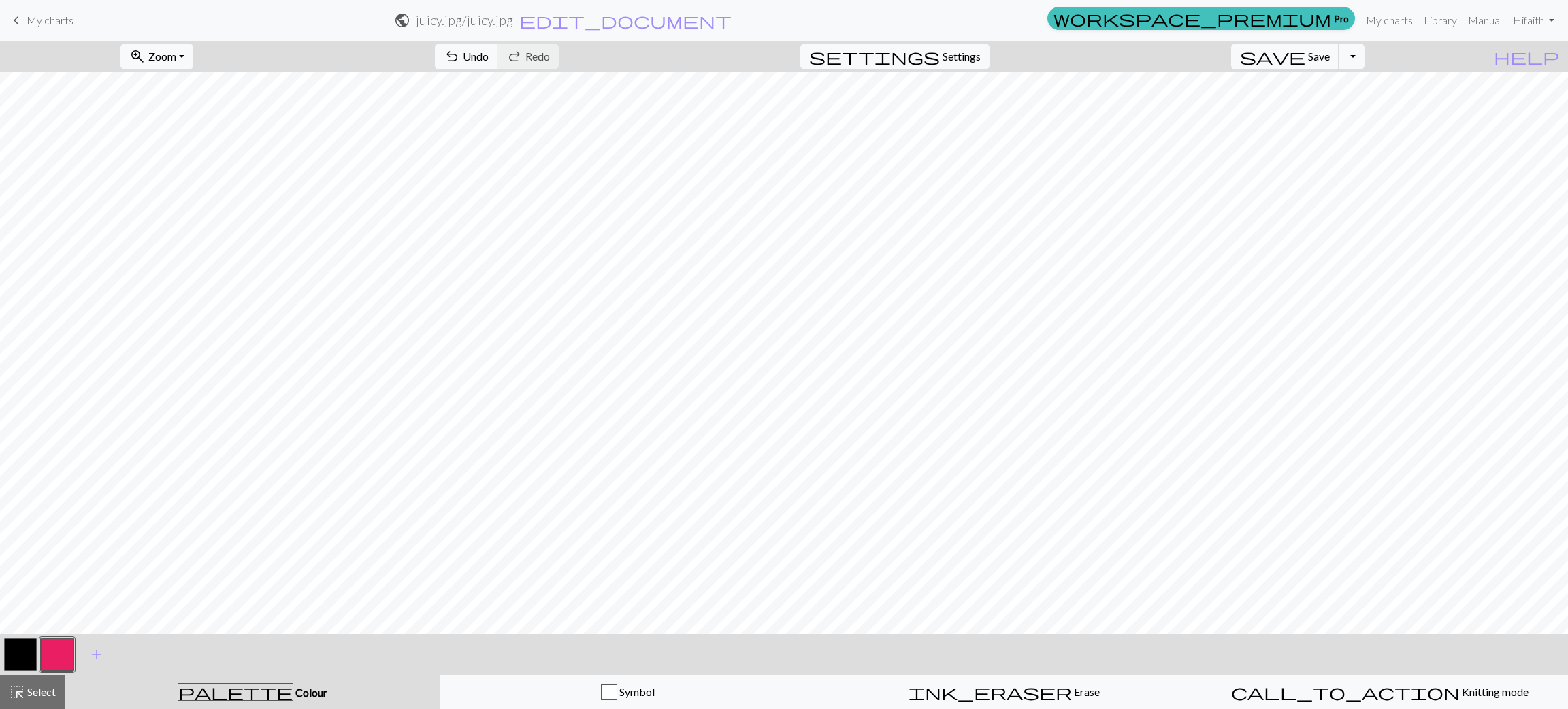 click at bounding box center [57, 655] 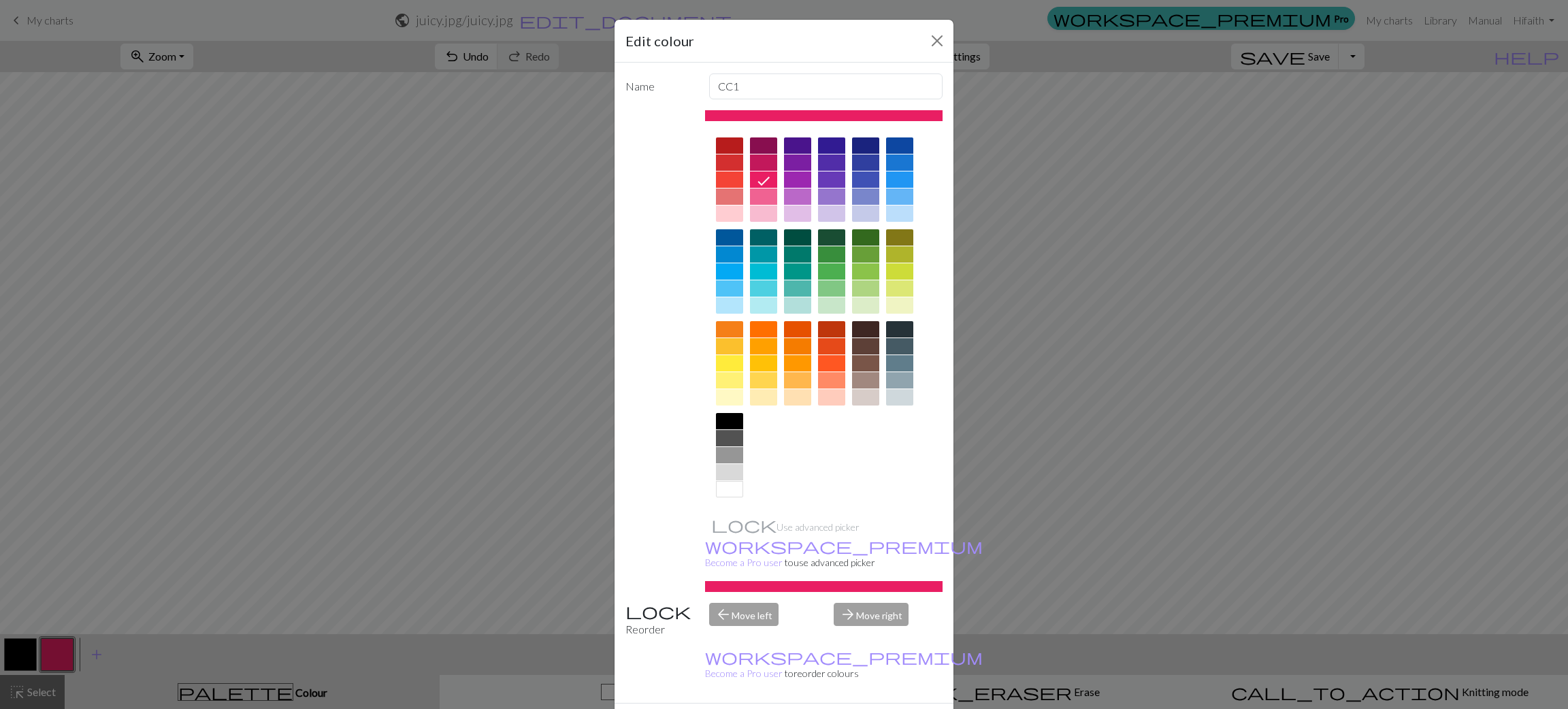 click on "Done" at bounding box center (866, 727) 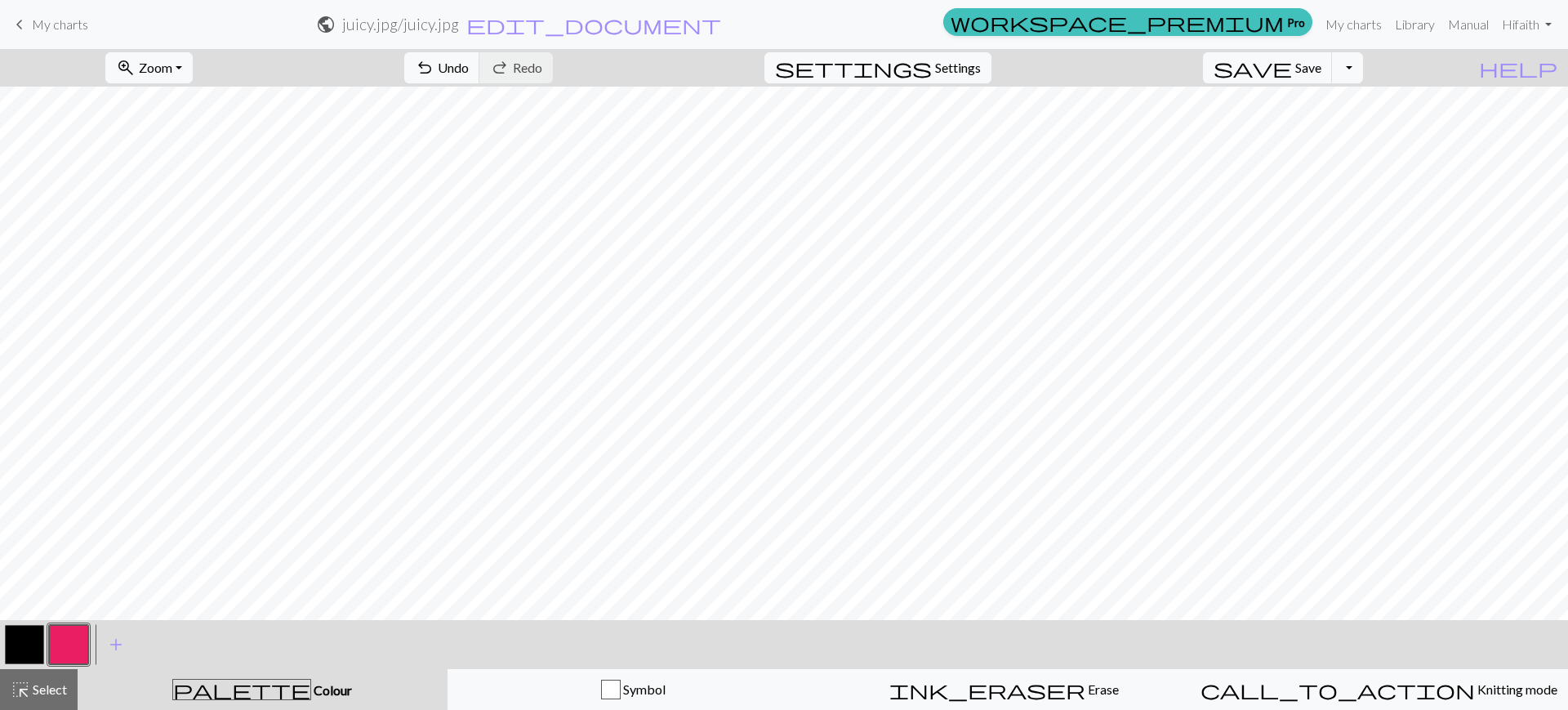 scroll, scrollTop: 0, scrollLeft: 294, axis: horizontal 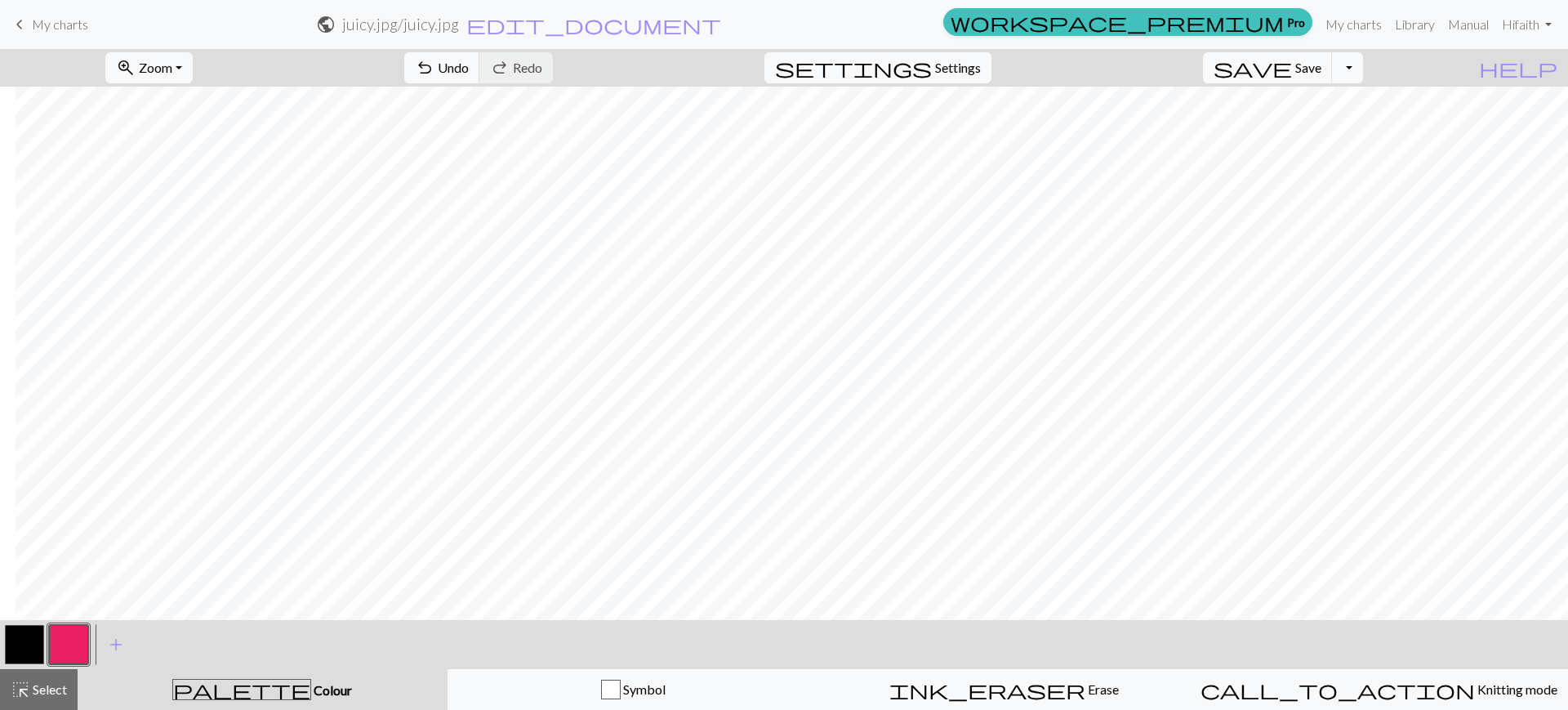 click at bounding box center [24, 645] 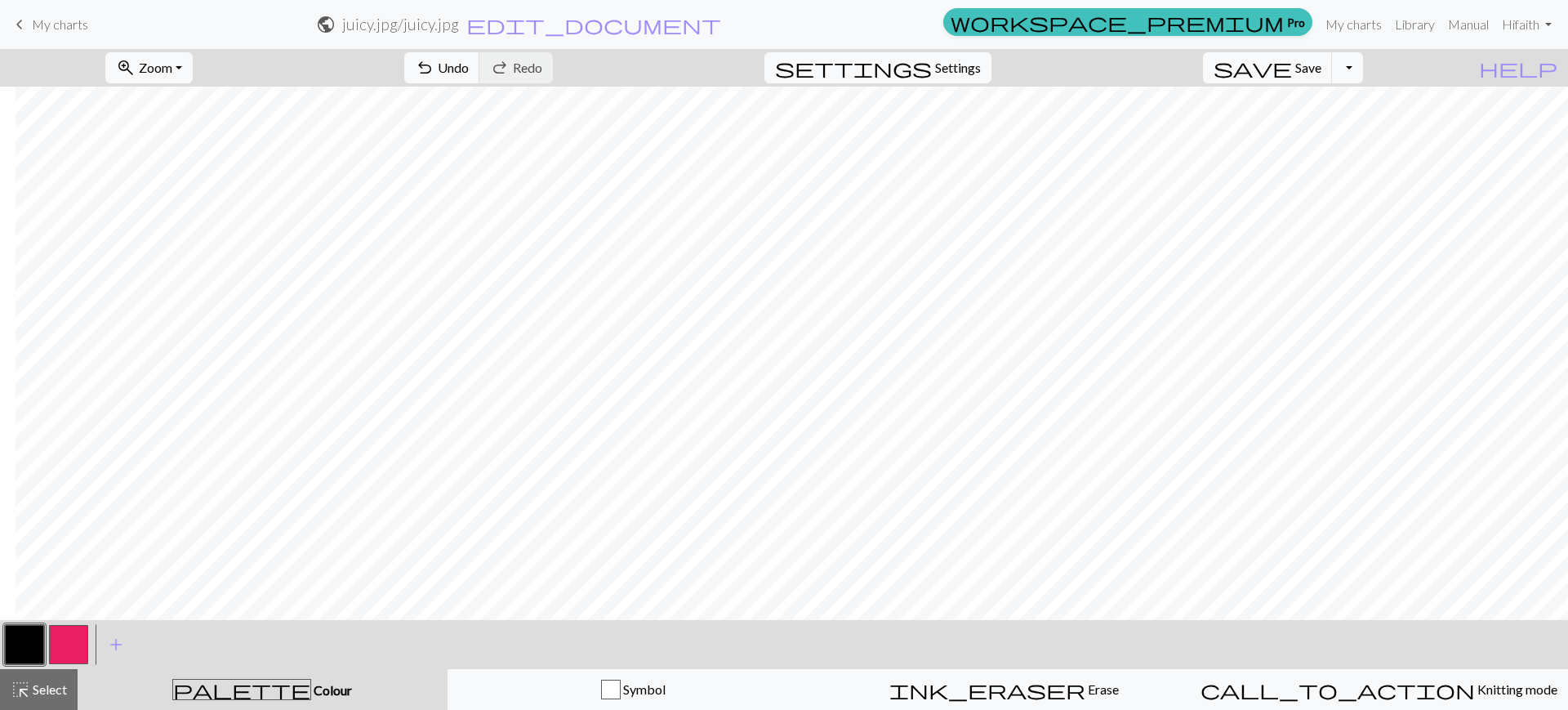 click at bounding box center (69, 645) 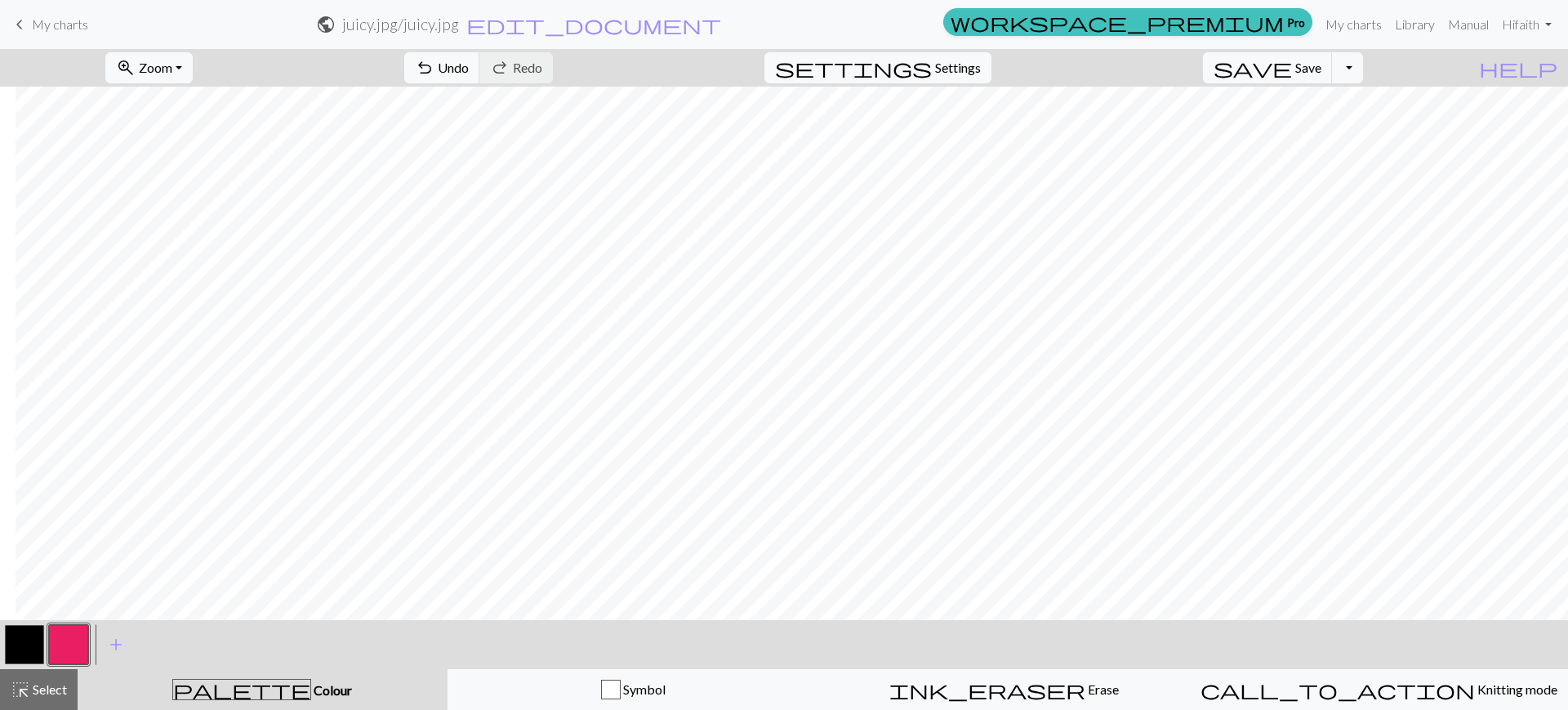 click at bounding box center (24, 645) 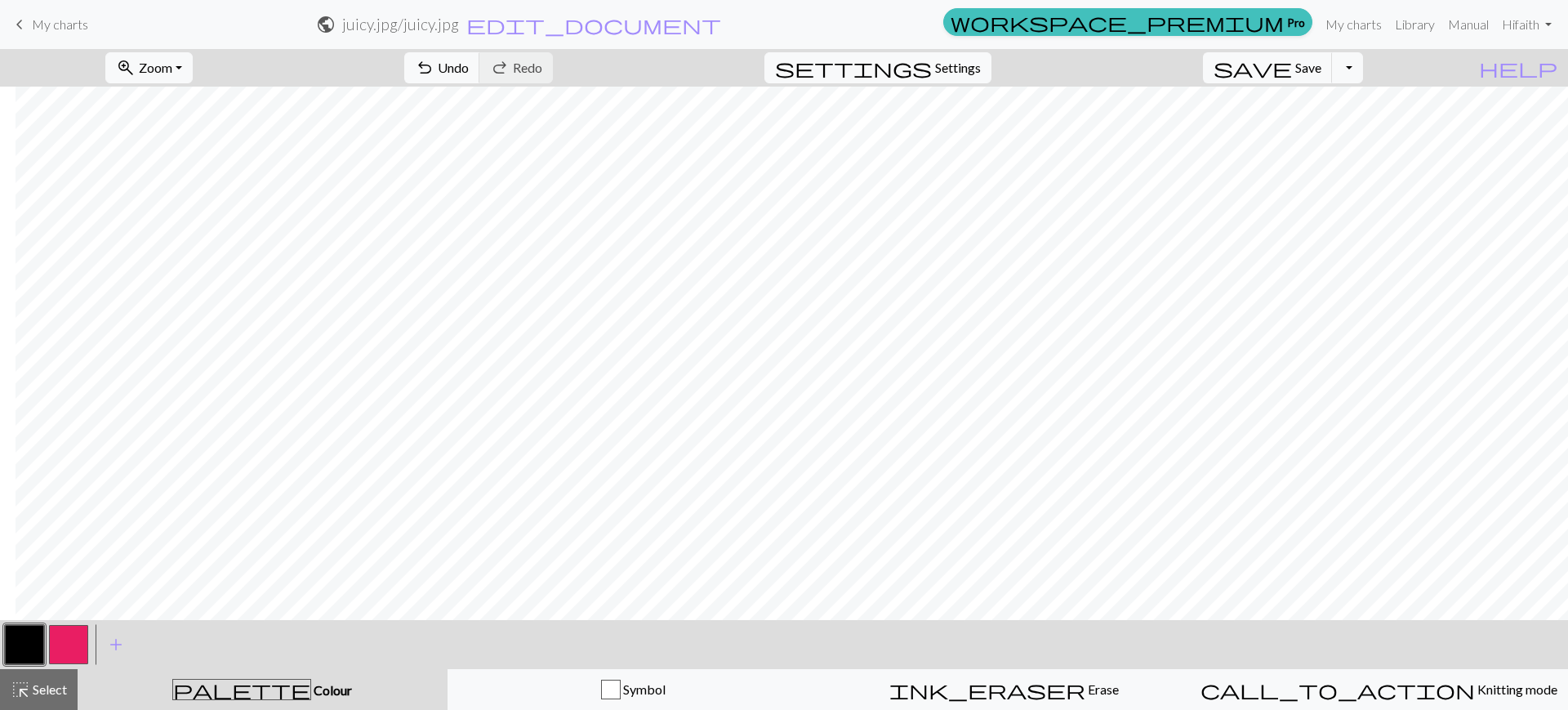 click at bounding box center [24, 645] 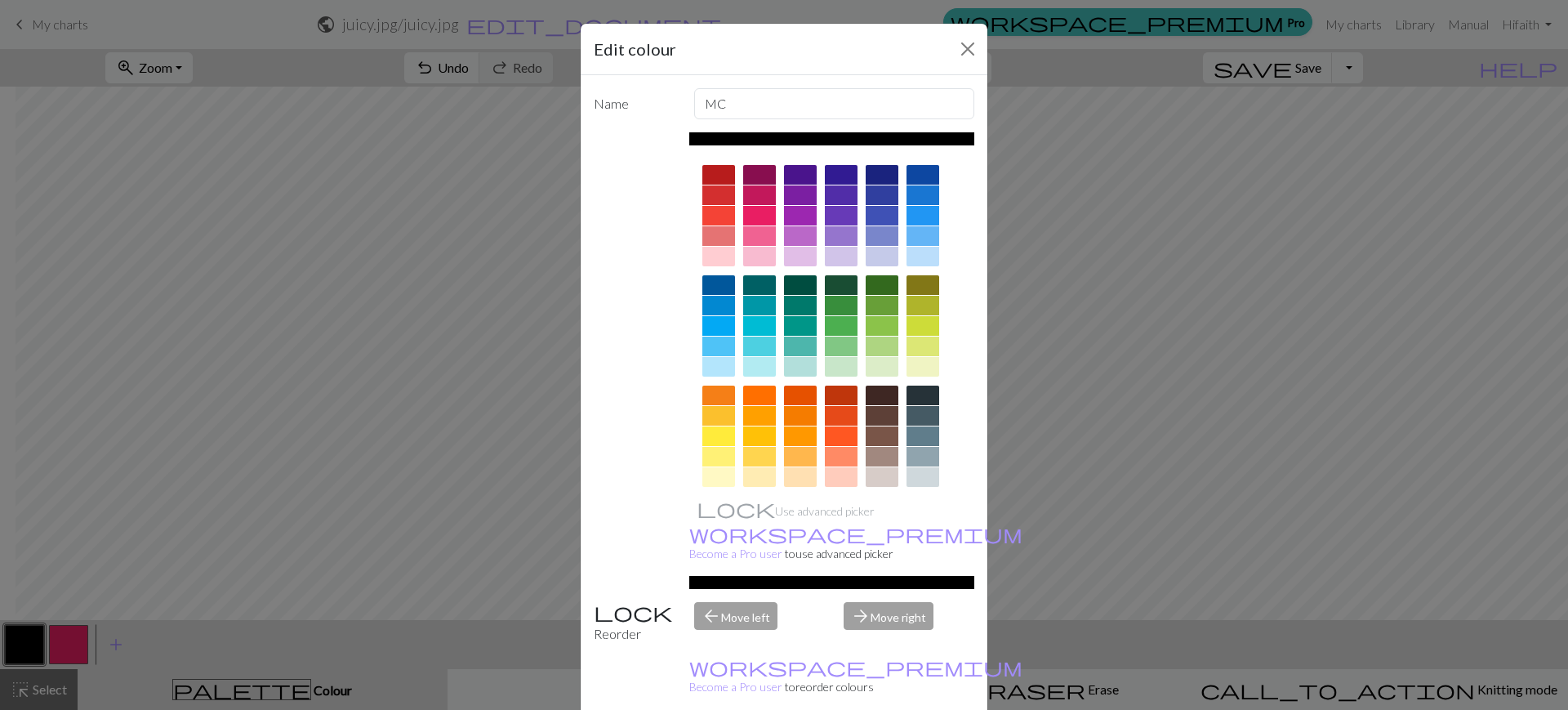 click on "Done" at bounding box center (882, 752) 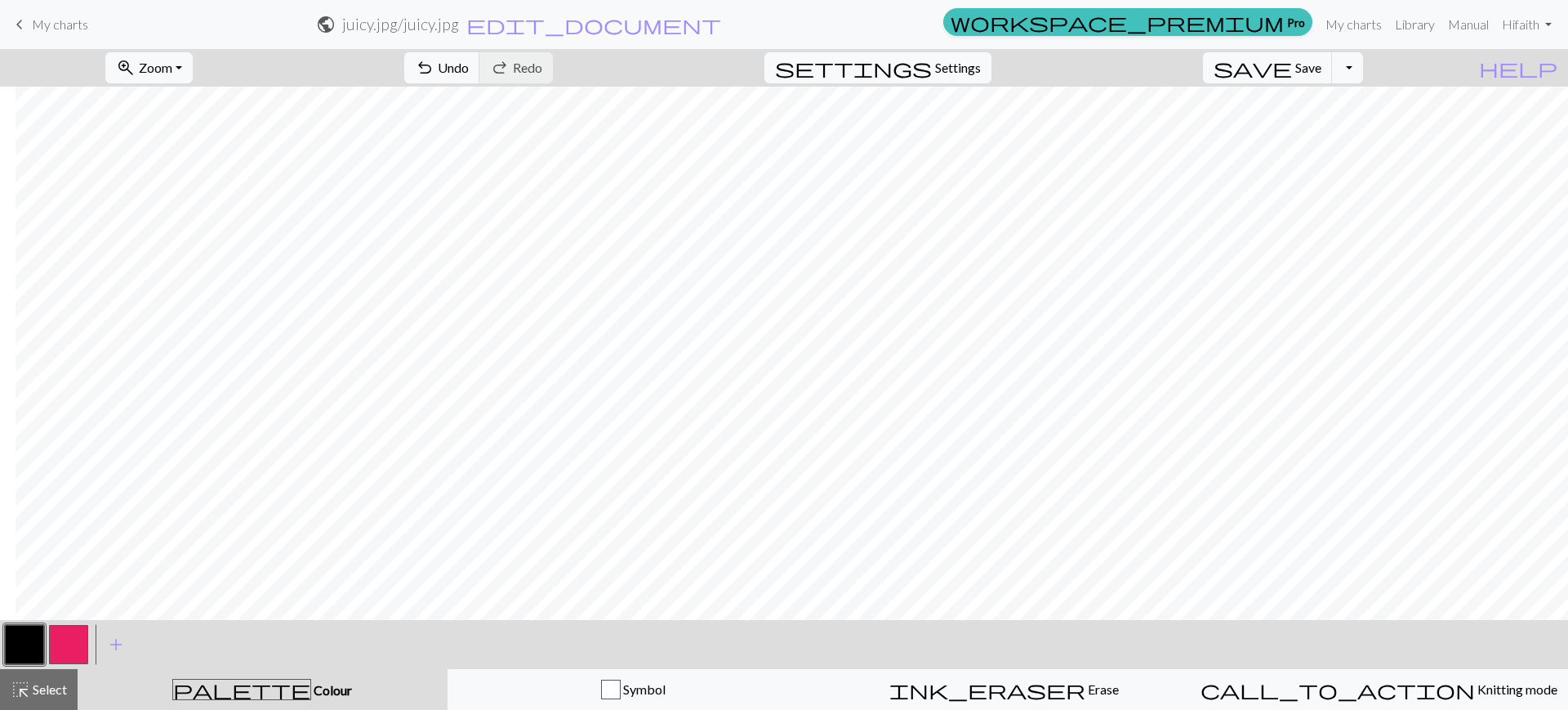 click at bounding box center (69, 645) 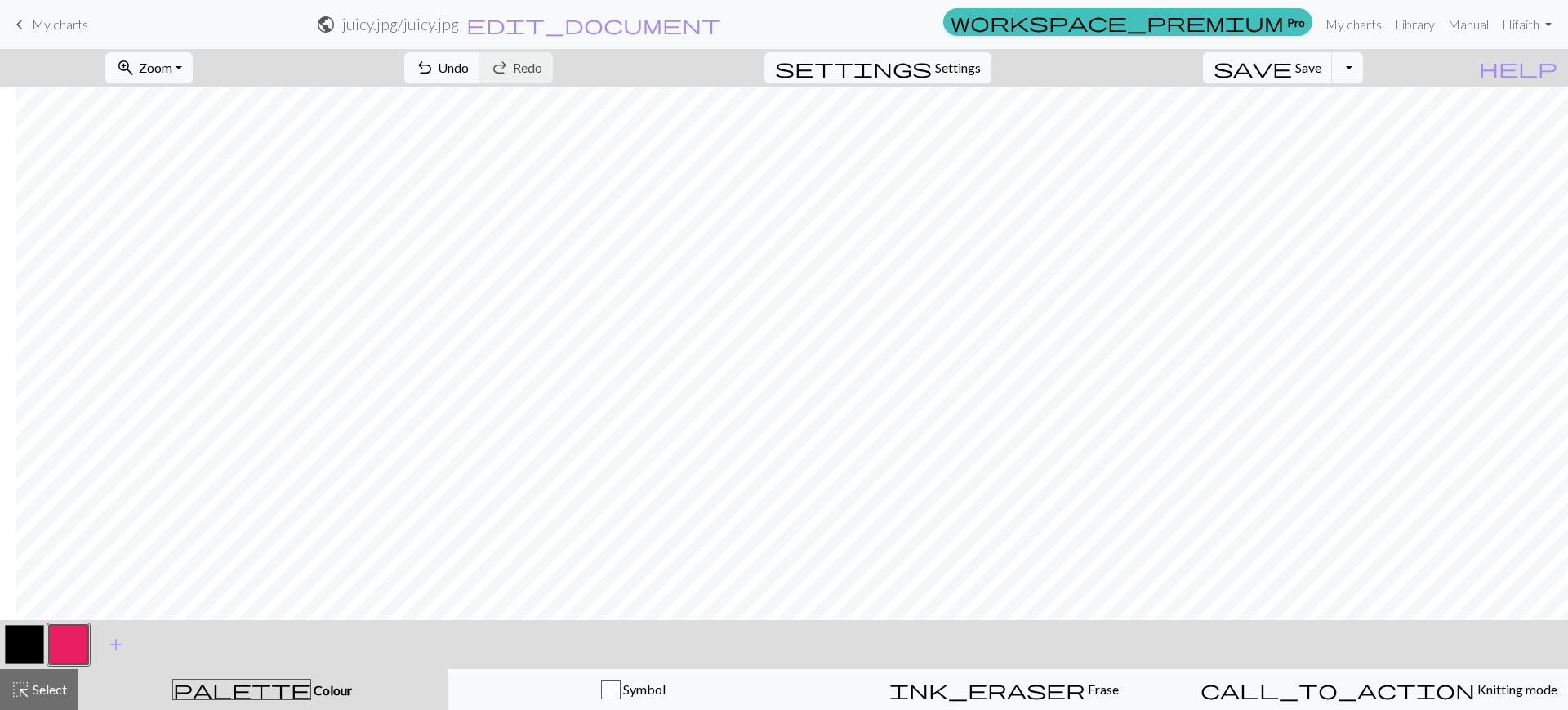 click at bounding box center (24, 645) 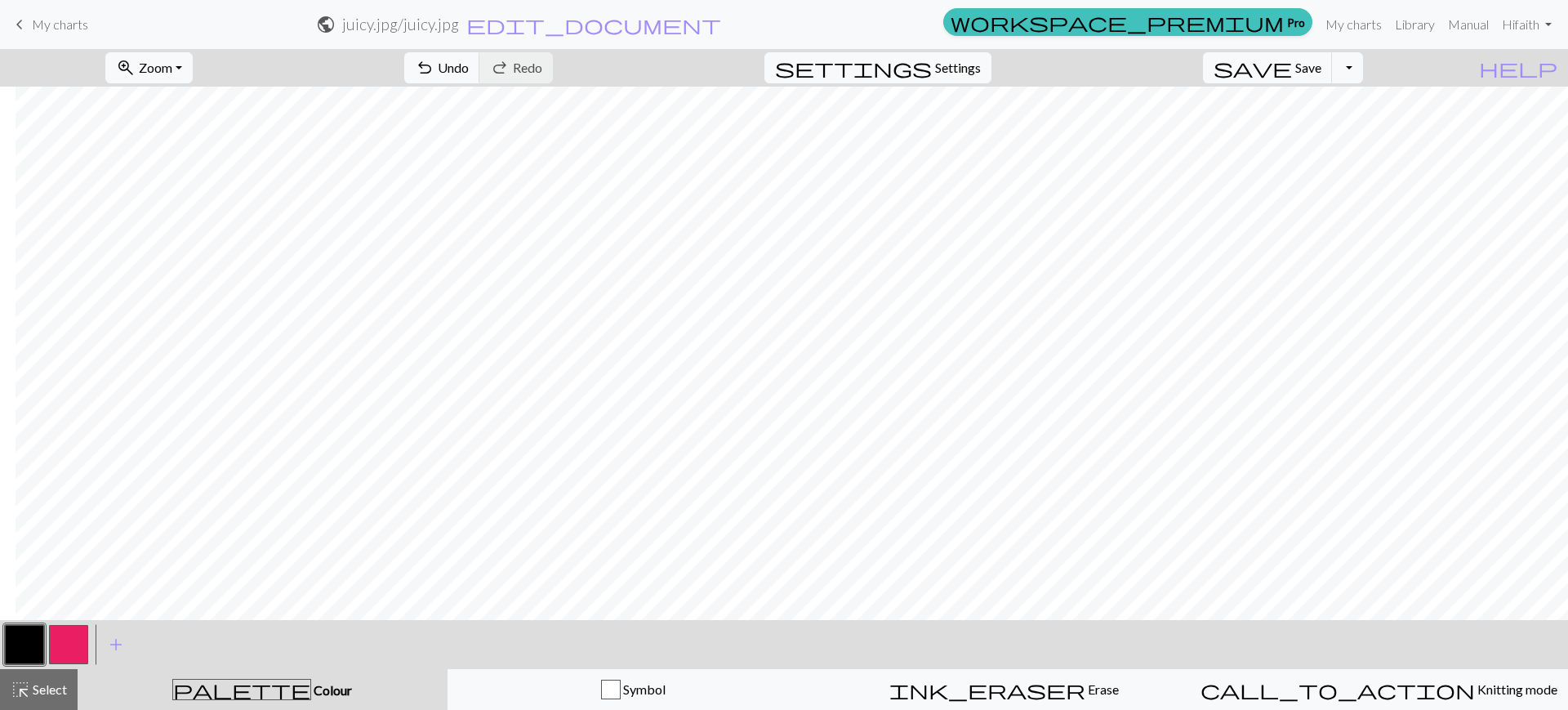click at bounding box center [69, 645] 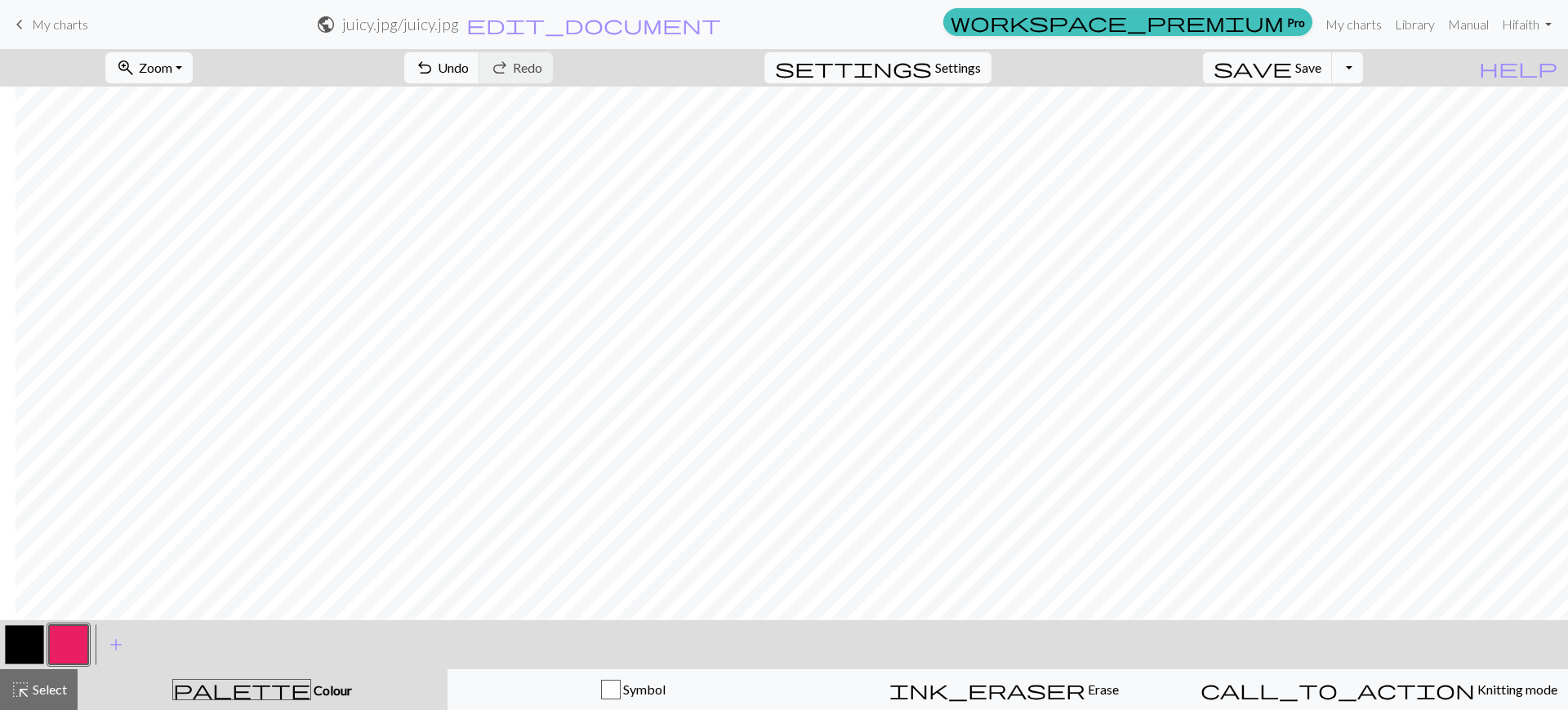 click at bounding box center [24, 645] 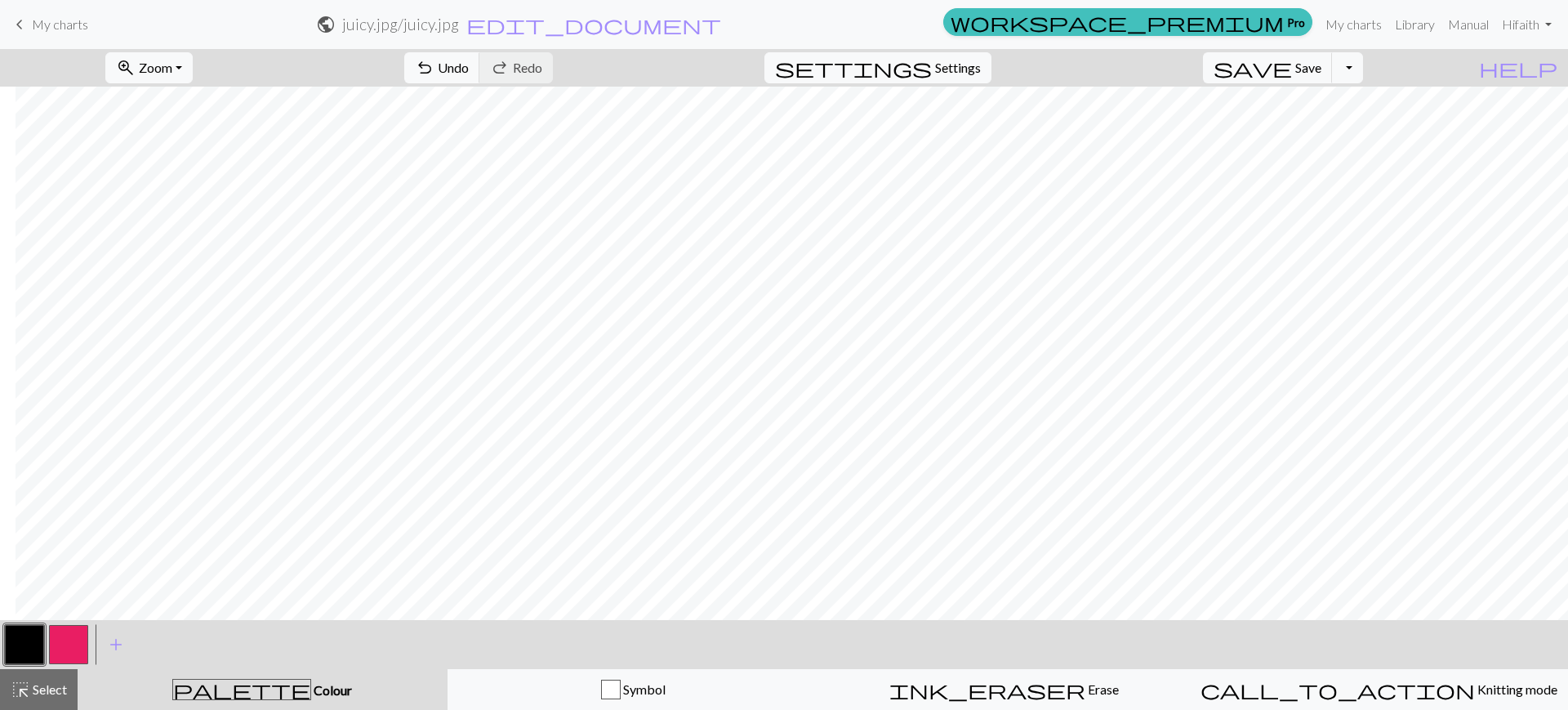 click at bounding box center (69, 645) 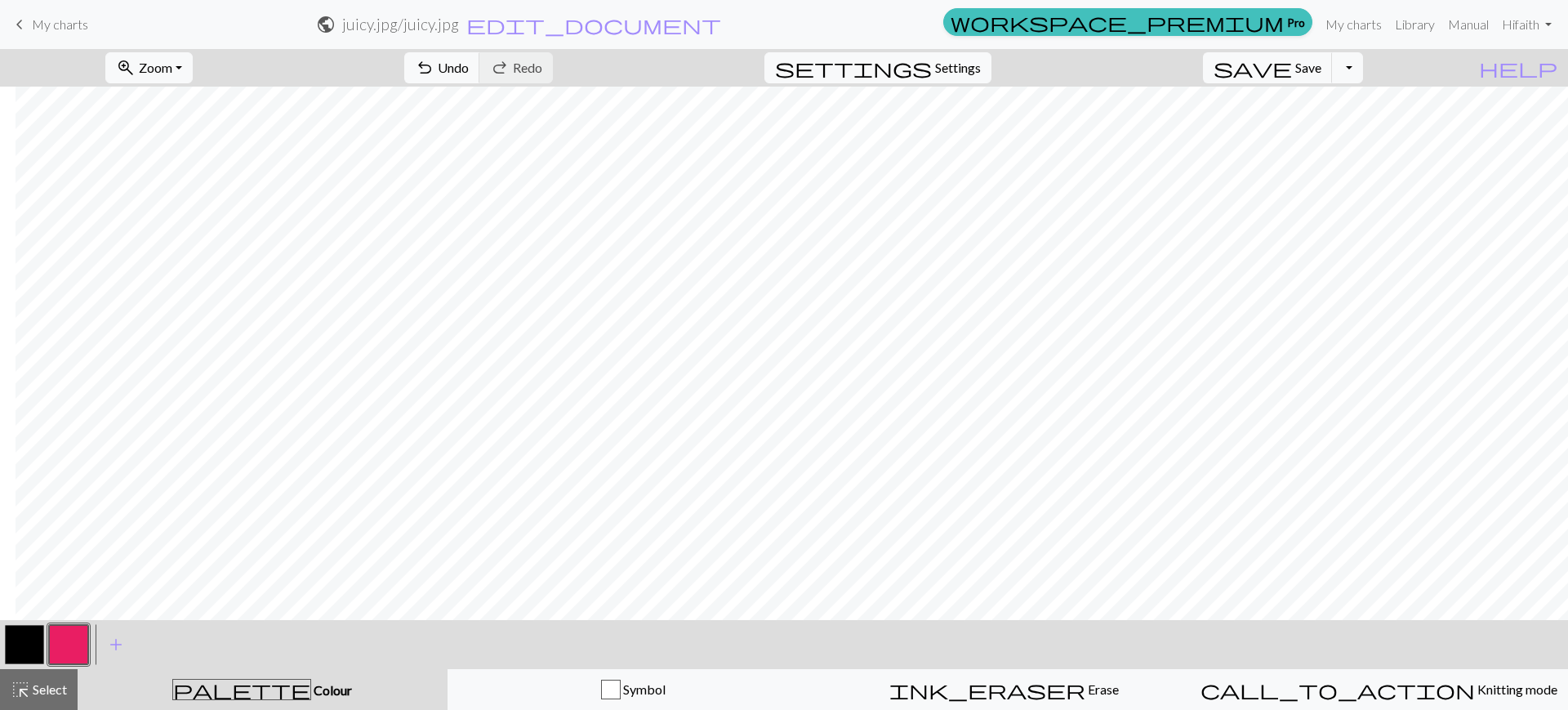 click at bounding box center [24, 645] 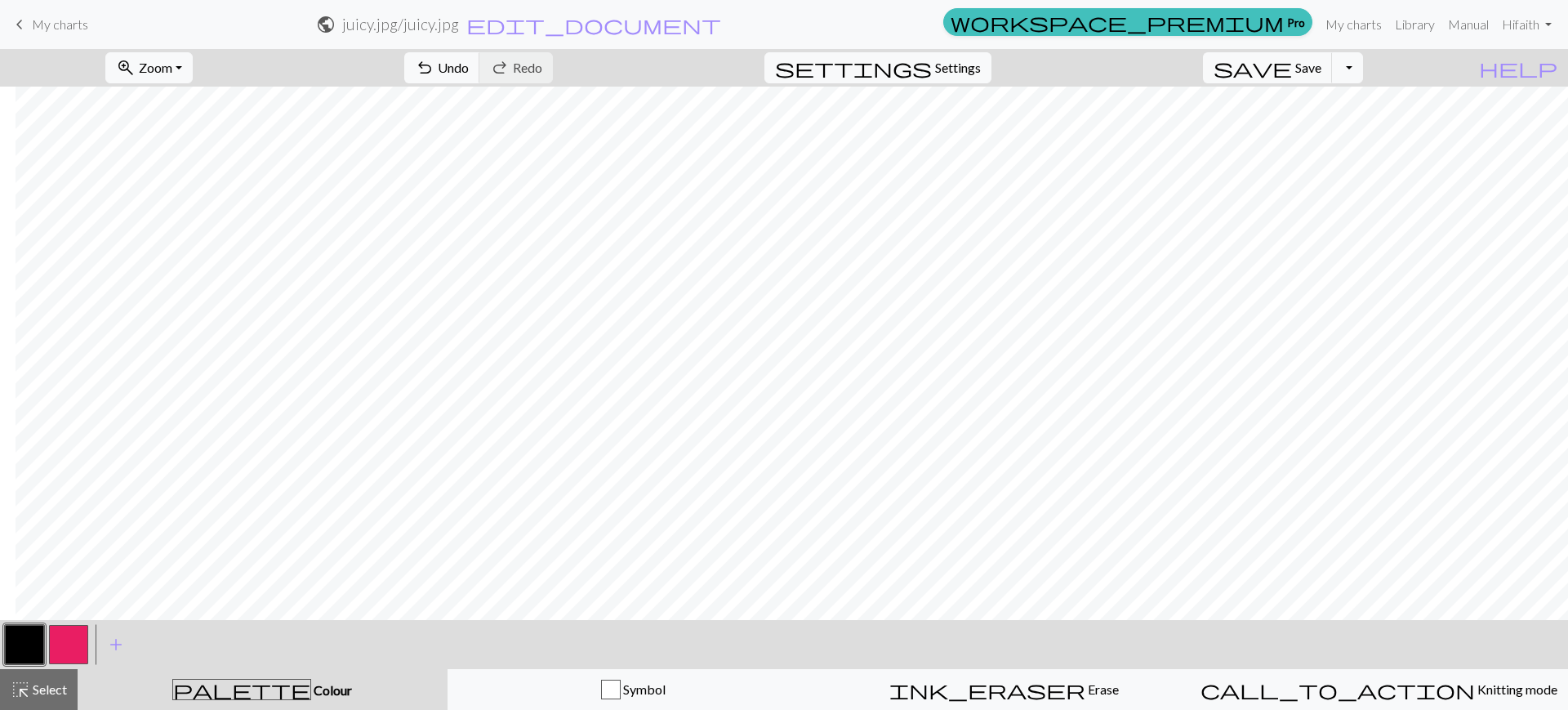 click at bounding box center [69, 645] 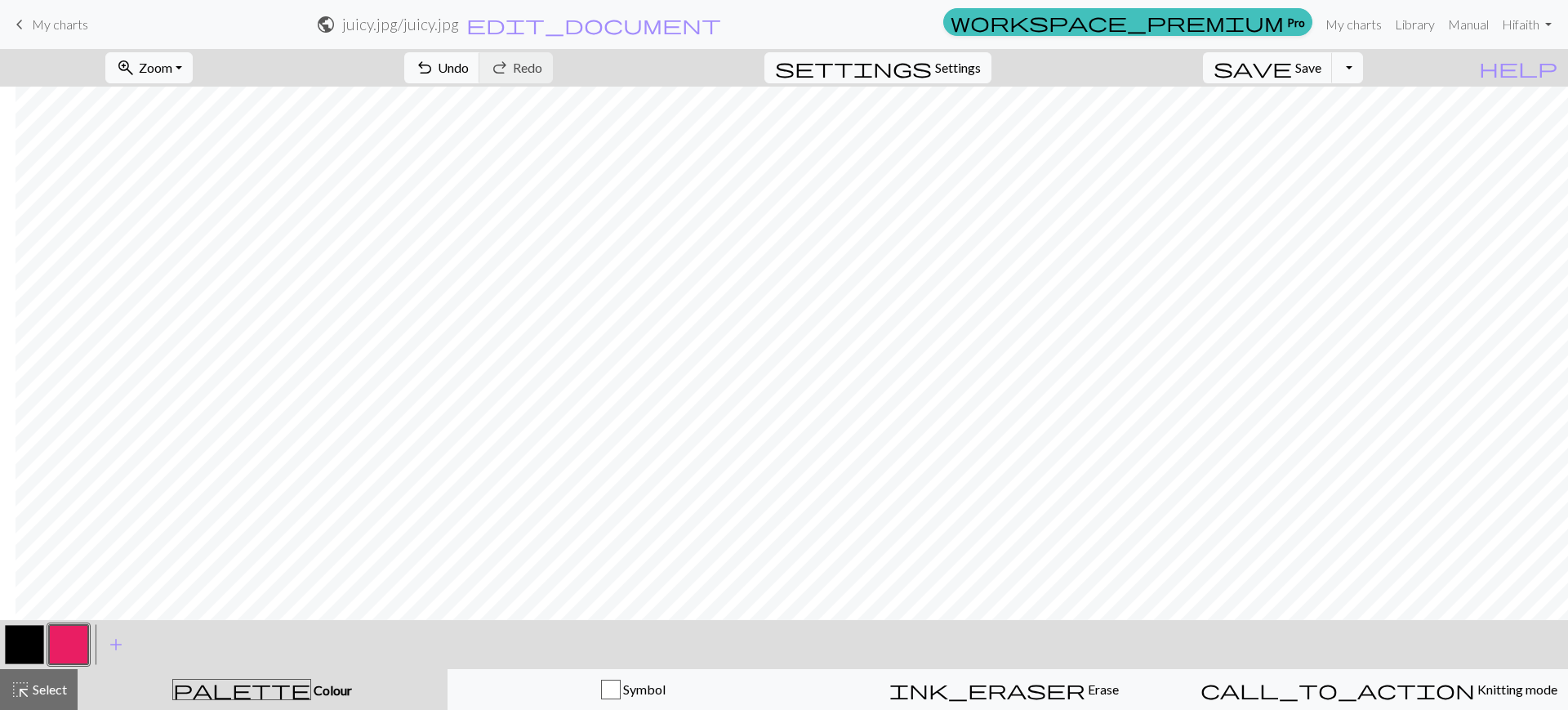 click at bounding box center [24, 645] 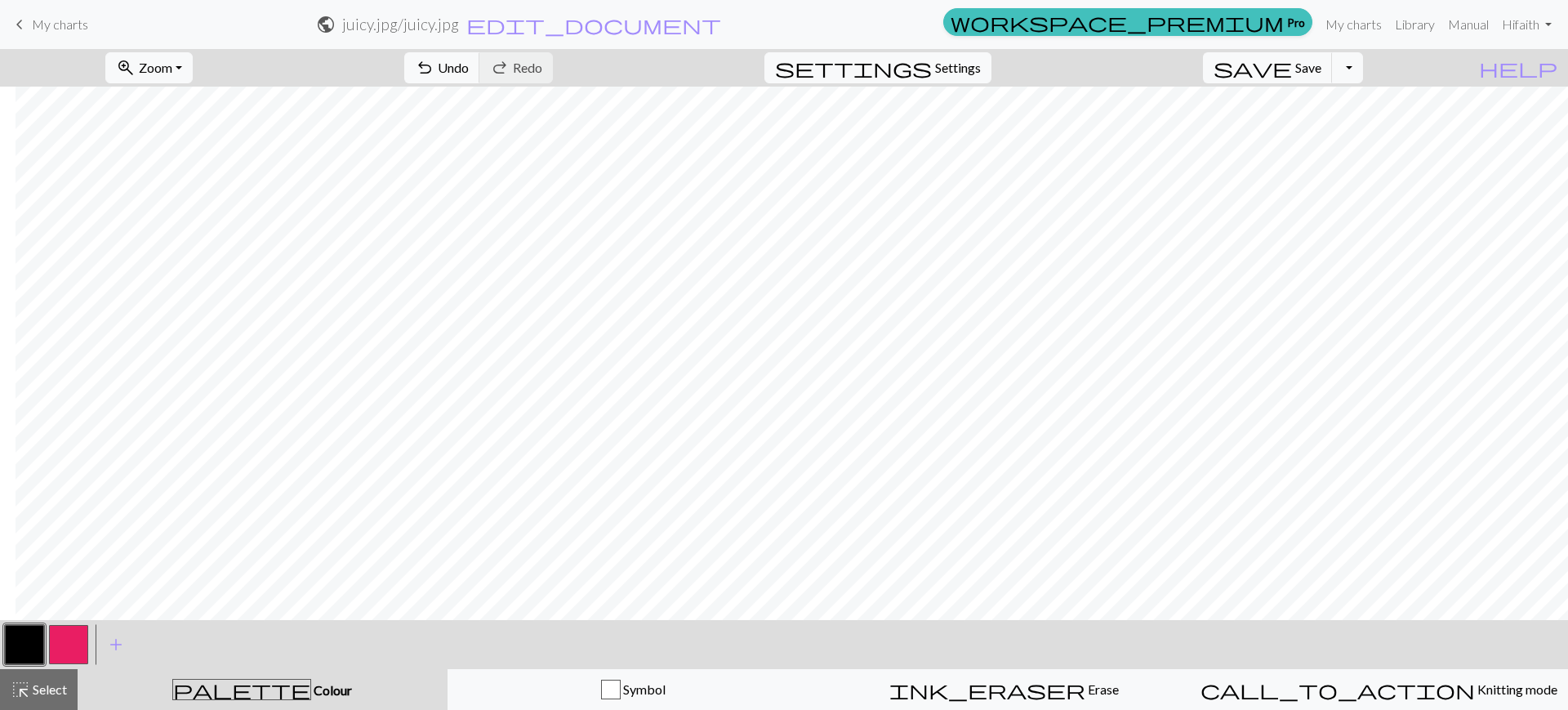 click at bounding box center [24, 645] 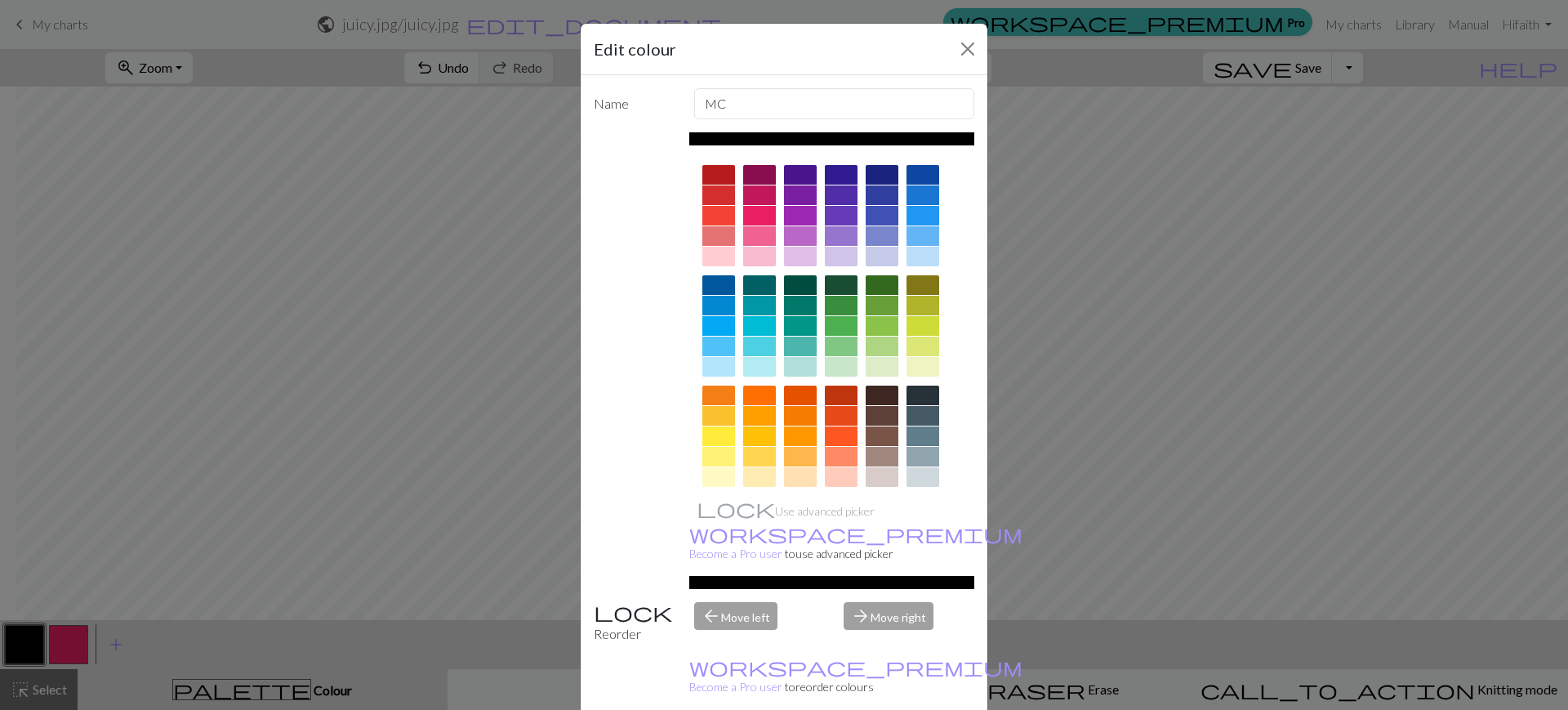 click on "Edit colour Name MC Use advanced picker workspace_premium Become a Pro user   to  use advanced picker Reorder arrow_back Move left arrow_forward Move right workspace_premium Become a Pro user   to  reorder colours Delete Done Cancel" at bounding box center (784, 355) 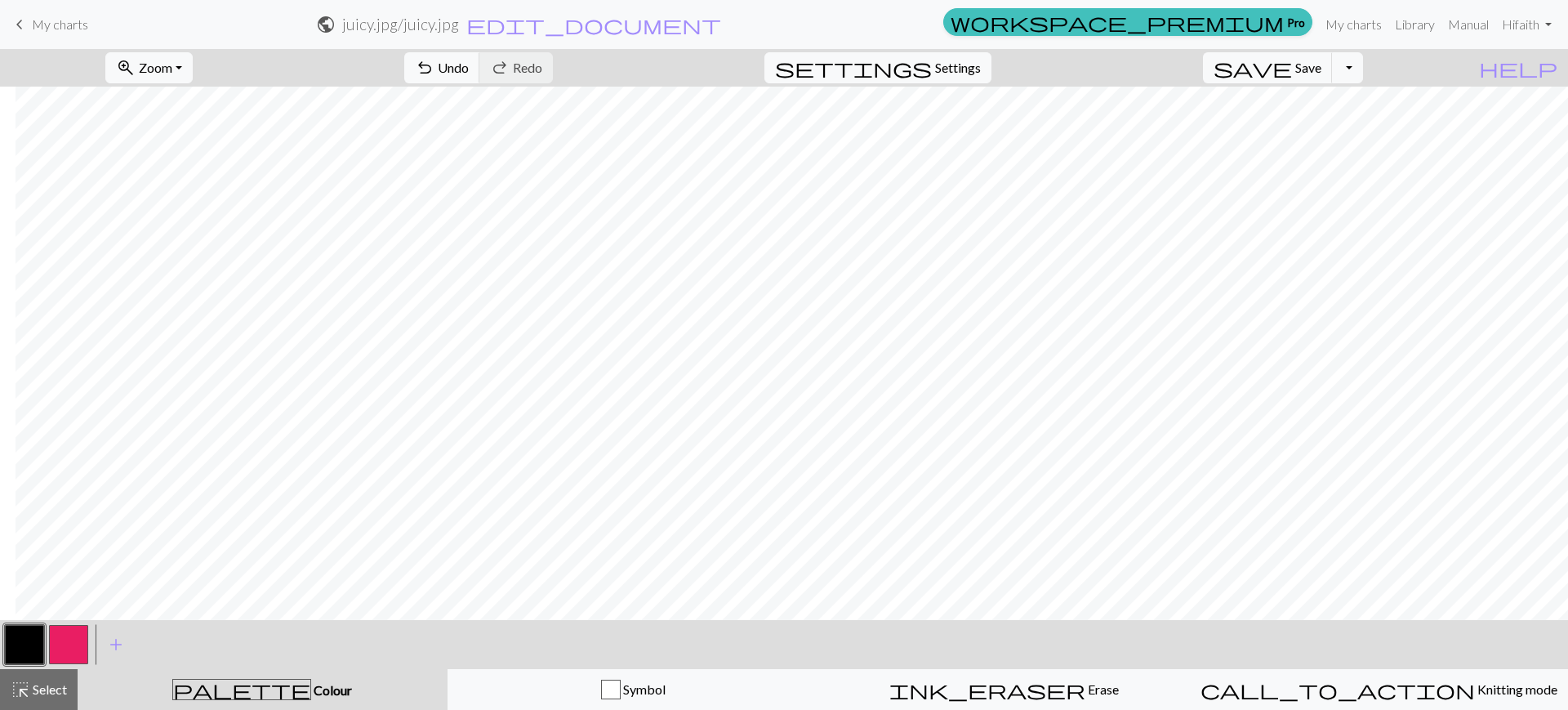 click on "< > add Add a  colour" at bounding box center [784, 645] 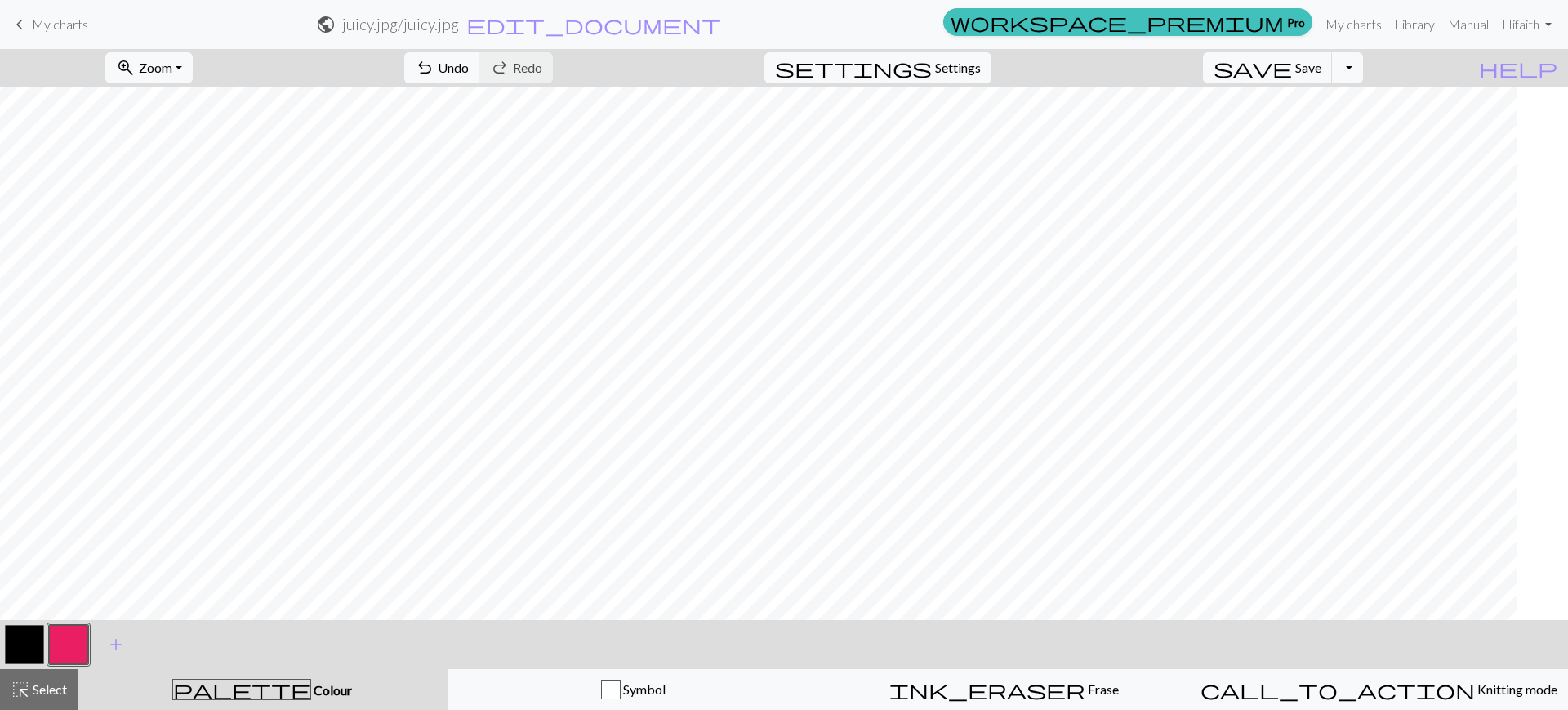 scroll, scrollTop: 0, scrollLeft: 0, axis: both 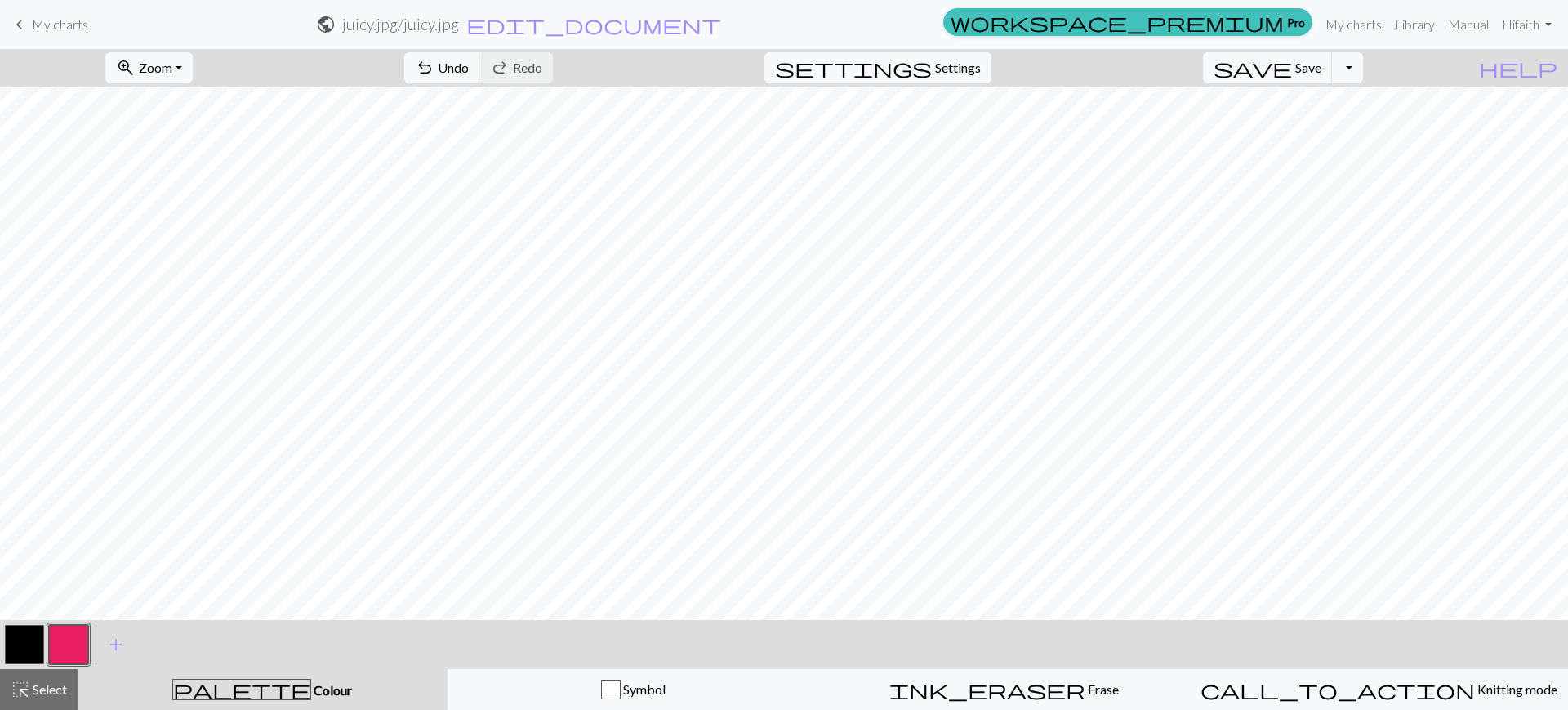 click at bounding box center [24, 645] 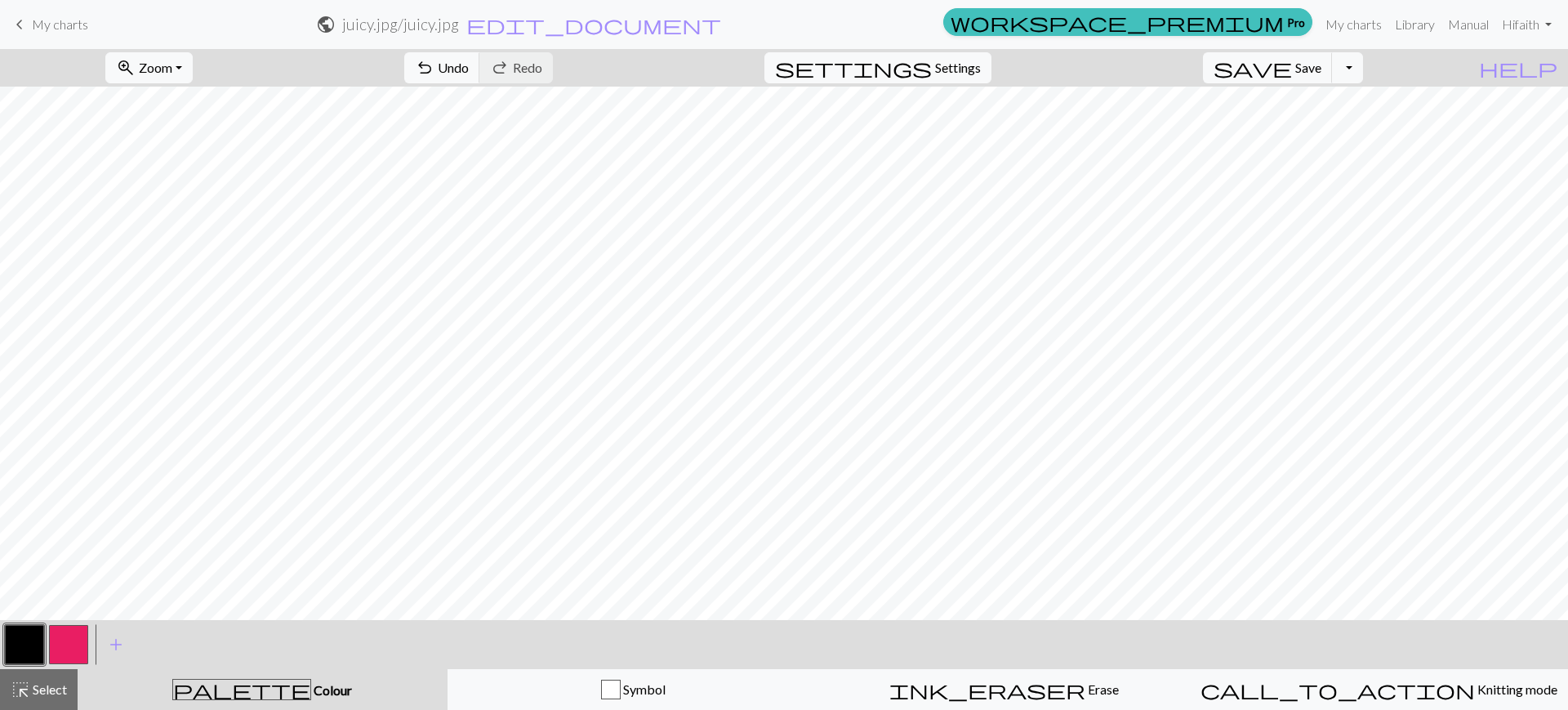 click at bounding box center [69, 645] 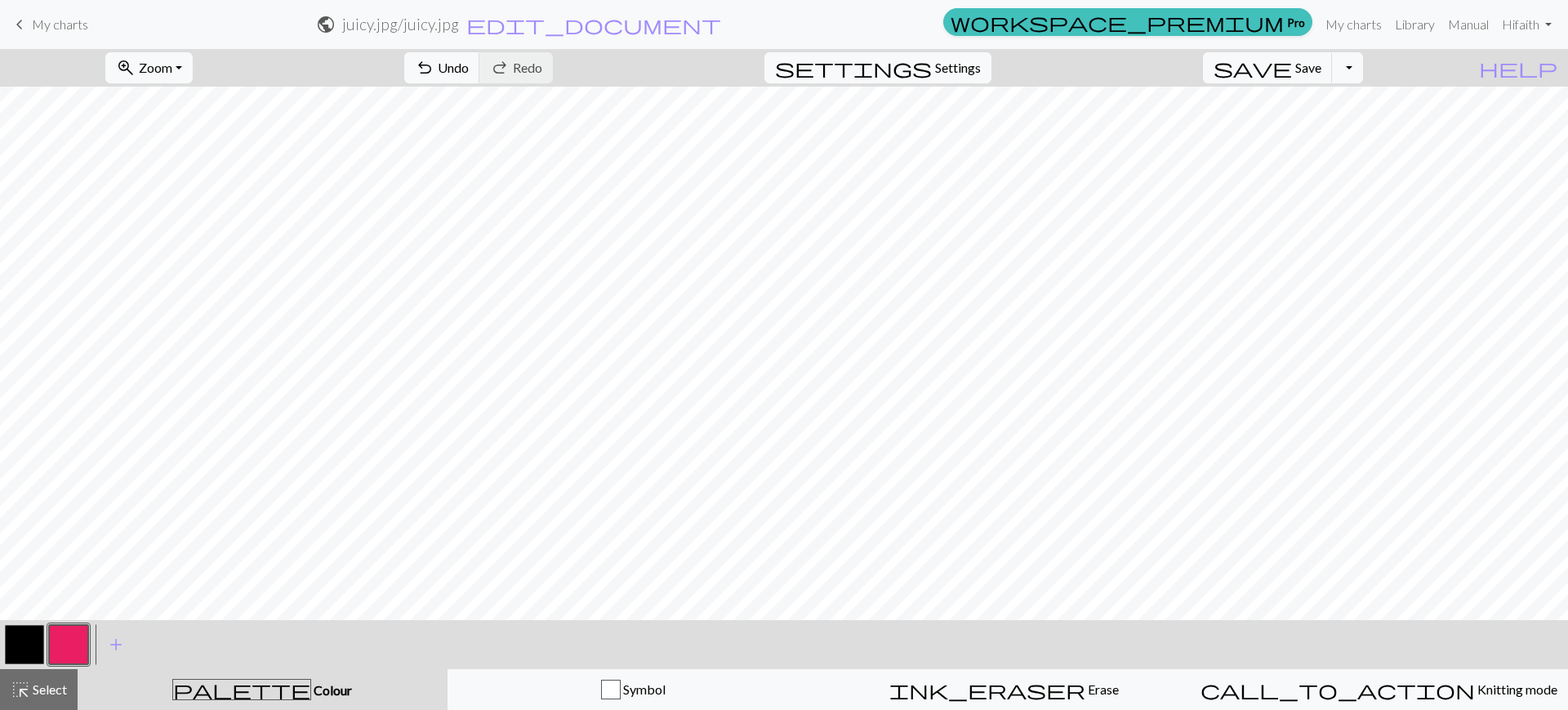 click at bounding box center [24, 645] 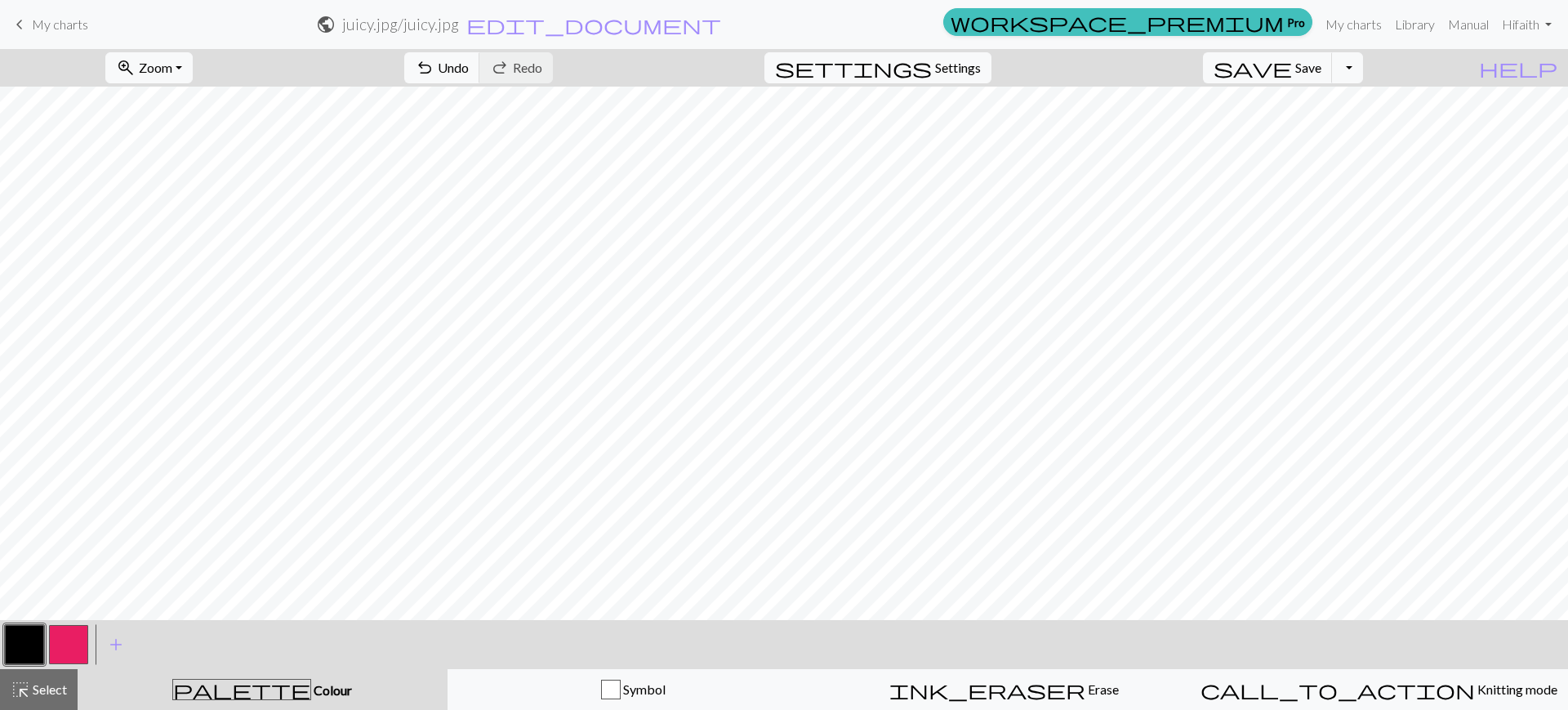 click at bounding box center (69, 645) 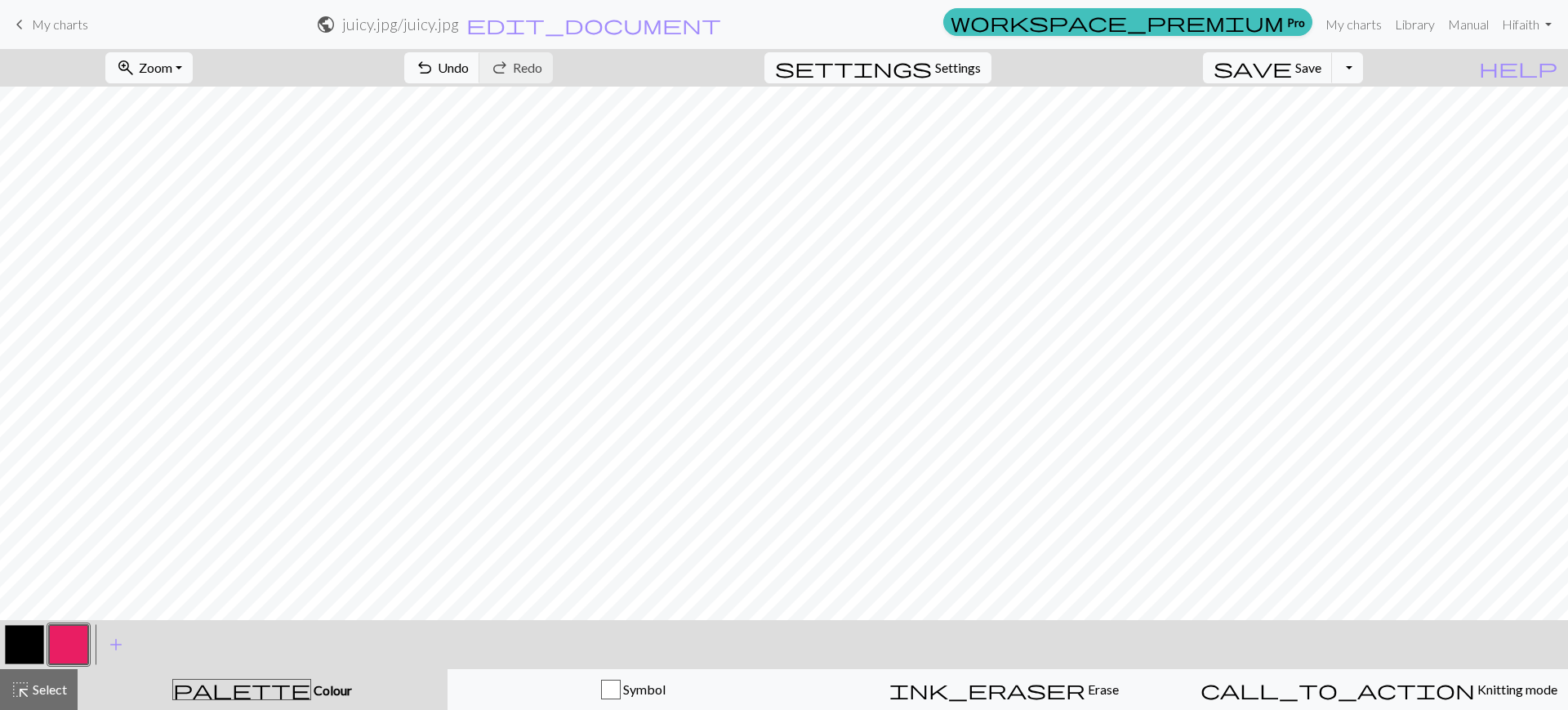 click at bounding box center (24, 645) 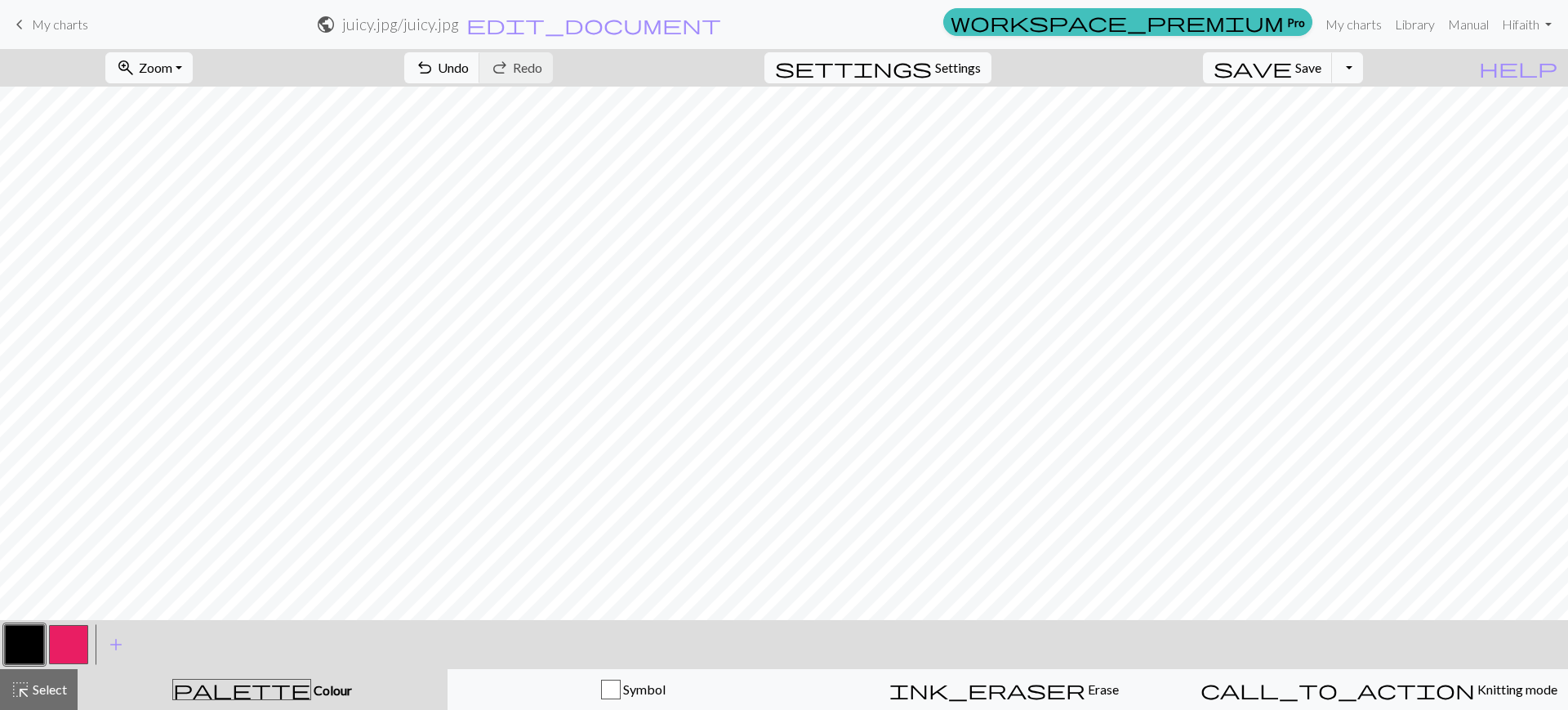 click at bounding box center (69, 645) 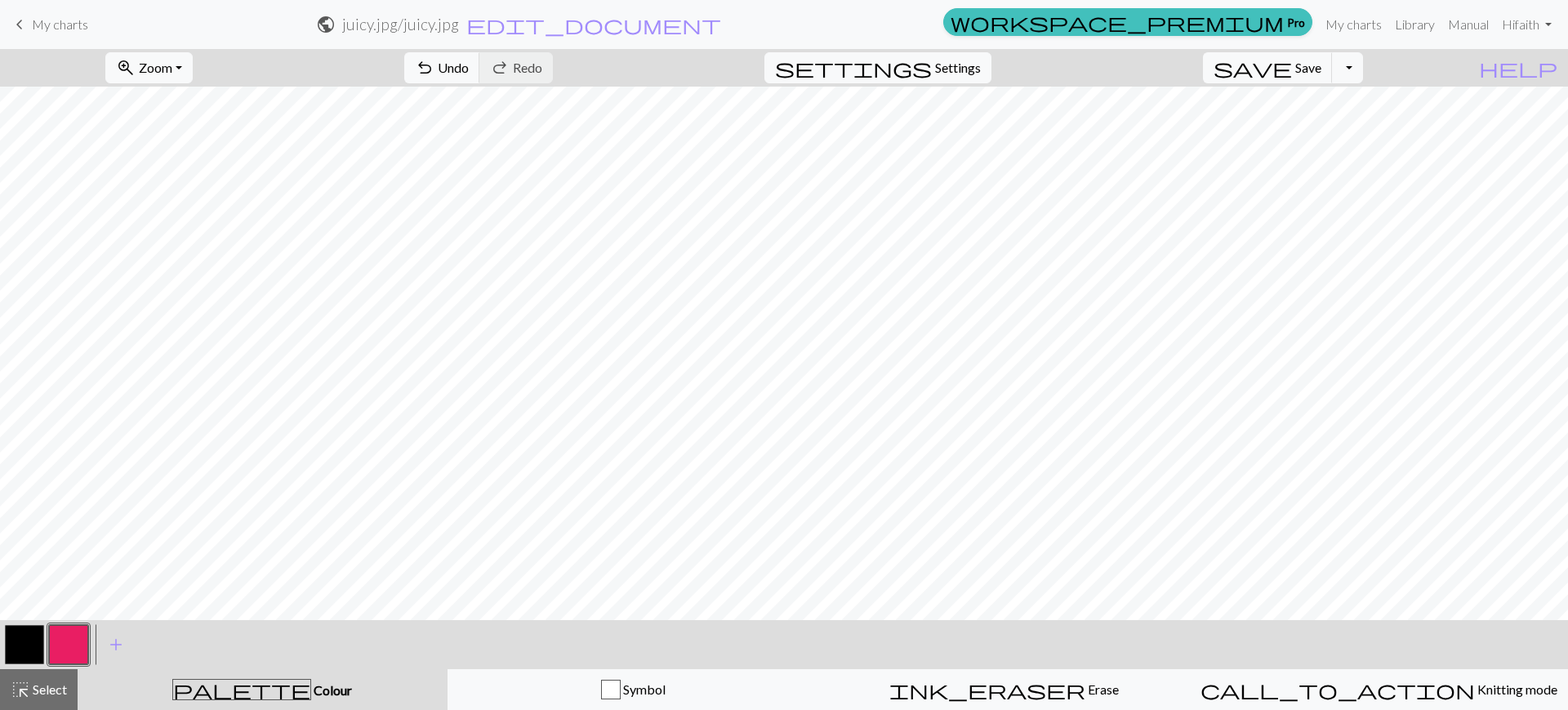 click at bounding box center (24, 645) 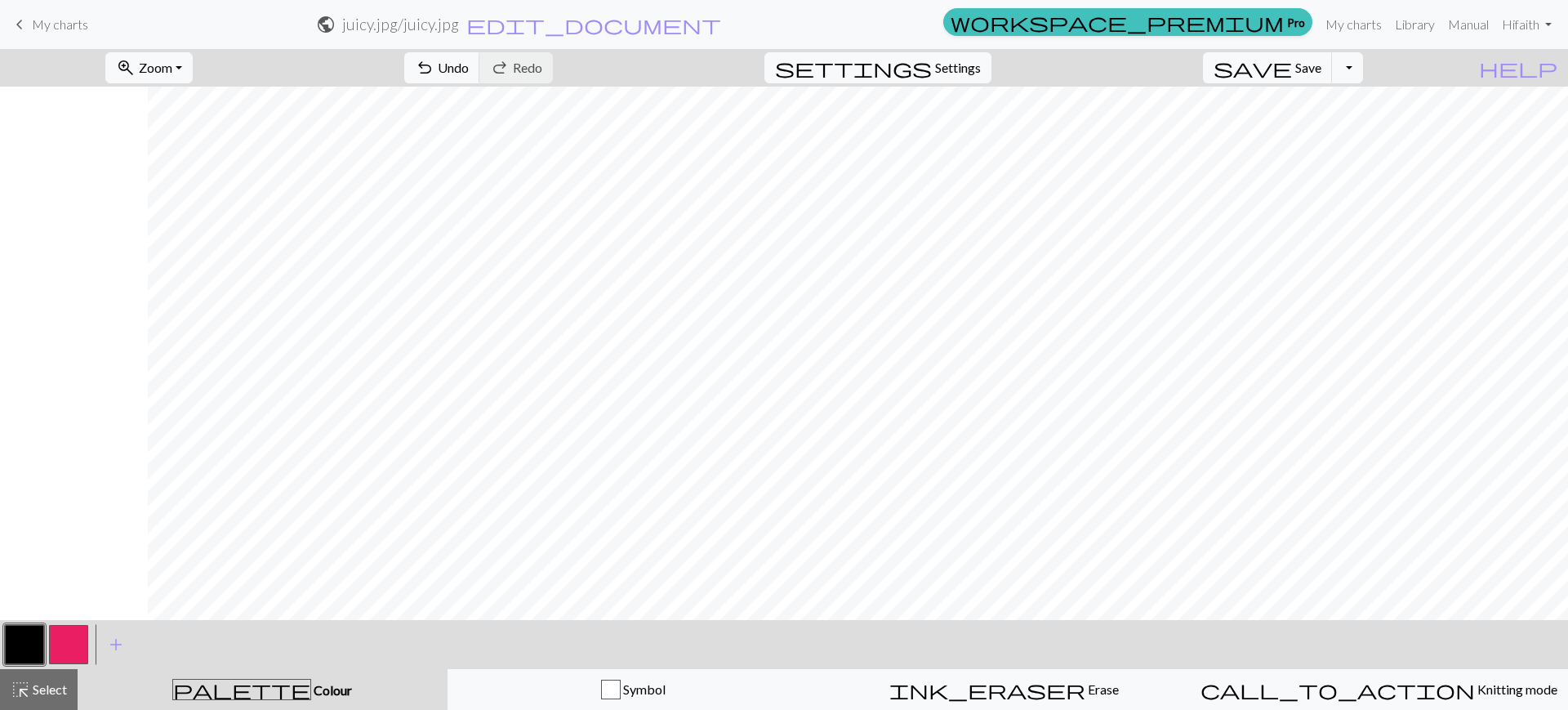 scroll, scrollTop: 0, scrollLeft: 148, axis: horizontal 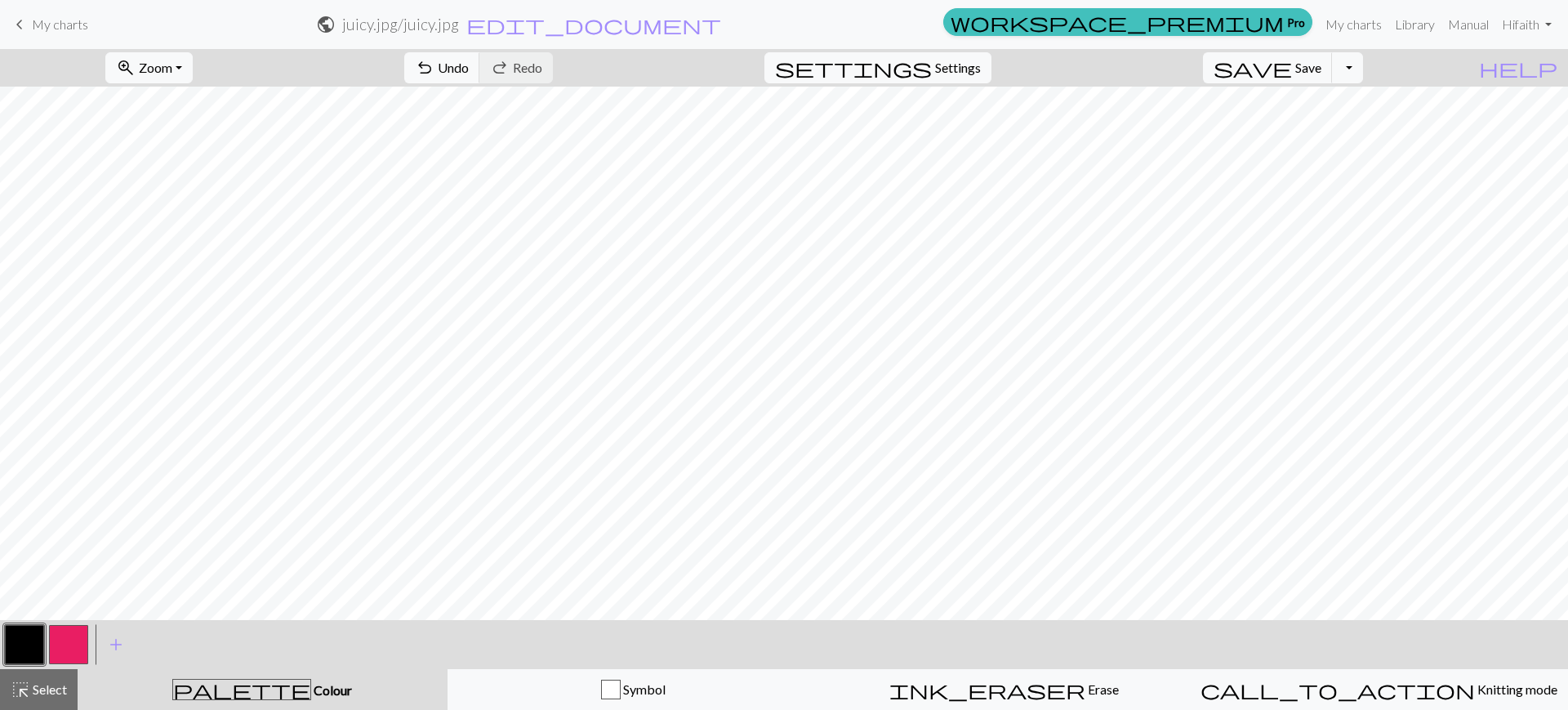 click at bounding box center [69, 645] 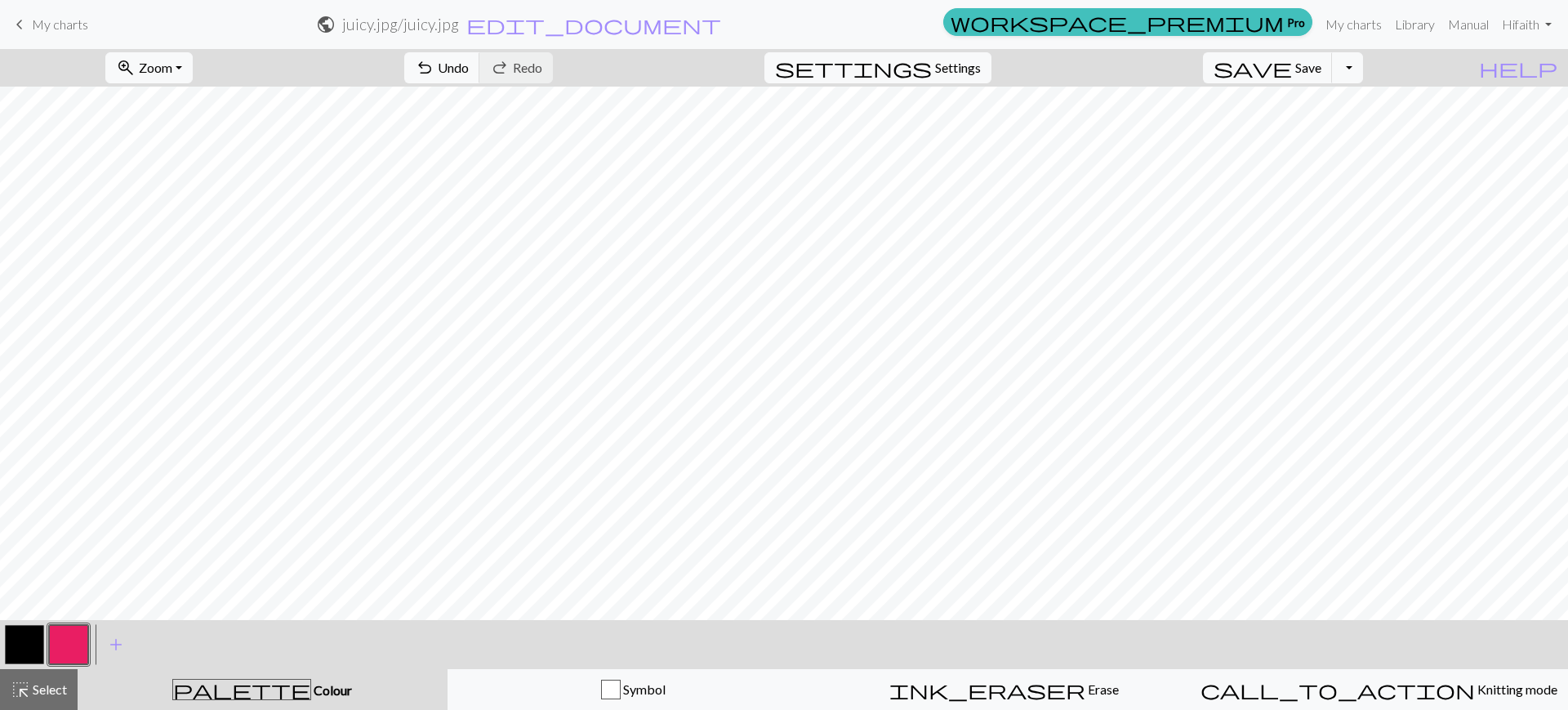 click at bounding box center (24, 645) 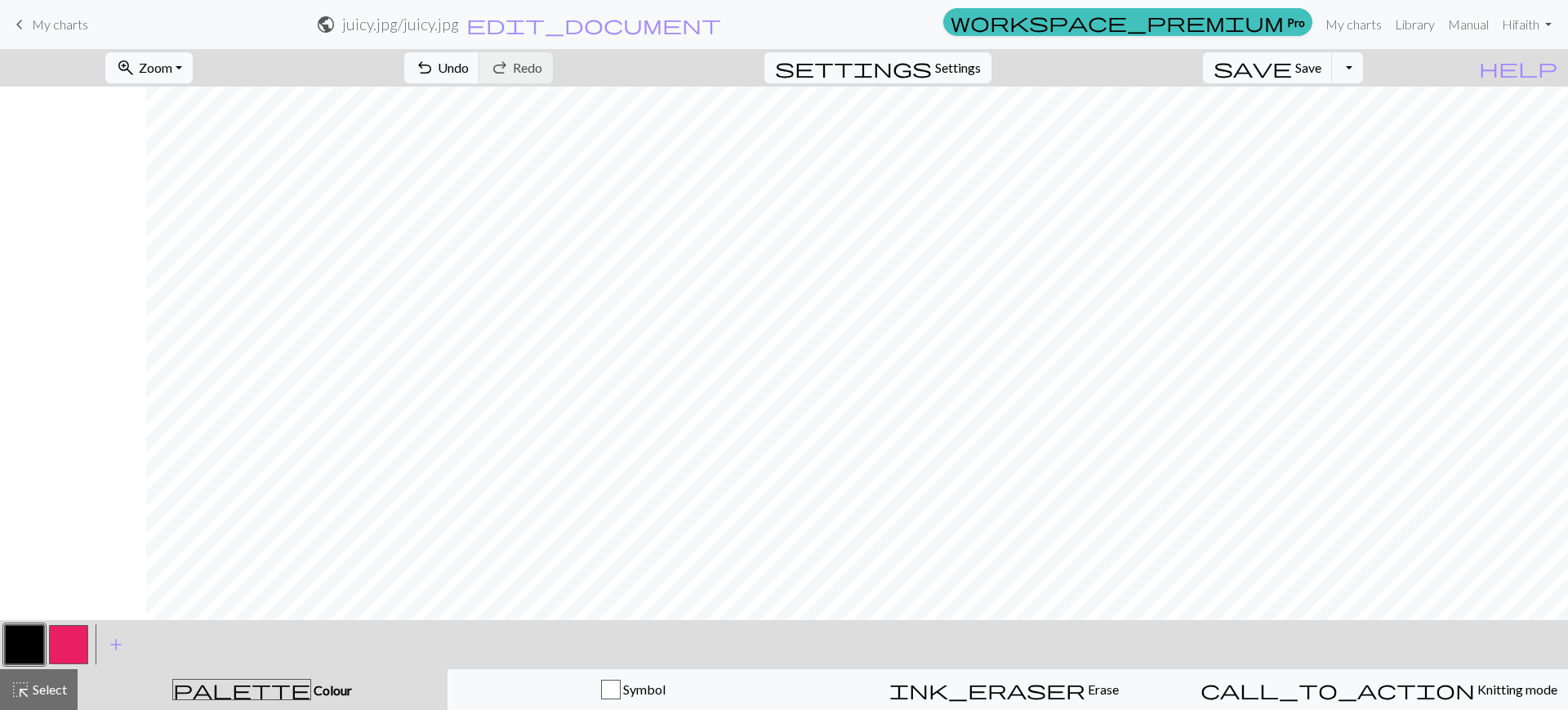 scroll, scrollTop: 0, scrollLeft: 294, axis: horizontal 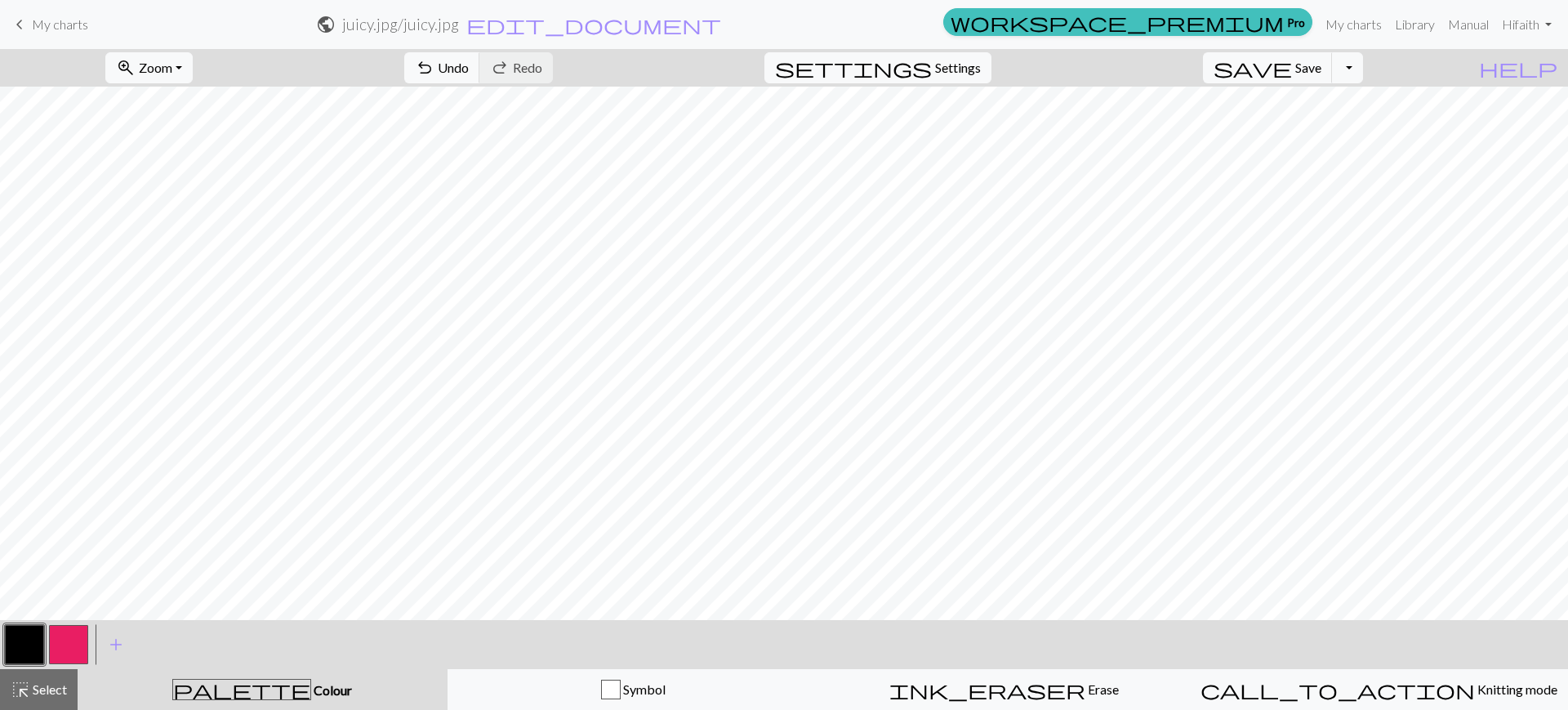 click at bounding box center [69, 645] 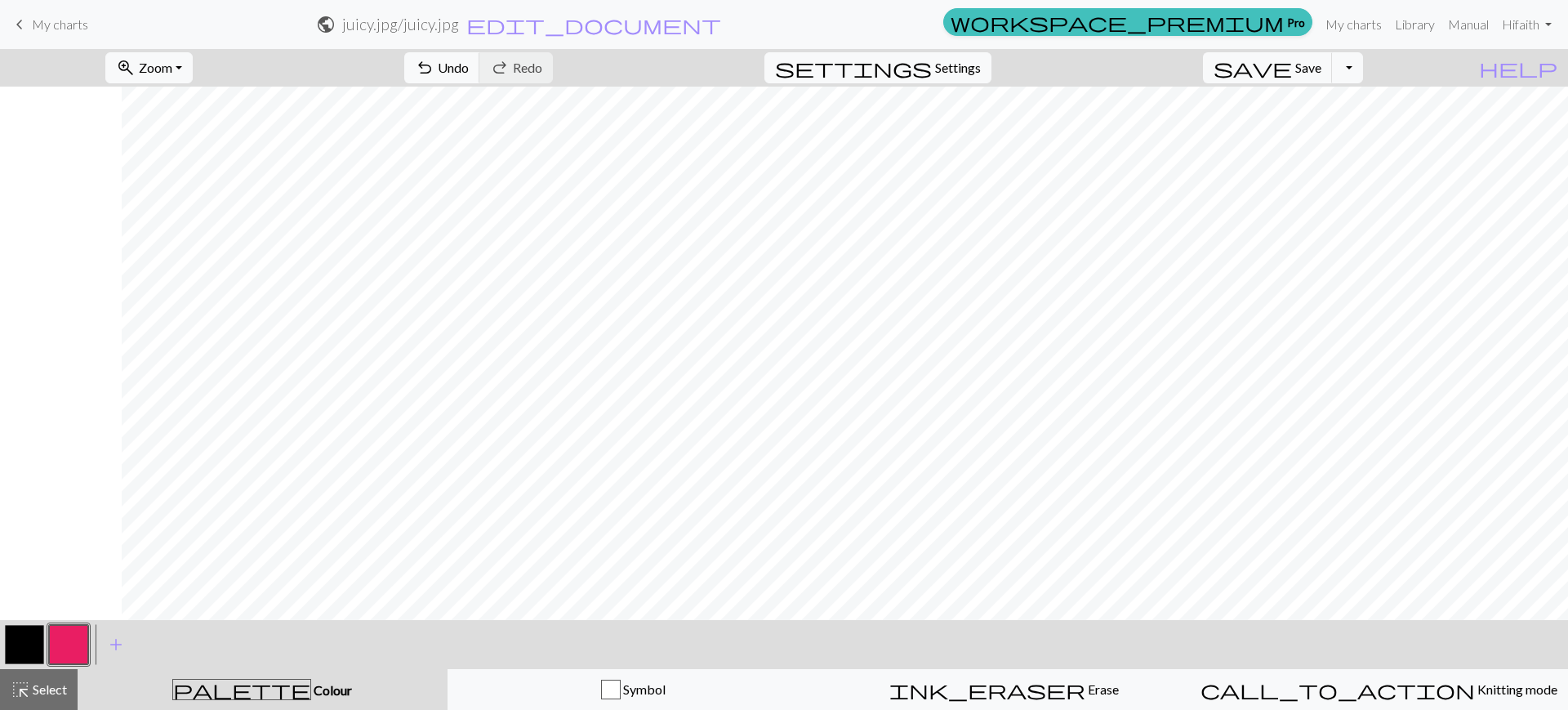 scroll, scrollTop: 0, scrollLeft: 294, axis: horizontal 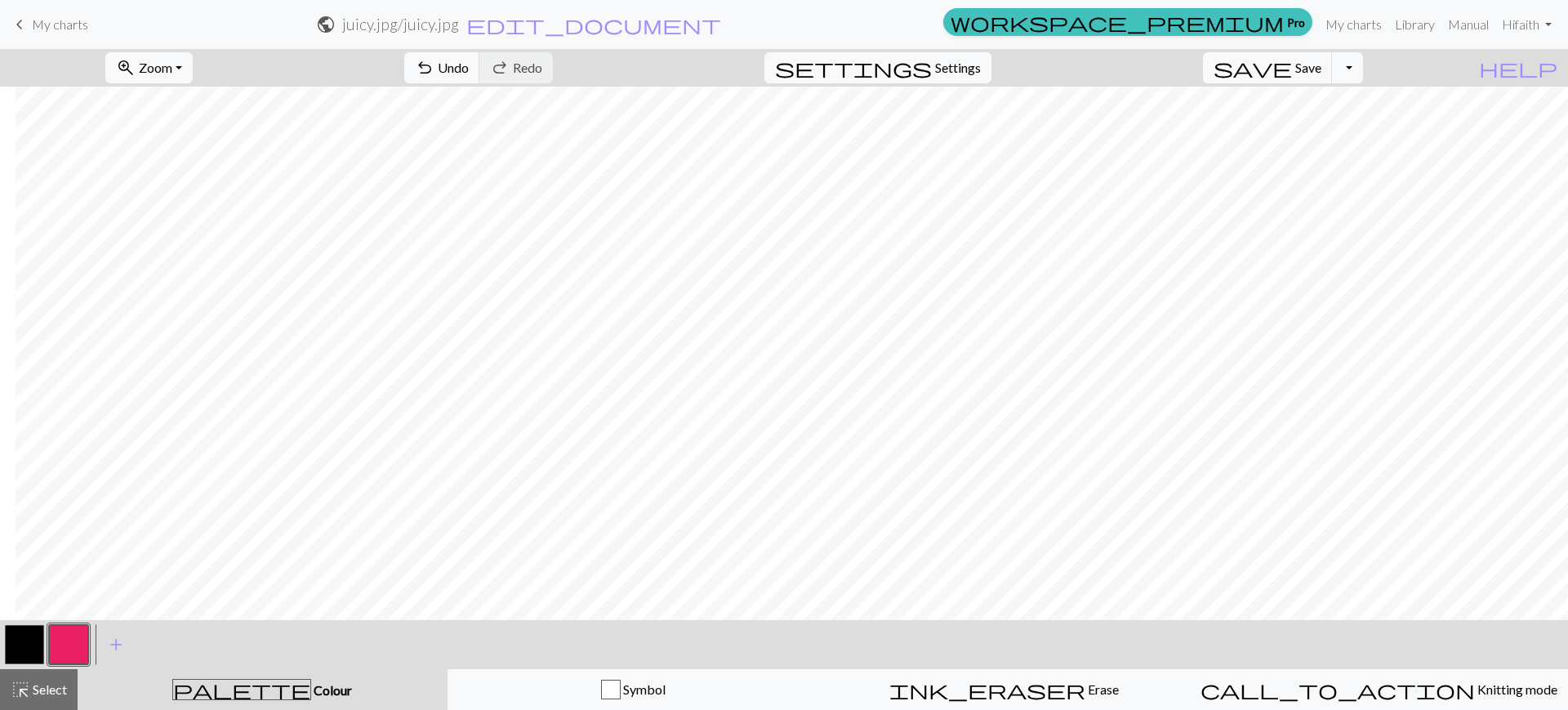 click at bounding box center [24, 645] 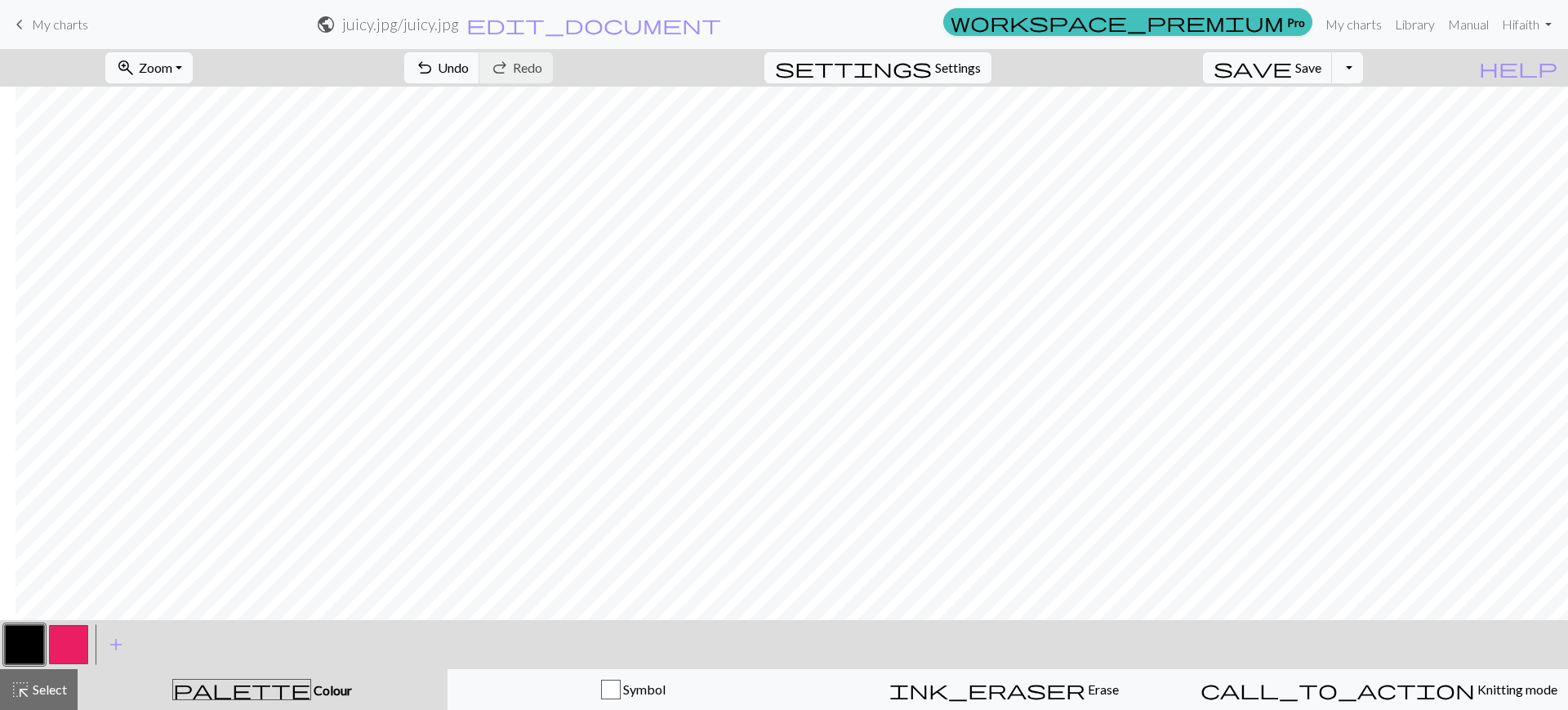 click at bounding box center [69, 645] 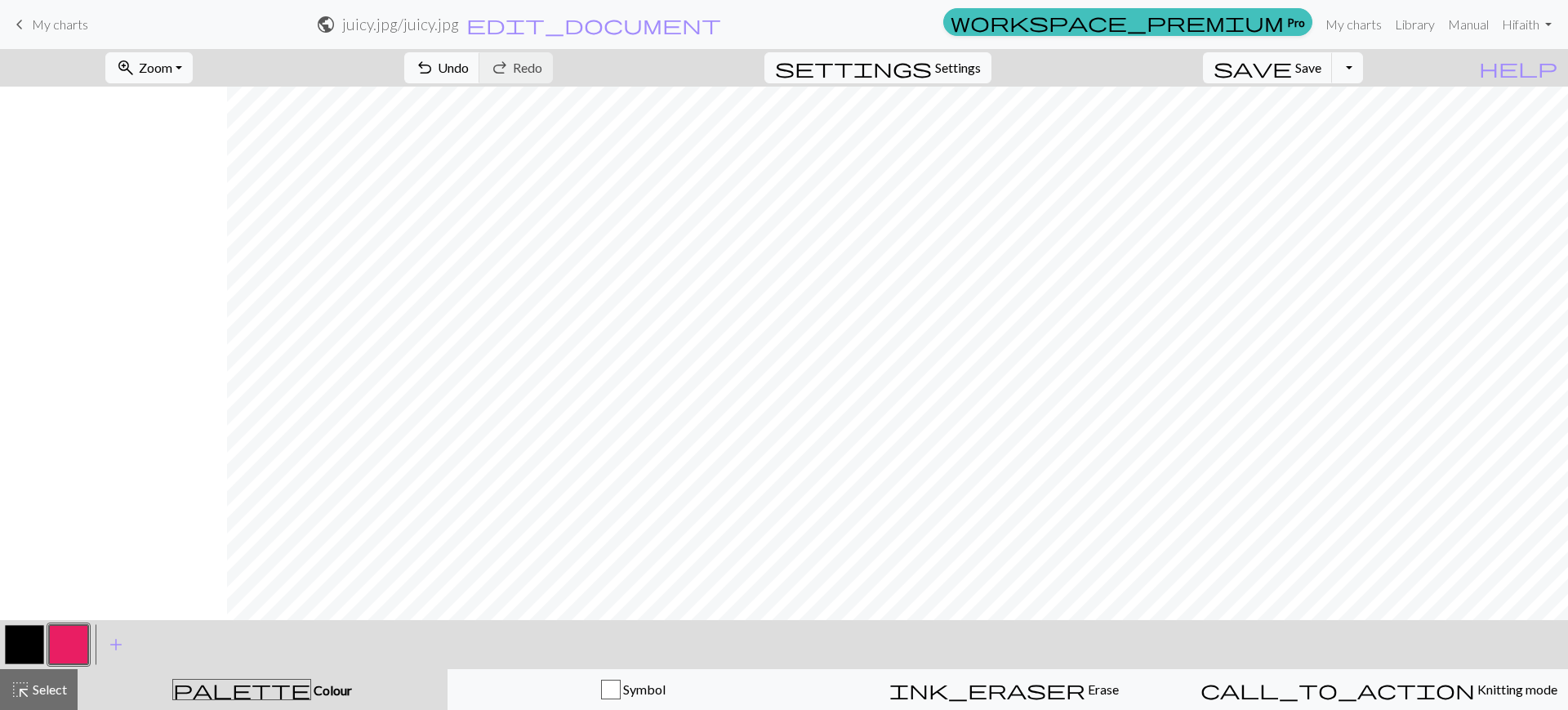 scroll, scrollTop: 0, scrollLeft: 293, axis: horizontal 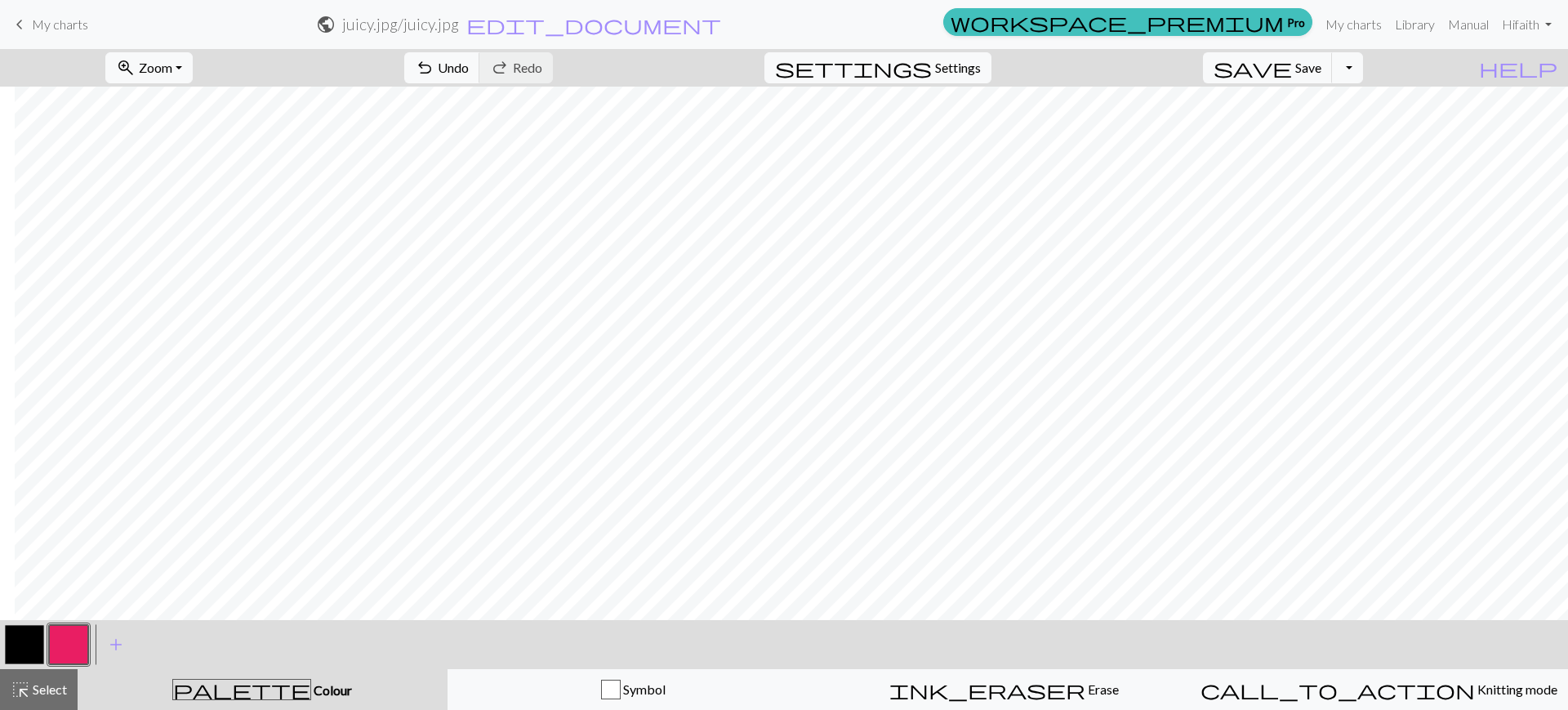click at bounding box center [24, 645] 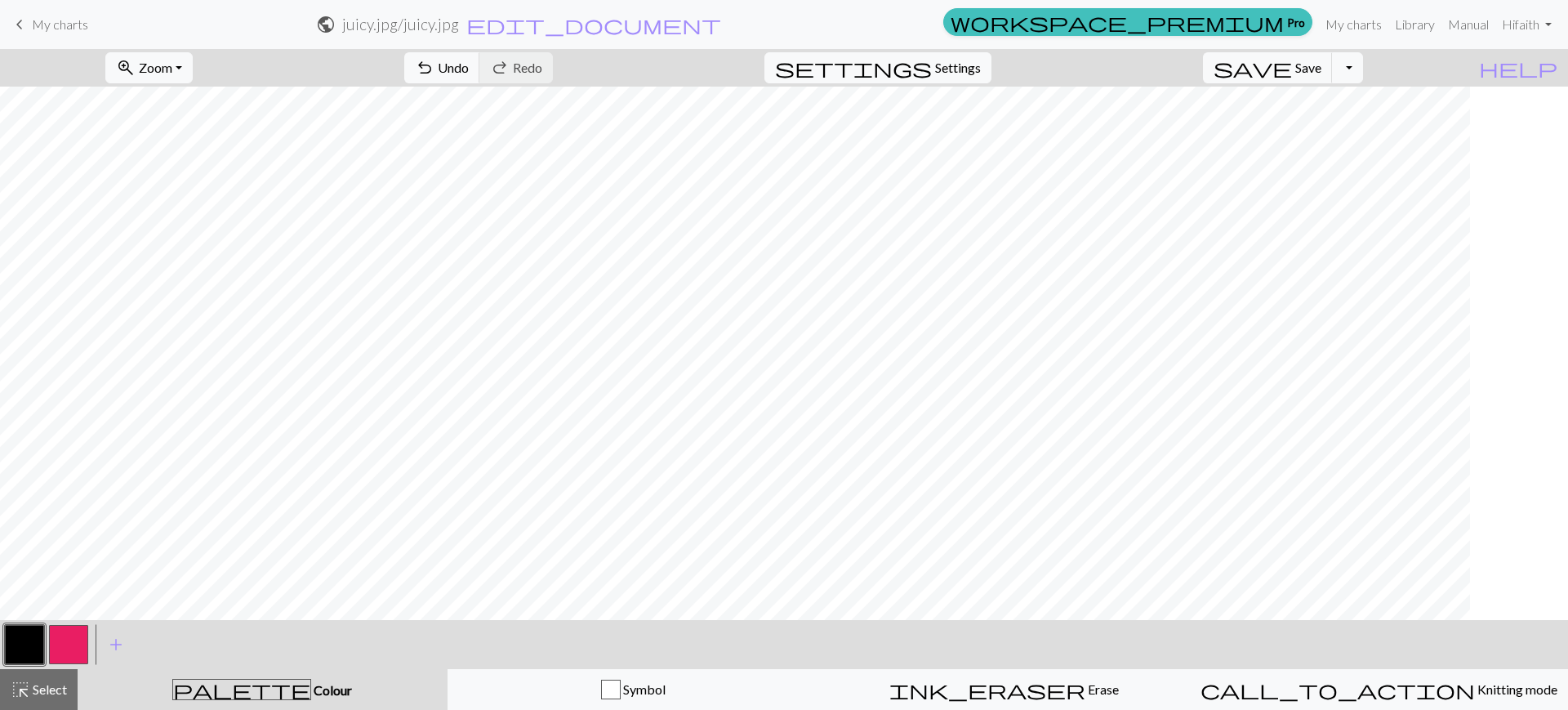 scroll, scrollTop: 0, scrollLeft: 0, axis: both 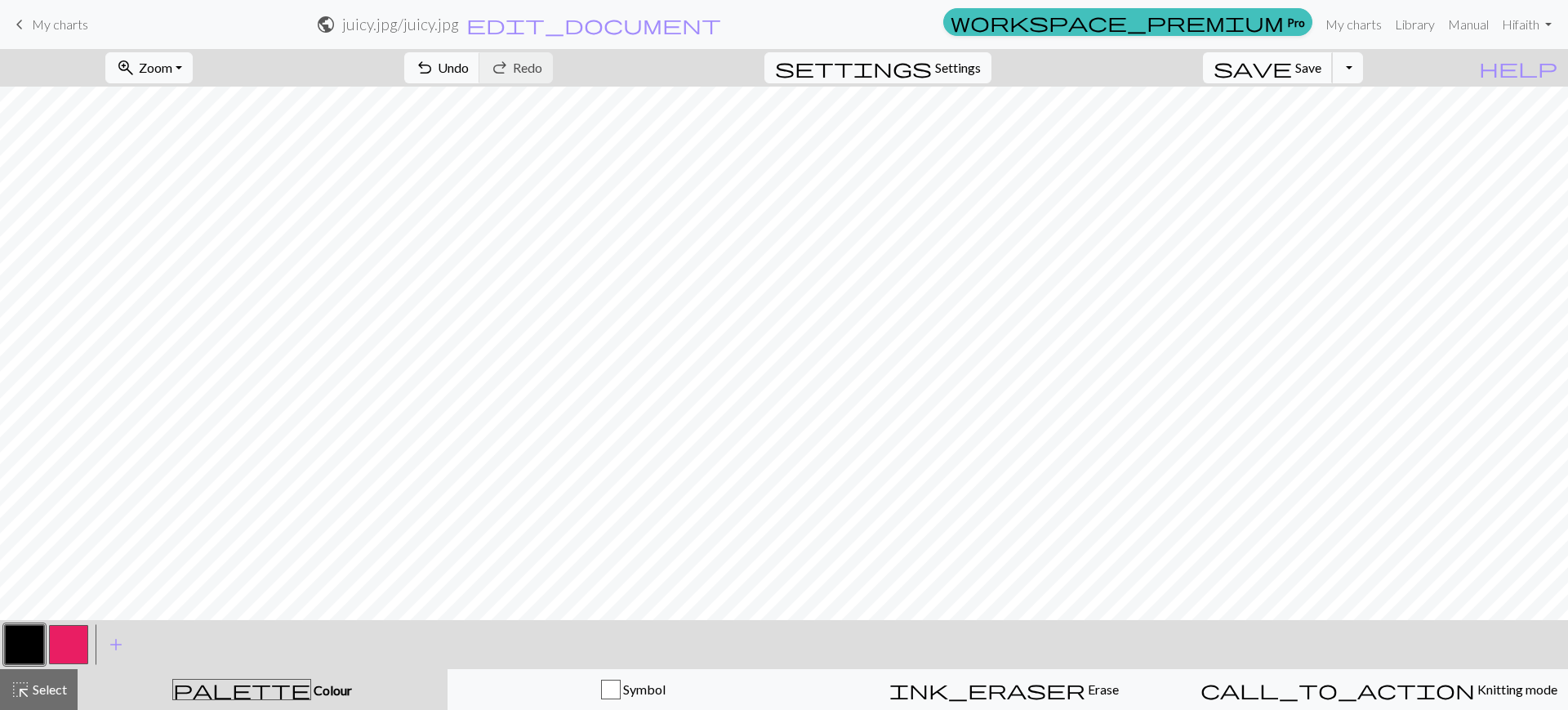 click on "Save" at bounding box center [1308, 67] 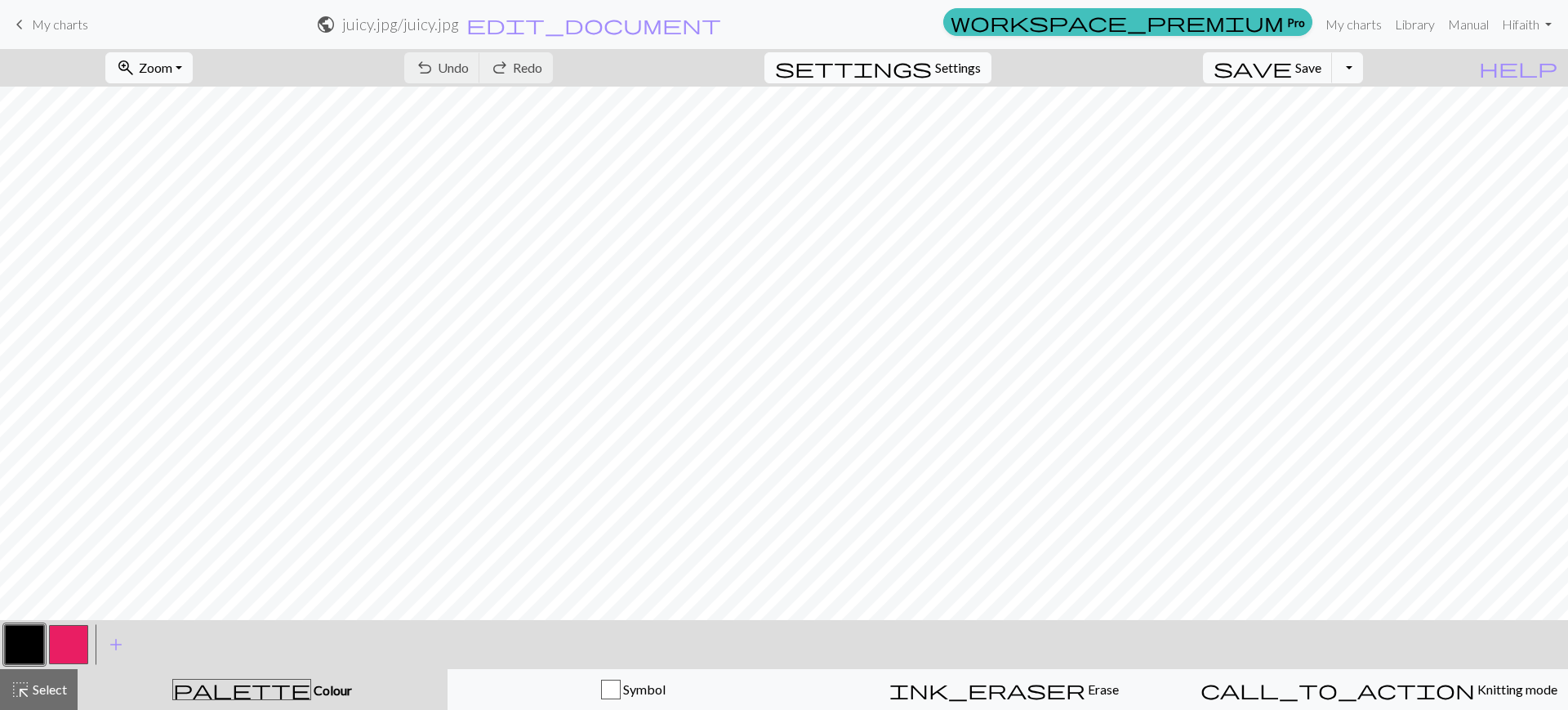 click on "settings  Settings" at bounding box center [878, 68] 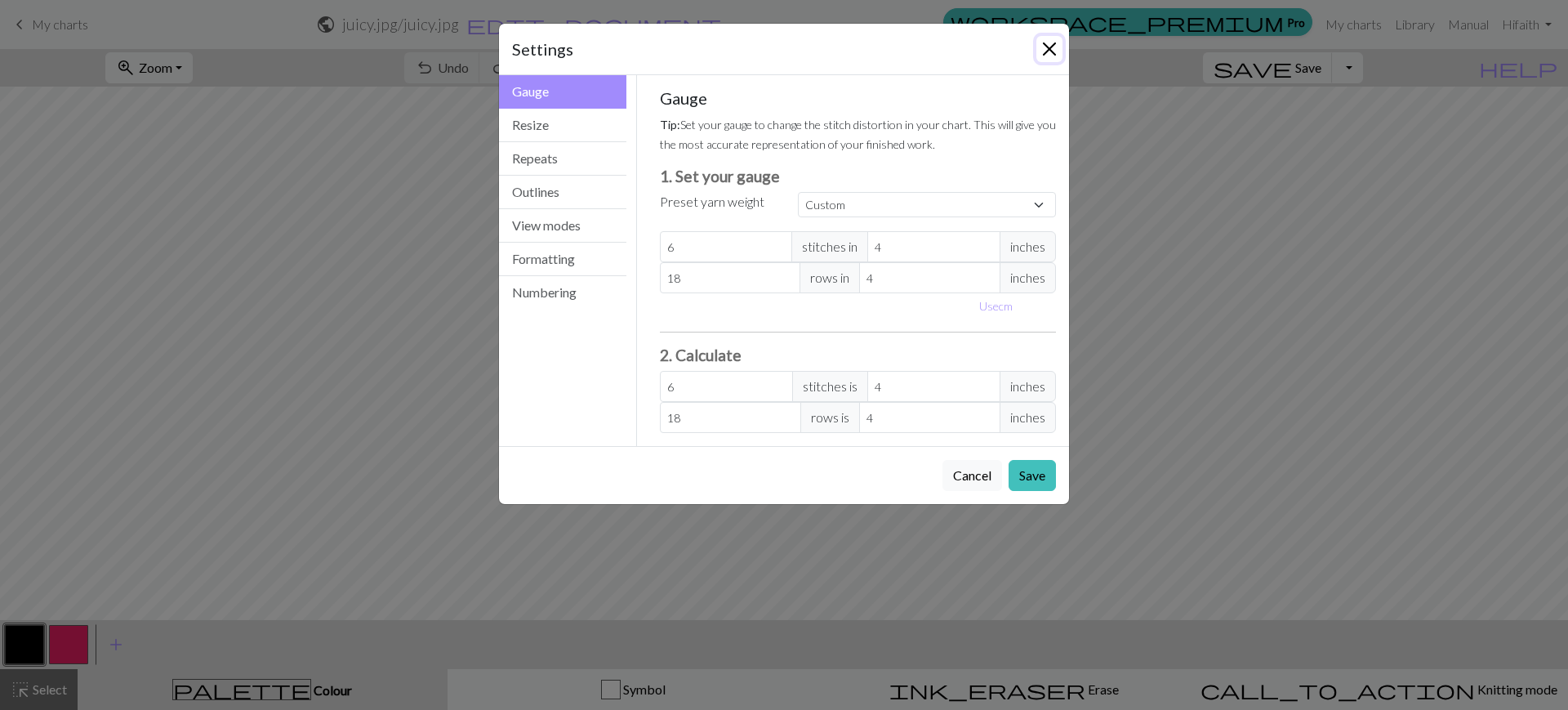 click at bounding box center (1049, 49) 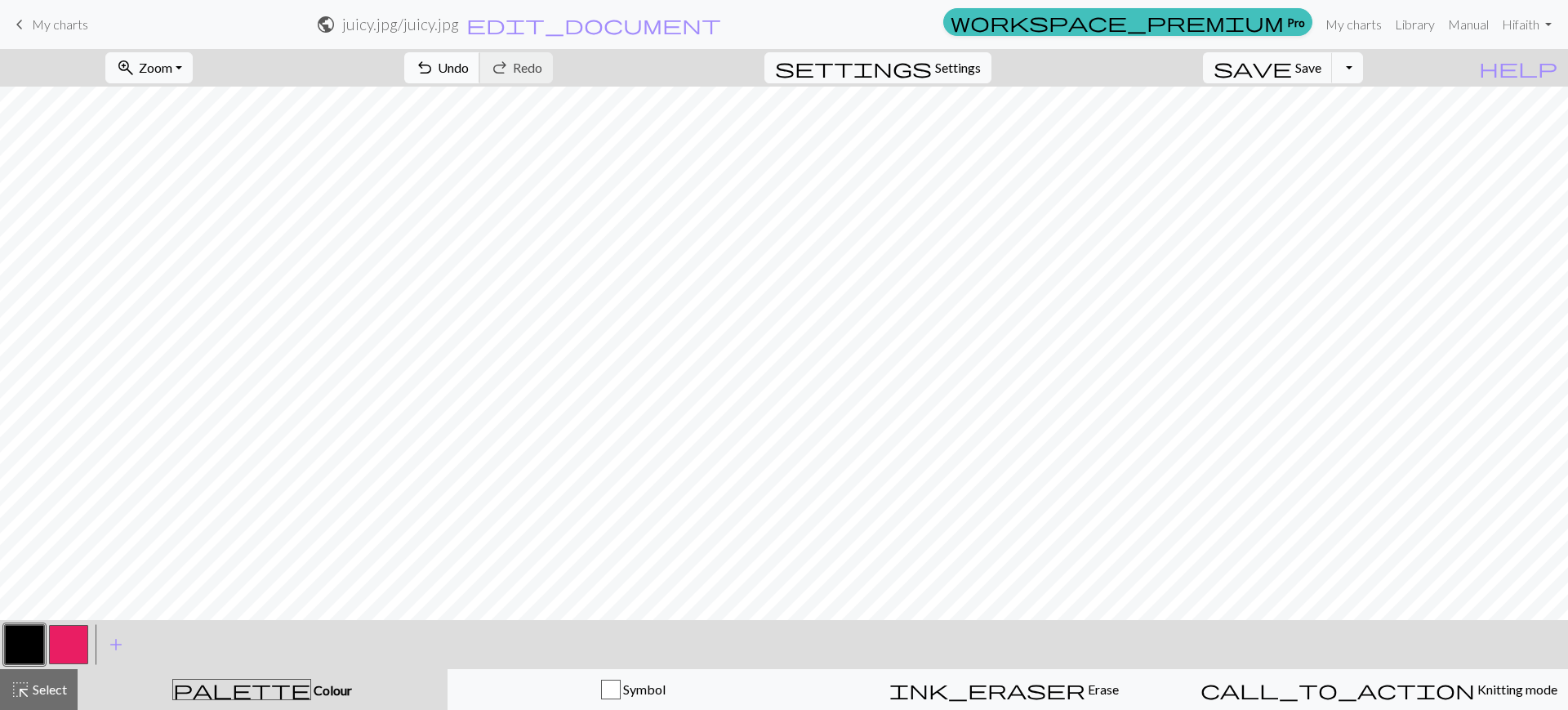 click on "undo Undo Undo" at bounding box center [442, 68] 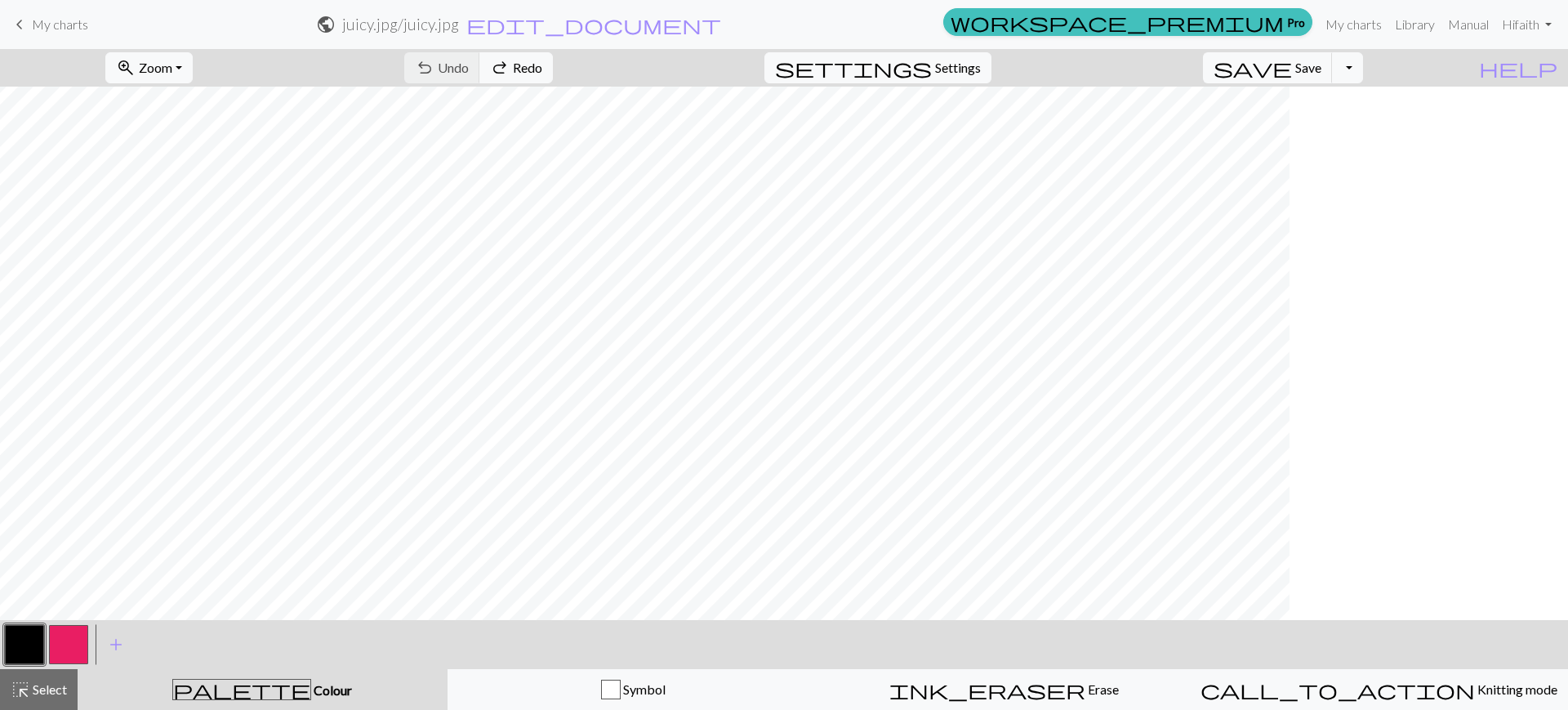 scroll, scrollTop: 0, scrollLeft: 0, axis: both 